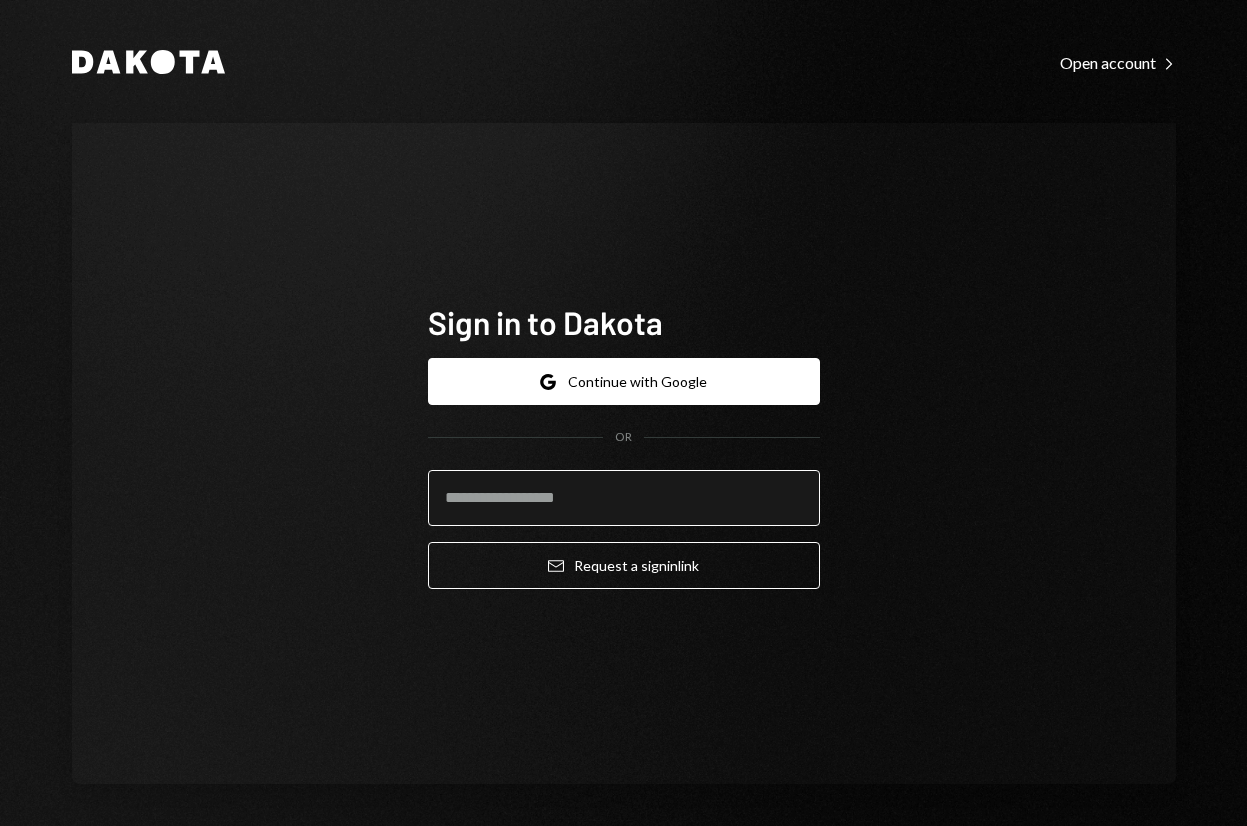 scroll, scrollTop: 0, scrollLeft: 0, axis: both 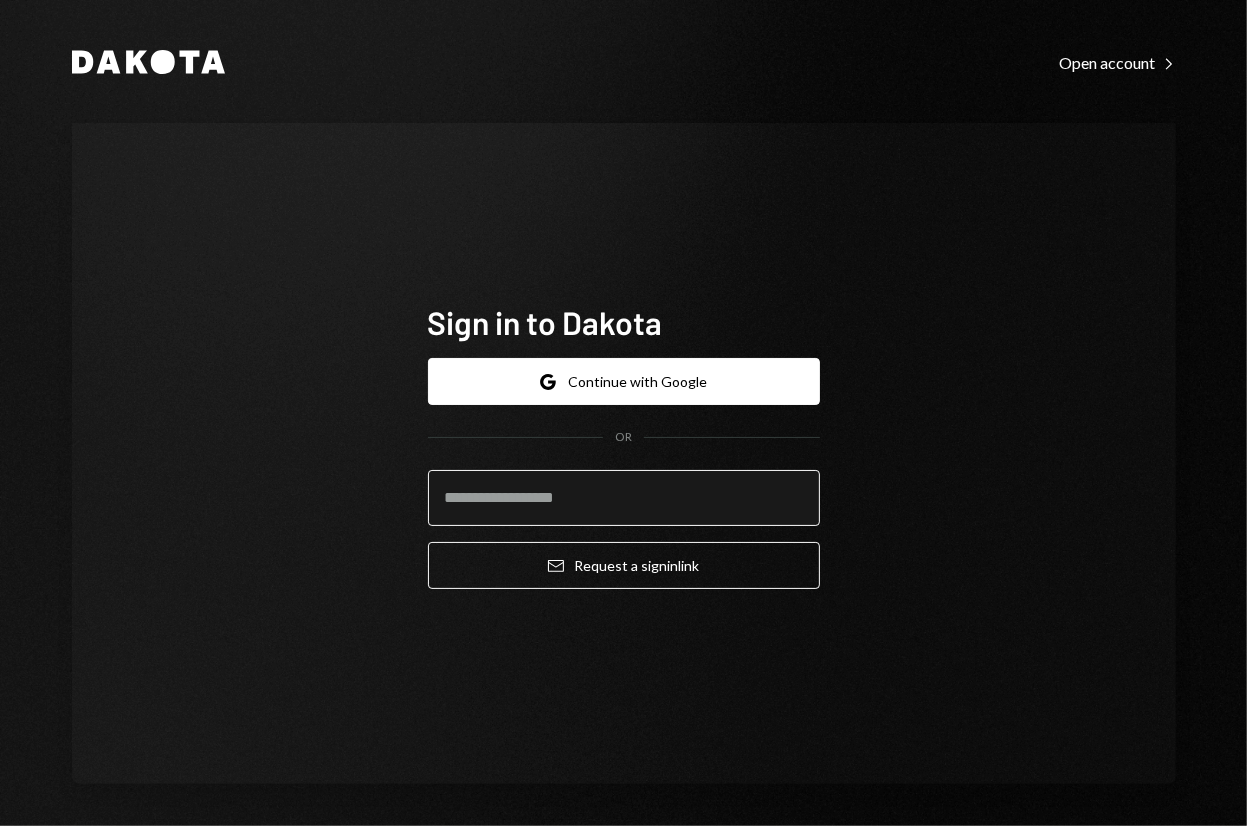 click at bounding box center (624, 498) 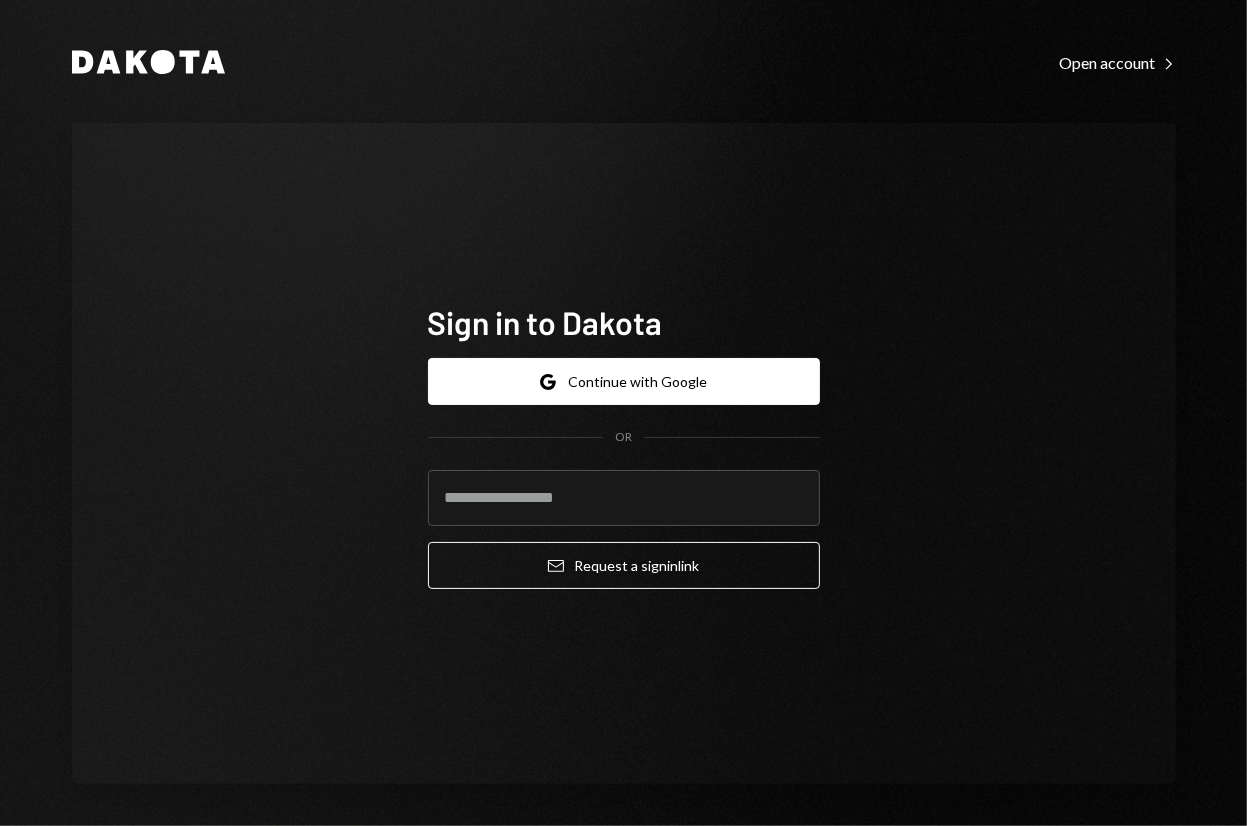 click 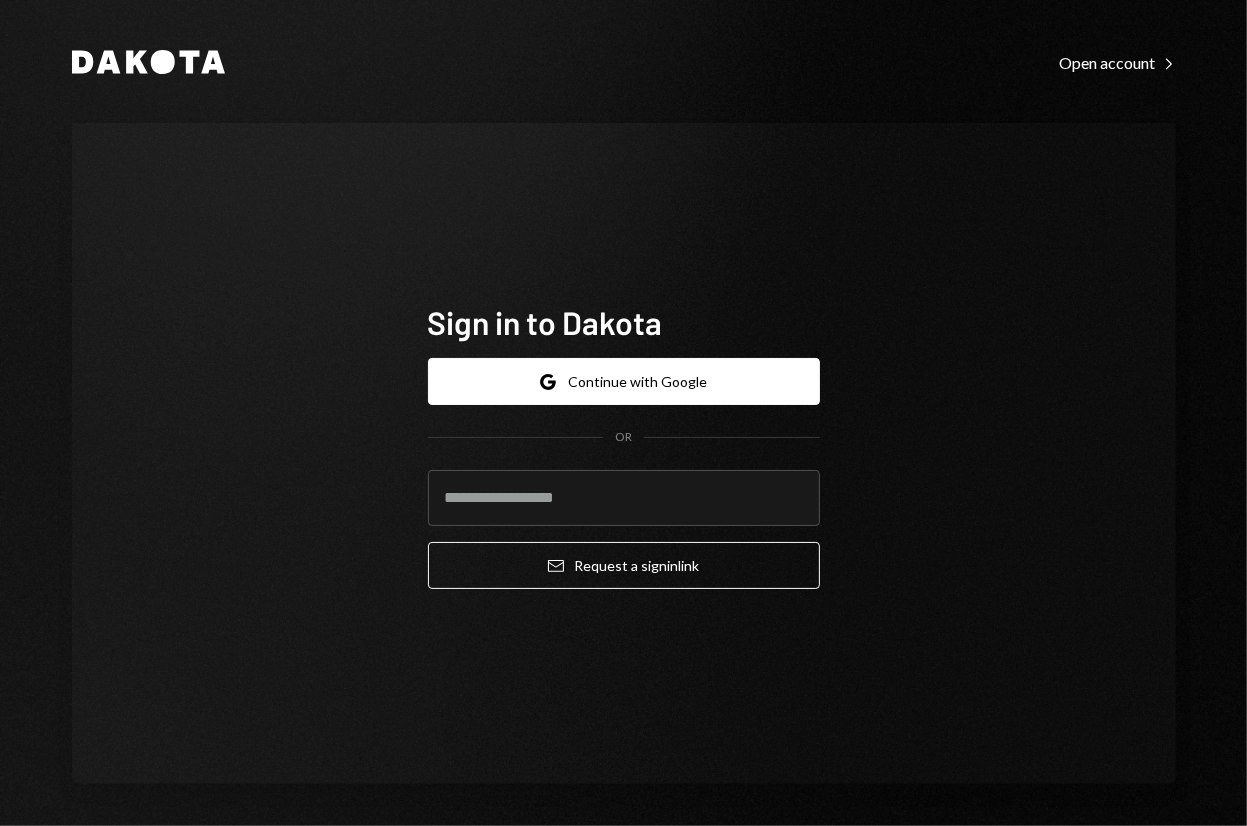 type on "**********" 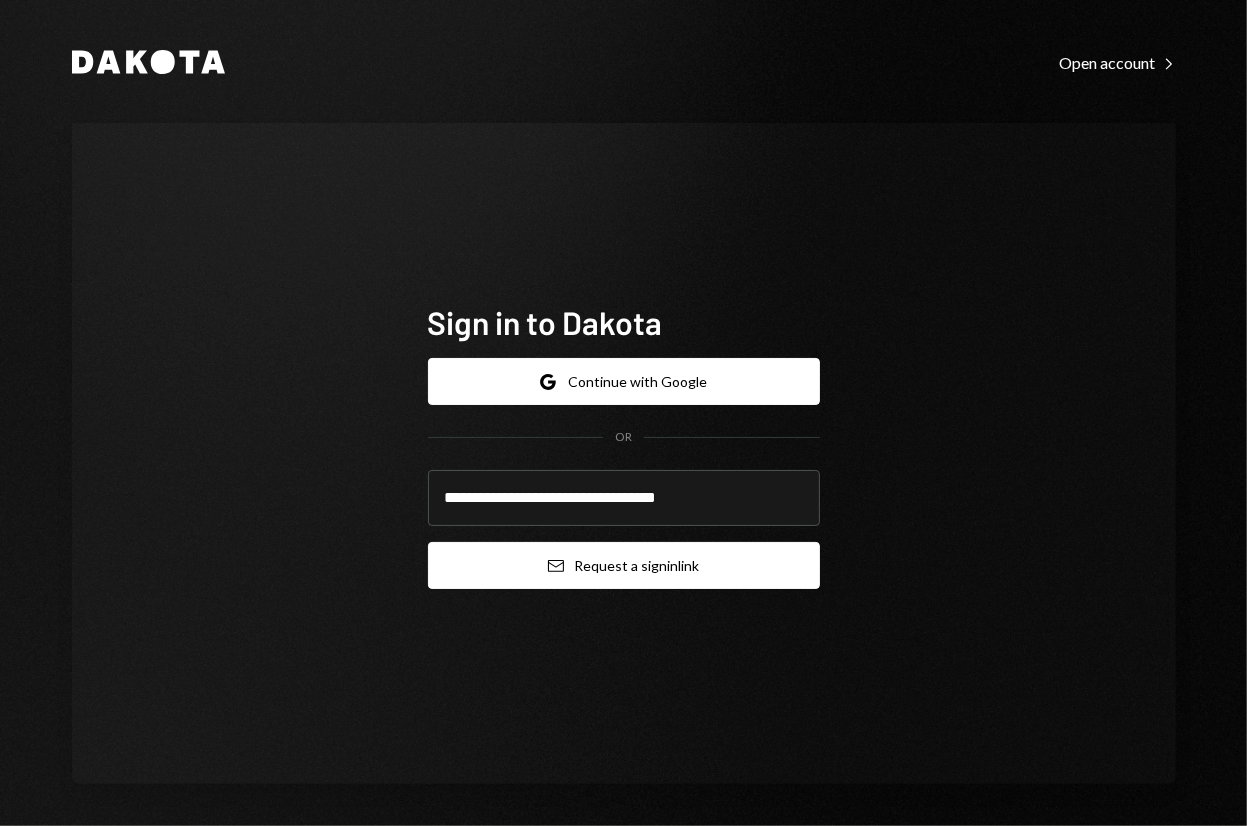 click on "Email Request a sign  in  link" at bounding box center [624, 565] 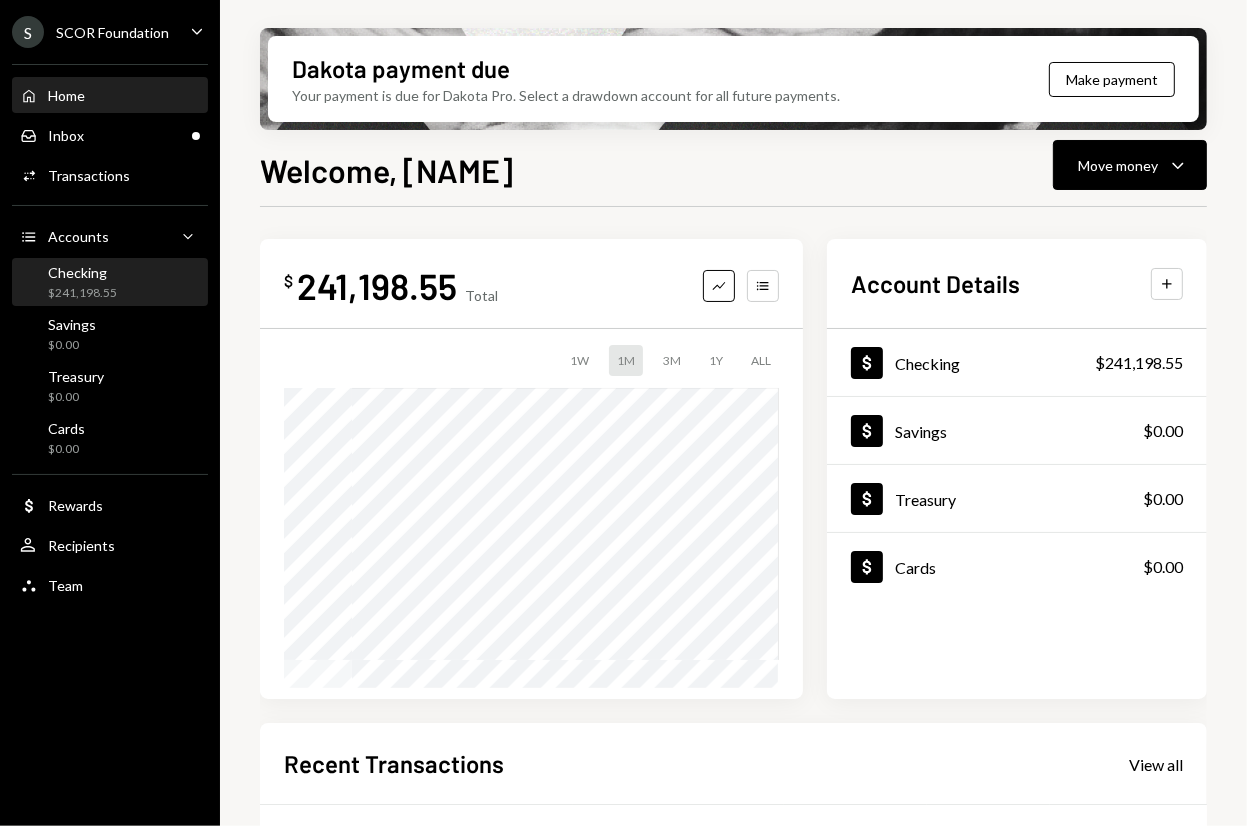 click on "Checking $241,198.55" at bounding box center (82, 283) 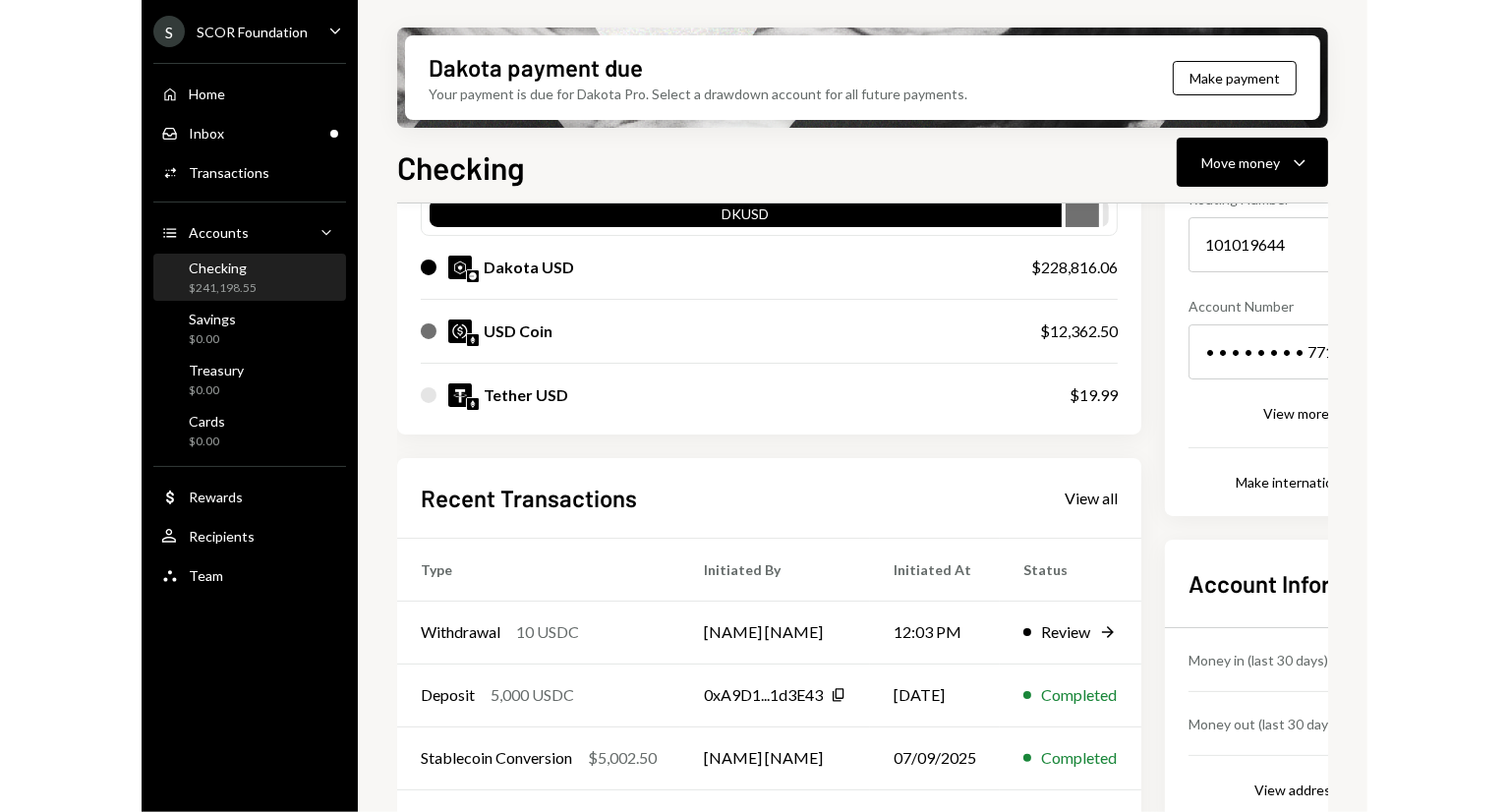scroll, scrollTop: 261, scrollLeft: 0, axis: vertical 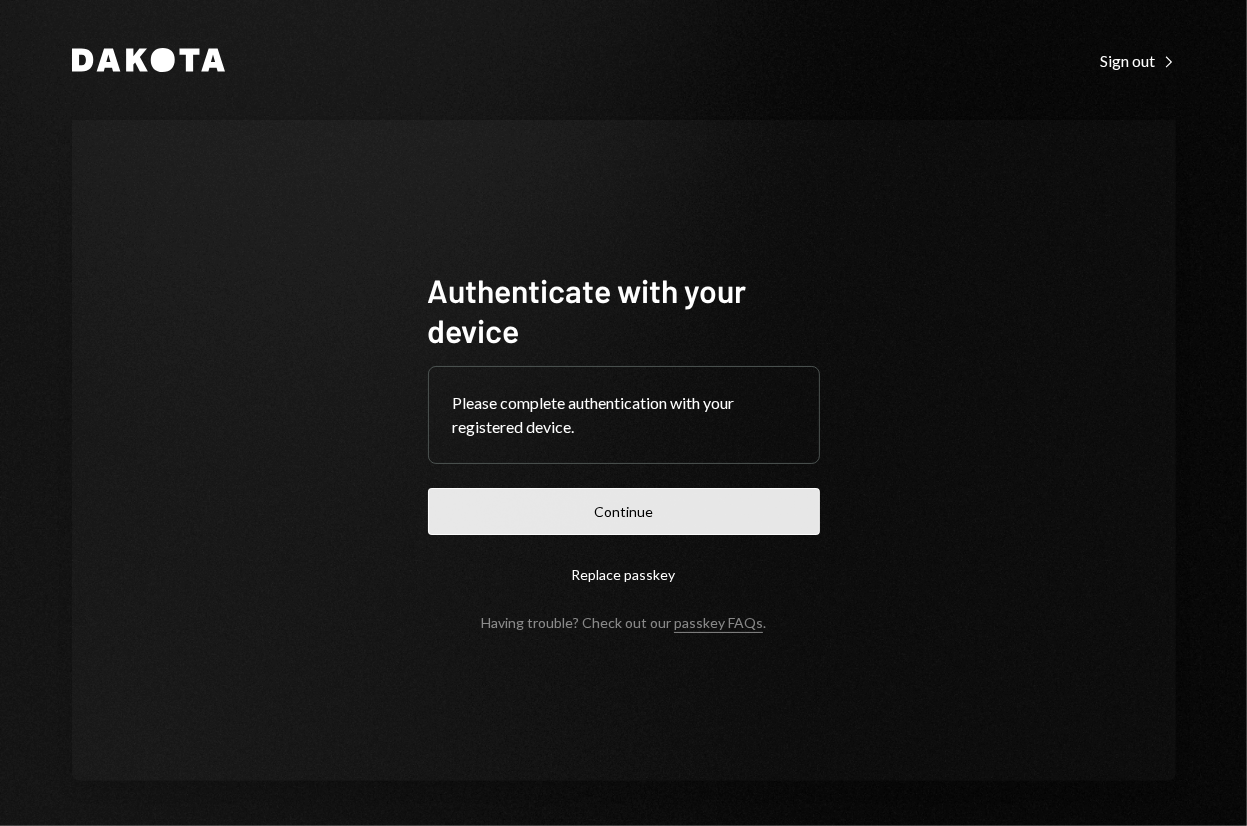 click on "Continue" at bounding box center (624, 511) 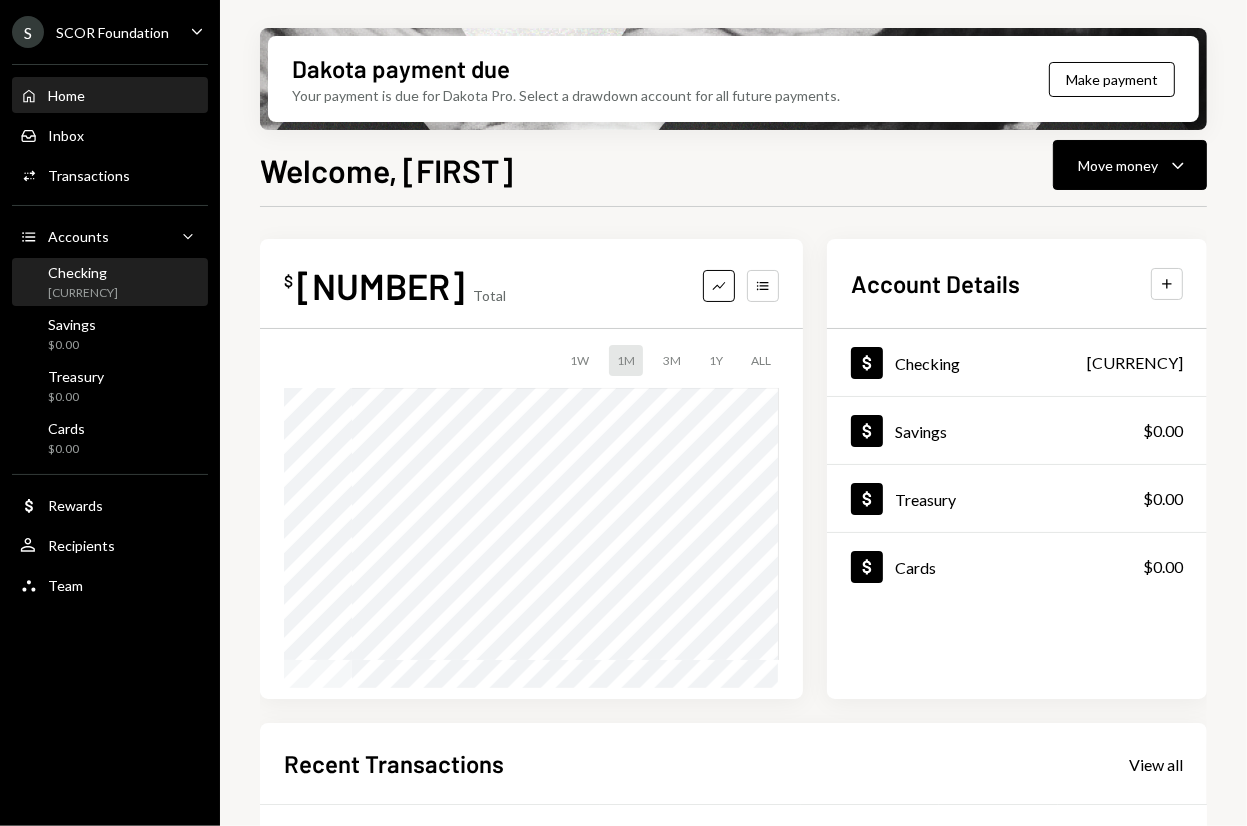 click on "Checking [CURRENCY]" at bounding box center [110, 283] 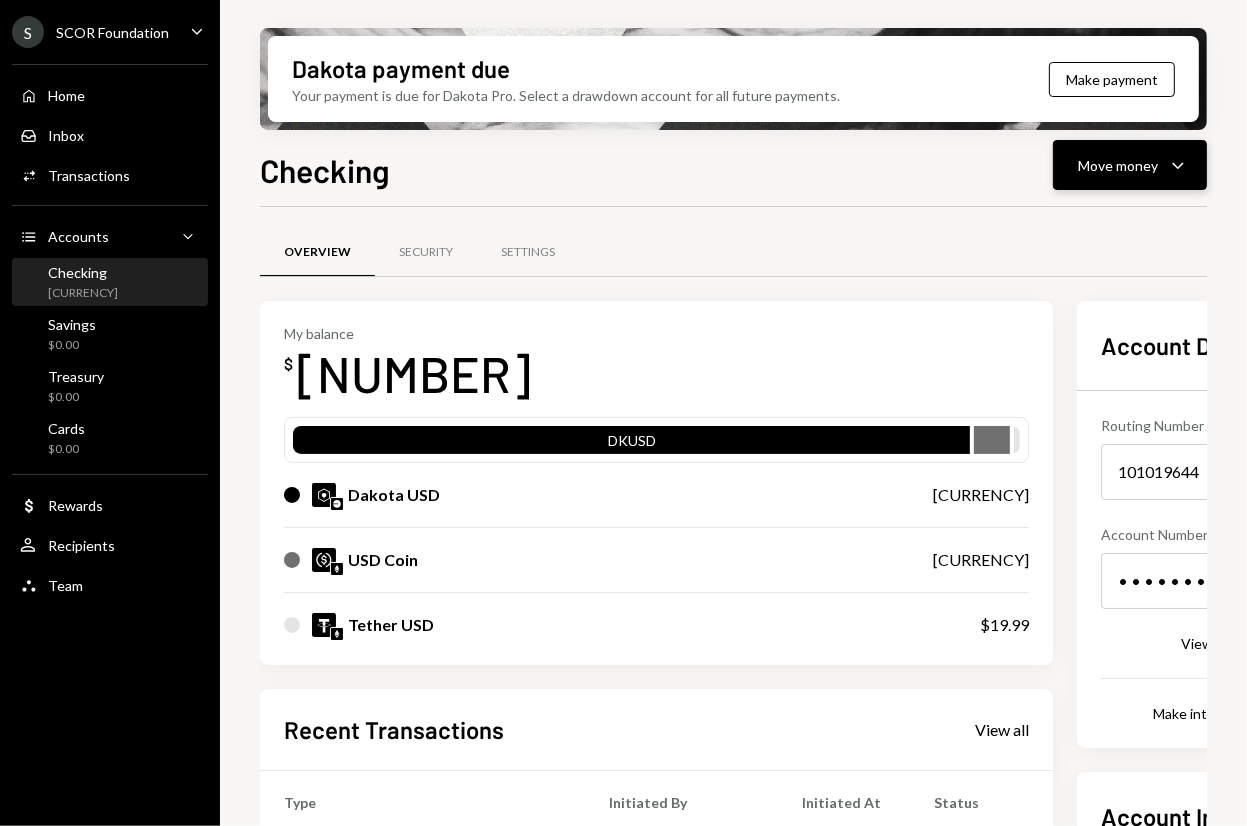 click on "Move money Caret Down" at bounding box center [1130, 165] 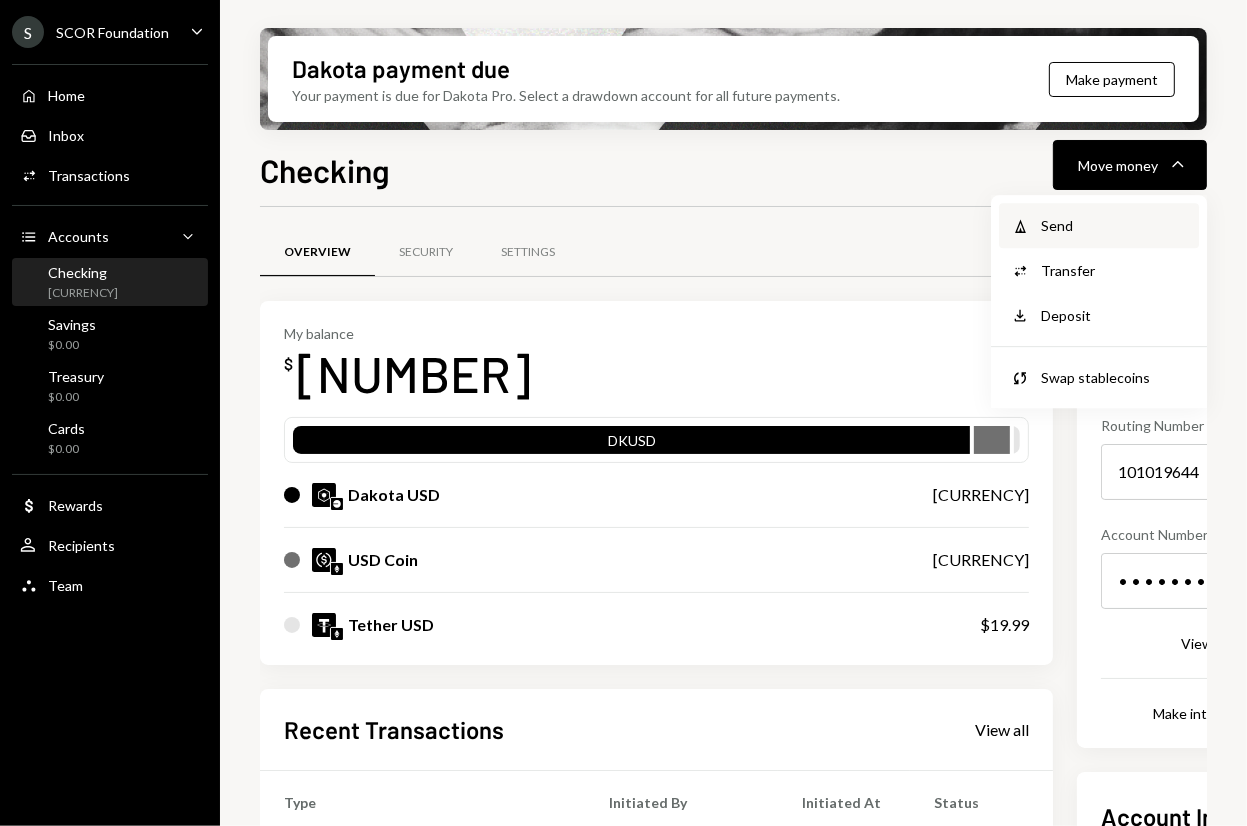 click on "Send" at bounding box center [1114, 225] 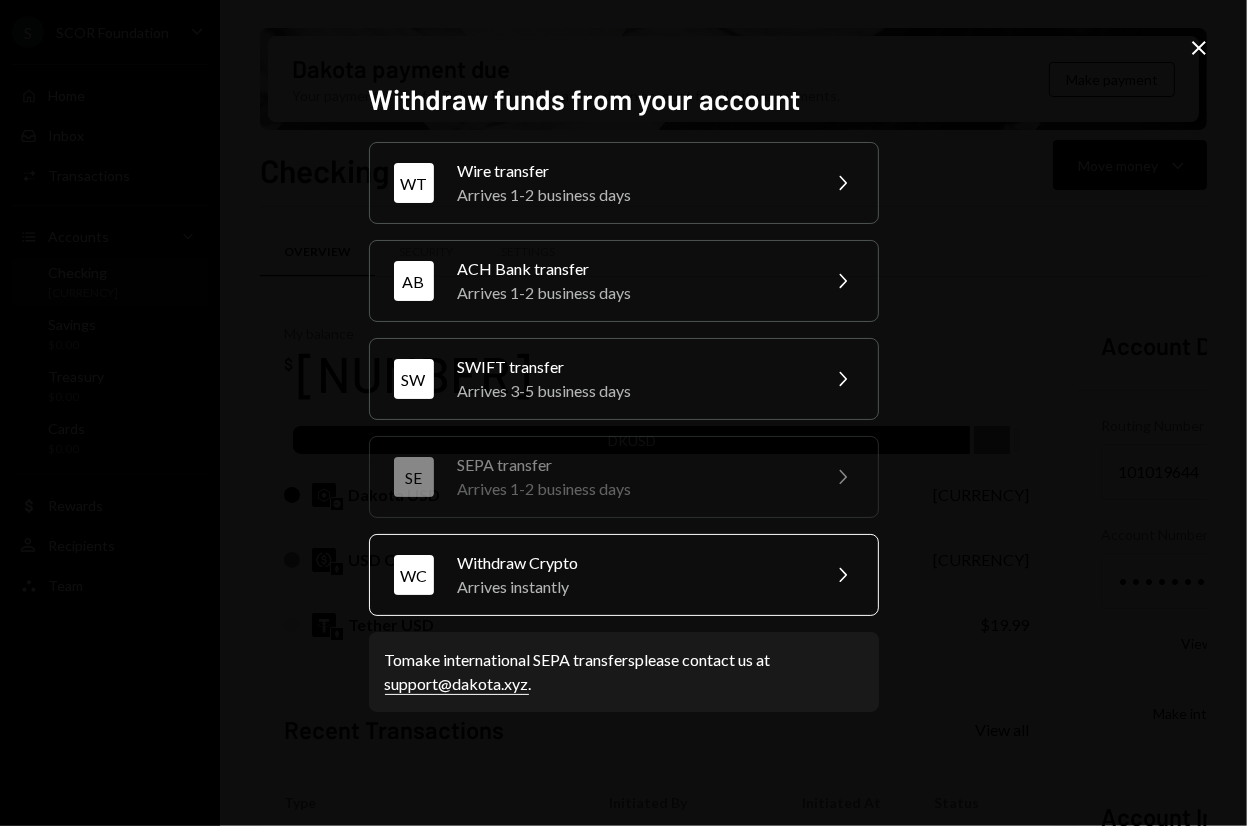 click on "Arrives instantly" at bounding box center (632, 587) 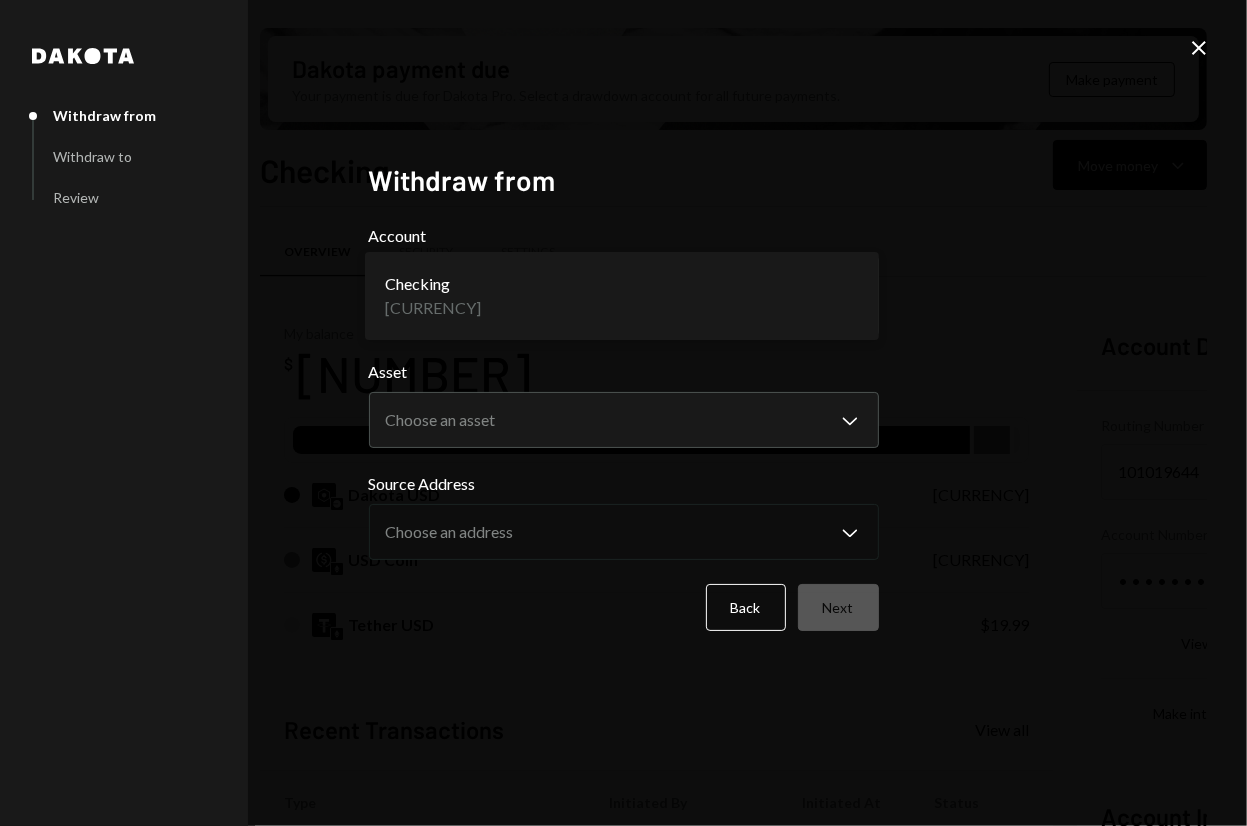 click on "S SCOR Foundation Caret Down Home Home Inbox Inbox Activities Transactions Accounts Accounts Caret Down Checking [CURRENCY] Savings [CURRENCY] Treasury [CURRENCY] Cards [CURRENCY] Dollar Rewards User Recipients Team Team Dakota payment due Your payment is due for Dakota Pro. Select a drawdown account for all future payments. Make payment Checking Move money Caret Down Overview Security Settings My balance [CURRENCY] DKUSD Dakota USD [CURRENCY] USD Coin [CURRENCY] Tether USD [CURRENCY] Recent Transactions View all Type Initiated By Initiated At Status Deposit 5,000 [CURRENCY] [ADDRESS] Copy [DATE] Completed Stablecoin Conversion [CURRENCY] [FIRST] [LAST] [DATE] Completed Withdrawal 42,600 [CURRENCY] [FIRST] [LAST] [DATE] Completed Deposit 42,600 [CURRENCY] [ADDRESS] Copy [DATE] Completed Withdrawal 10,000 [CURRENCY] [FIRST] [LAST] [DATE] Completed Account Details Routing Number [NUMBER] Copy Account Number • • • • • • • • [NUMBER] Show Copy View more details Right Arrow Right Arrow Dakota" at bounding box center (623, 413) 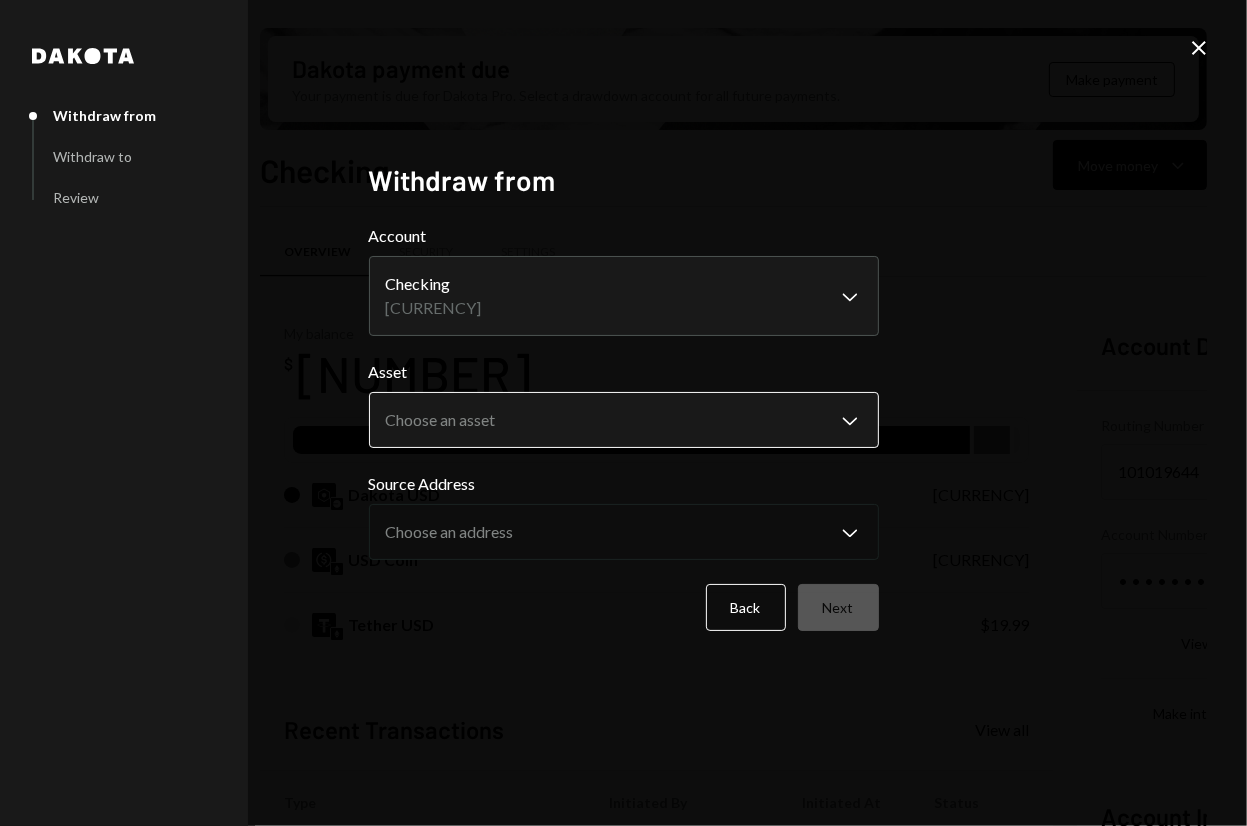 click on "S SCOR Foundation Caret Down Home Home Inbox Inbox Activities Transactions Accounts Accounts Caret Down Checking [CURRENCY] Savings [CURRENCY] Treasury [CURRENCY] Cards [CURRENCY] Dollar Rewards User Recipients Team Team Dakota payment due Your payment is due for Dakota Pro. Select a drawdown account for all future payments. Make payment Checking Move money Caret Down Overview Security Settings My balance [CURRENCY] DKUSD Dakota USD [CURRENCY] USD Coin [CURRENCY] Tether USD [CURRENCY] Recent Transactions View all Type Initiated By Initiated At Status Deposit 5,000 [CURRENCY] [ADDRESS] Copy [DATE] Completed Stablecoin Conversion [CURRENCY] [FIRST] [LAST] [DATE] Completed Withdrawal 42,600 [CURRENCY] [FIRST] [LAST] [DATE] Completed Deposit 42,600 [CURRENCY] [ADDRESS] Copy [DATE] Completed Withdrawal 10,000 [CURRENCY] [FIRST] [LAST] [DATE] Completed Account Details Routing Number [NUMBER] Copy Account Number • • • • • • • • [NUMBER] Show Copy View more details Right Arrow Right Arrow Dakota" at bounding box center (623, 413) 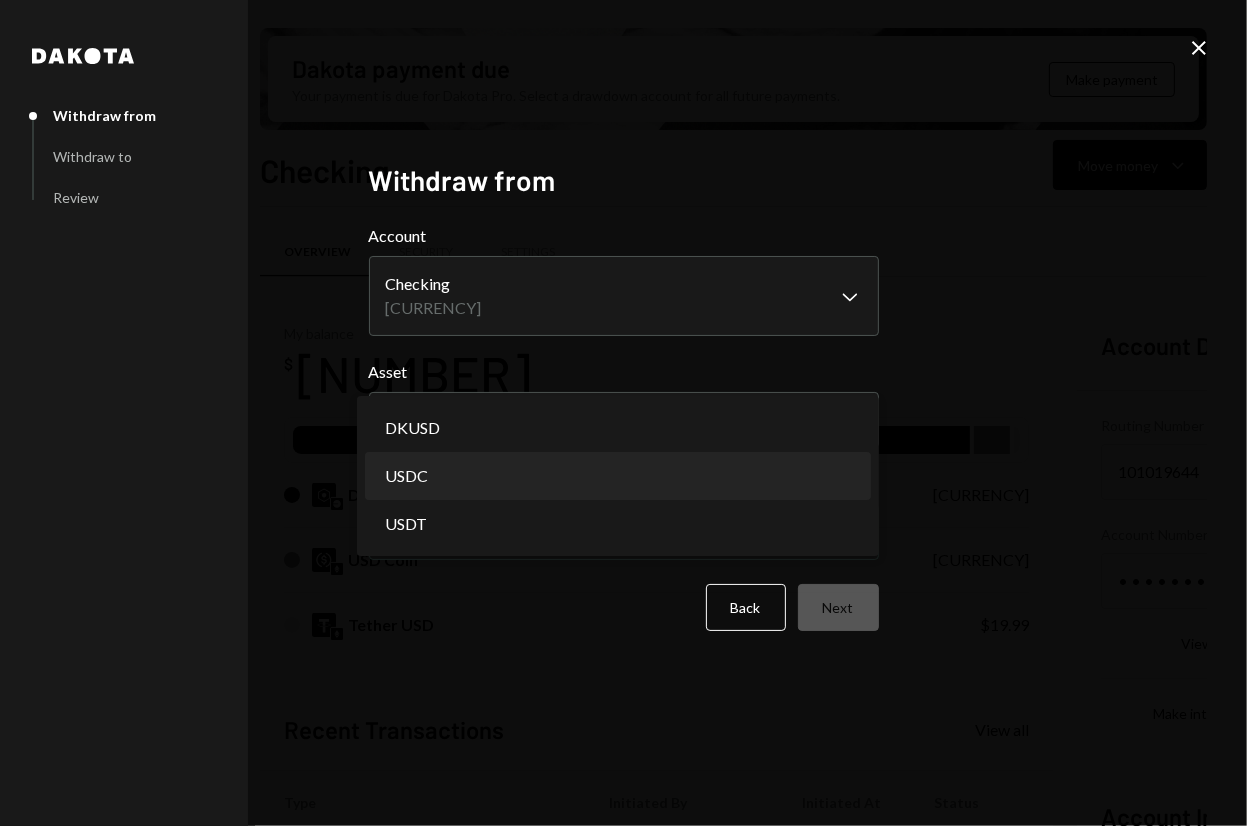 select on "****" 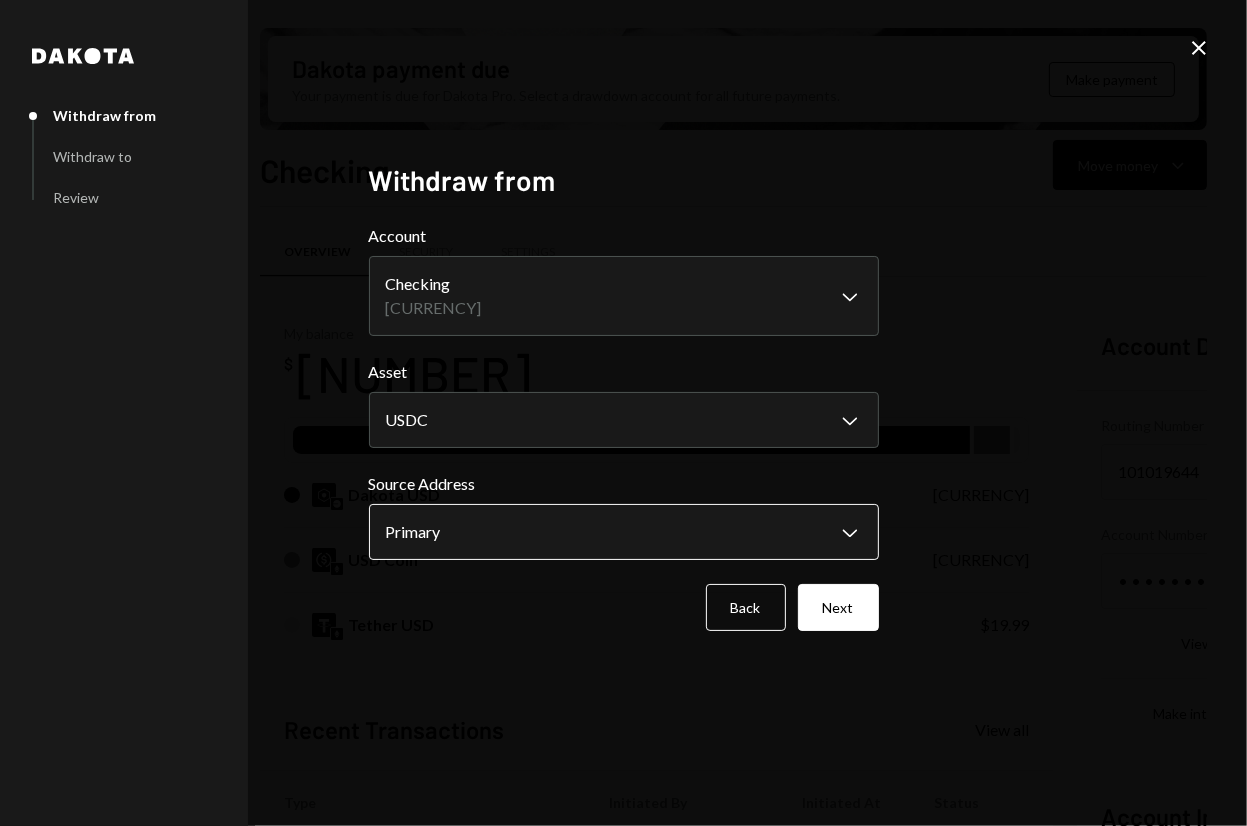click on "S SCOR Foundation Caret Down Home Home Inbox Inbox Activities Transactions Accounts Accounts Caret Down Checking [CURRENCY] Savings [CURRENCY] Treasury [CURRENCY] Cards [CURRENCY] Dollar Rewards User Recipients Team Team Dakota payment due Your payment is due for Dakota Pro. Select a drawdown account for all future payments. Make payment Checking Move money Caret Down Overview Security Settings My balance [CURRENCY] DKUSD Dakota USD [CURRENCY] USD Coin [CURRENCY] Tether USD [CURRENCY] Recent Transactions View all Type Initiated By Initiated At Status Deposit 5,000 [CURRENCY] [ADDRESS] Copy [DATE] Completed Stablecoin Conversion [CURRENCY] [FIRST] [LAST] [DATE] Completed Withdrawal 42,600 [CURRENCY] [FIRST] [LAST] [DATE] Completed Deposit 42,600 [CURRENCY] [ADDRESS] Copy [DATE] Completed Withdrawal 10,000 [CURRENCY] [FIRST] [LAST] [DATE] Completed Account Details Routing Number [NUMBER] Copy Account Number • • • • • • • • [NUMBER] Show Copy View more details Right Arrow Right Arrow Dakota" at bounding box center (623, 413) 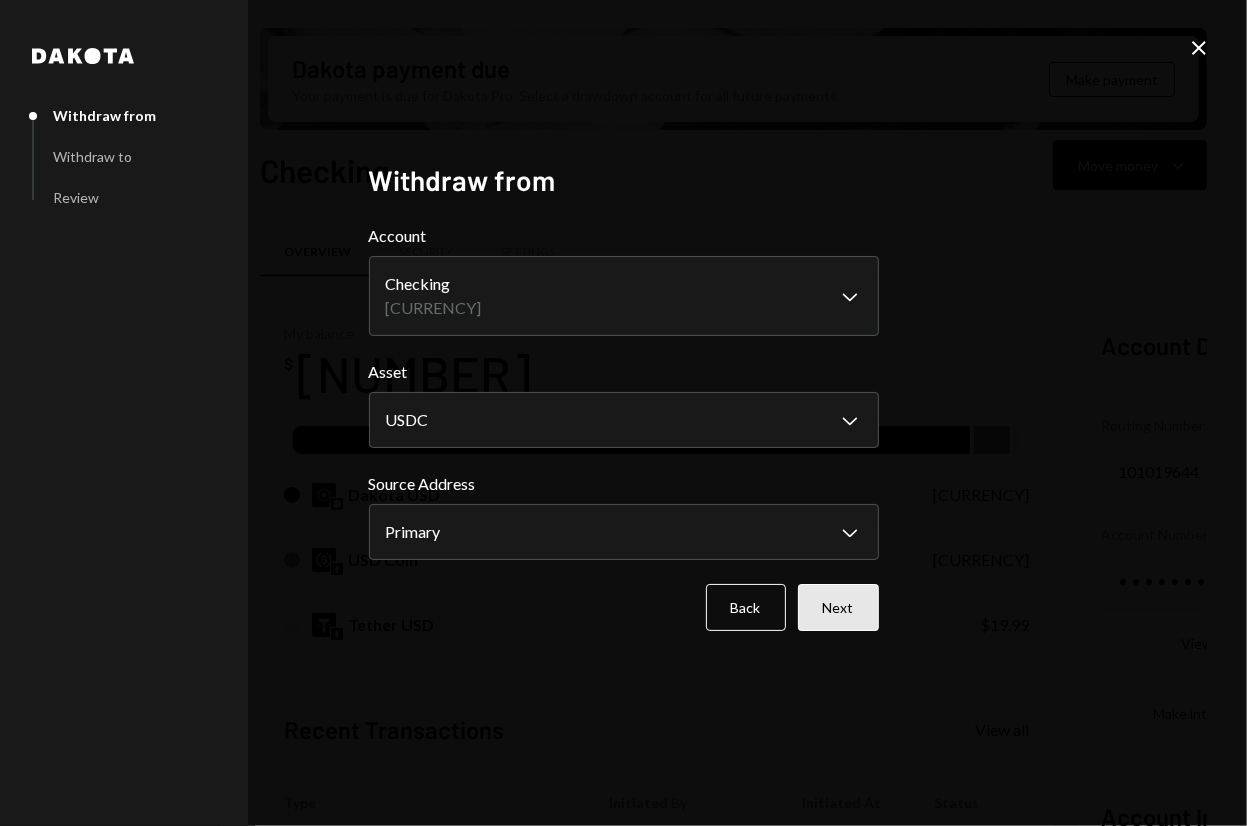 click on "Next" at bounding box center (838, 607) 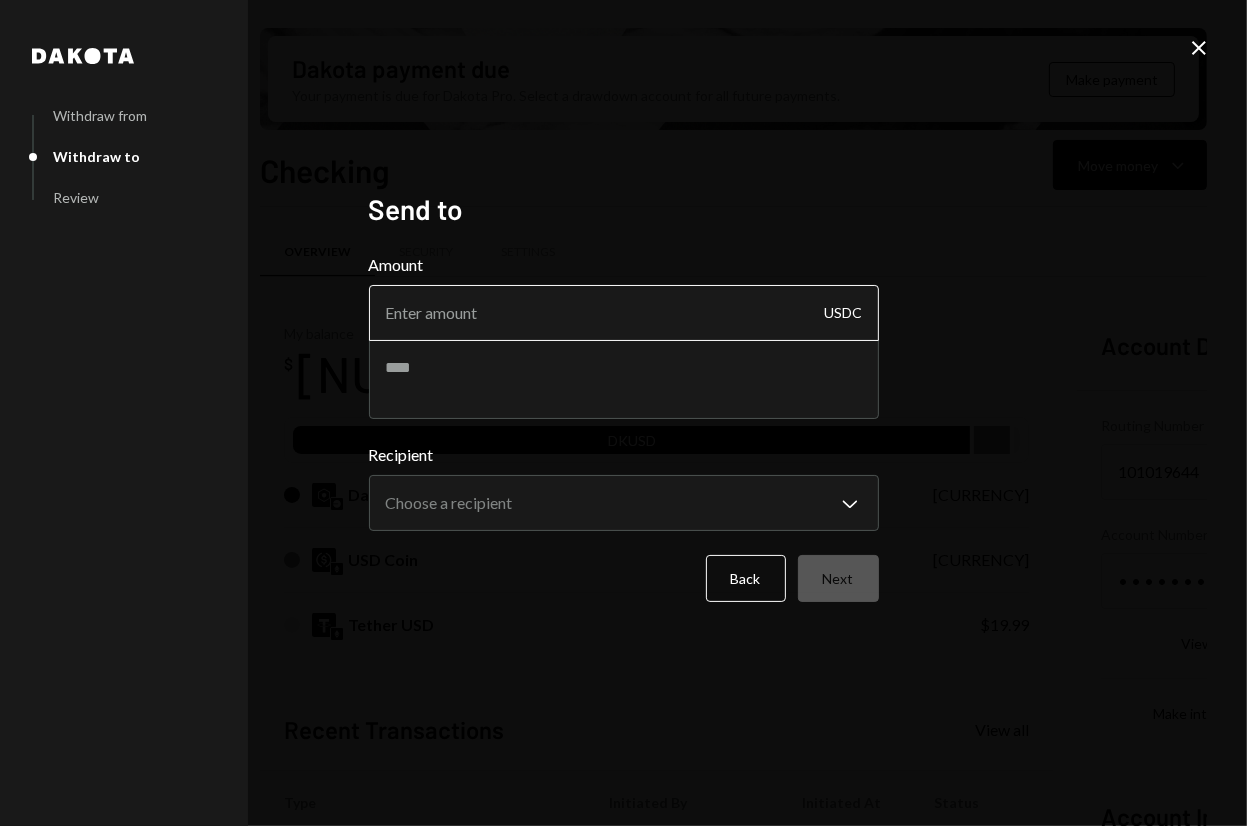 click on "Amount" at bounding box center (624, 313) 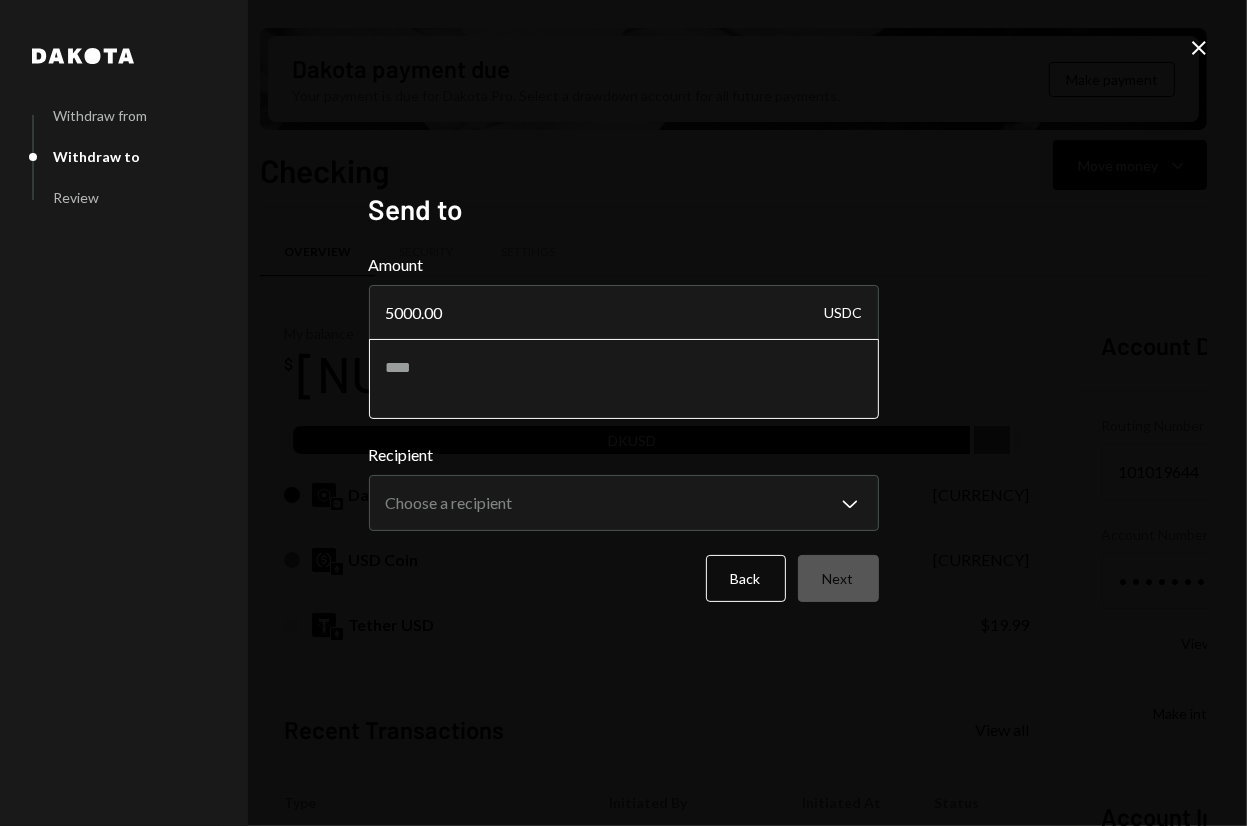 click at bounding box center [624, 379] 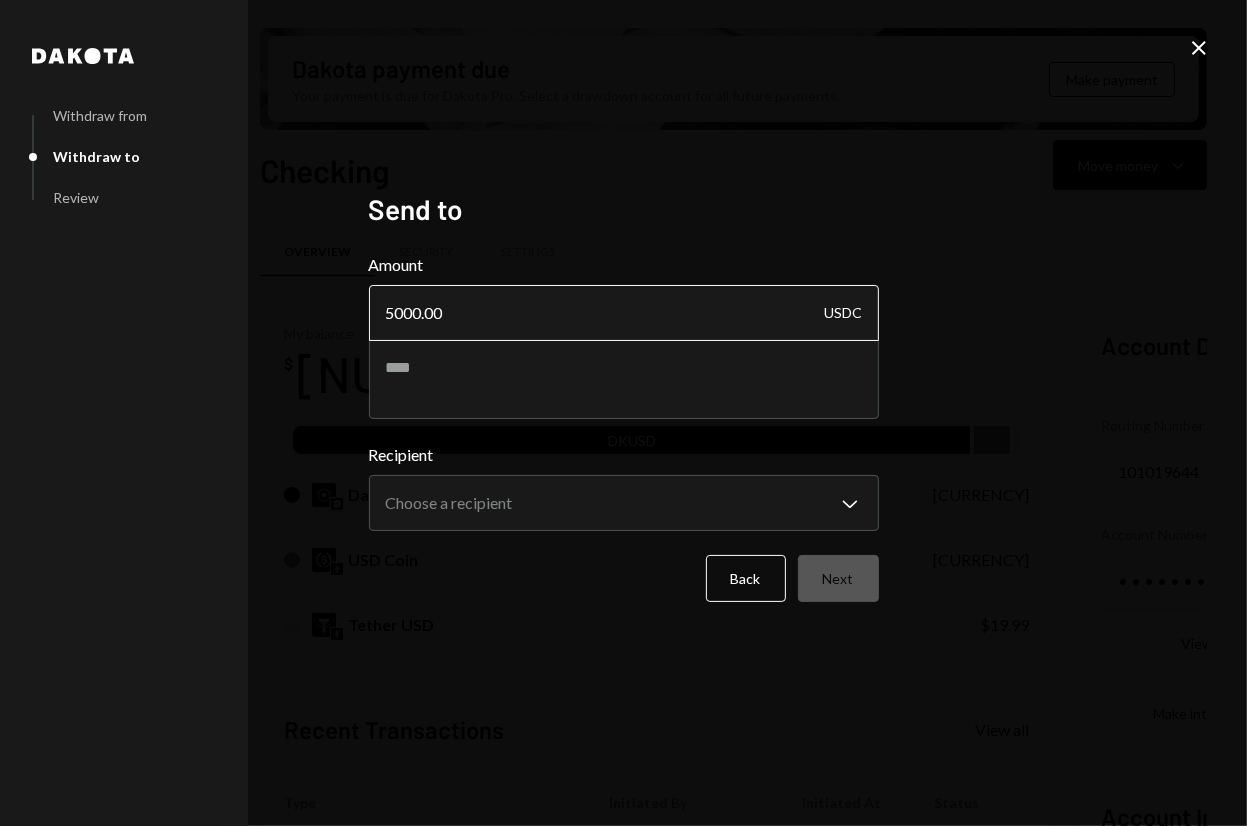 click on "5000.00" at bounding box center [624, 313] 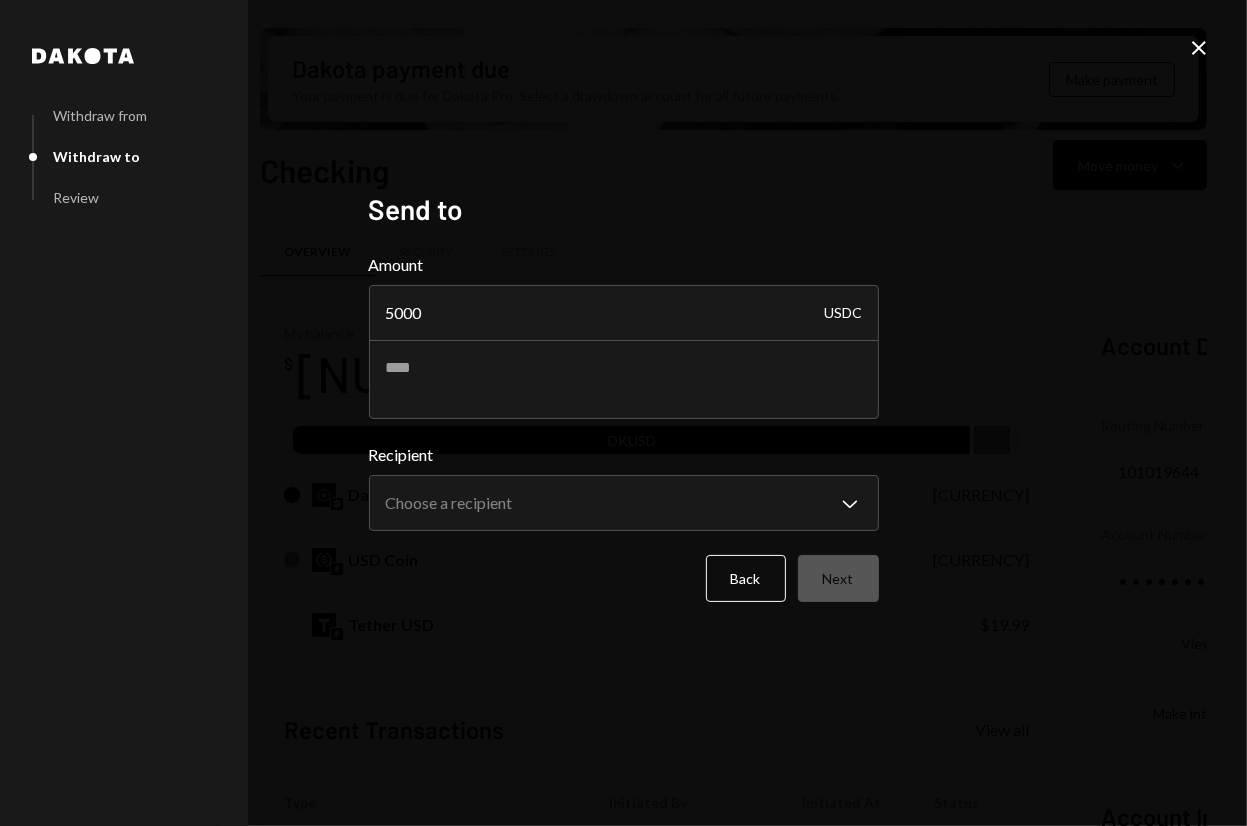 type on "5000" 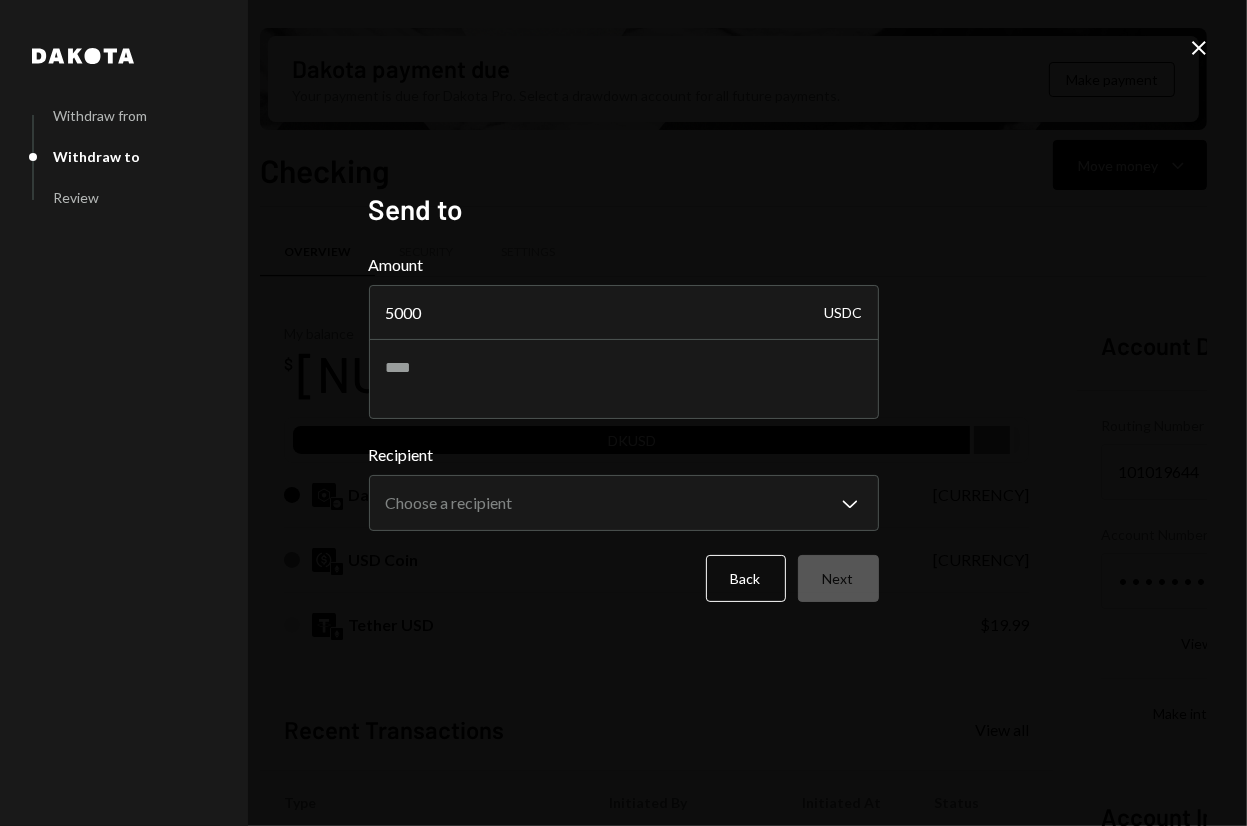 click on "**********" at bounding box center (623, 413) 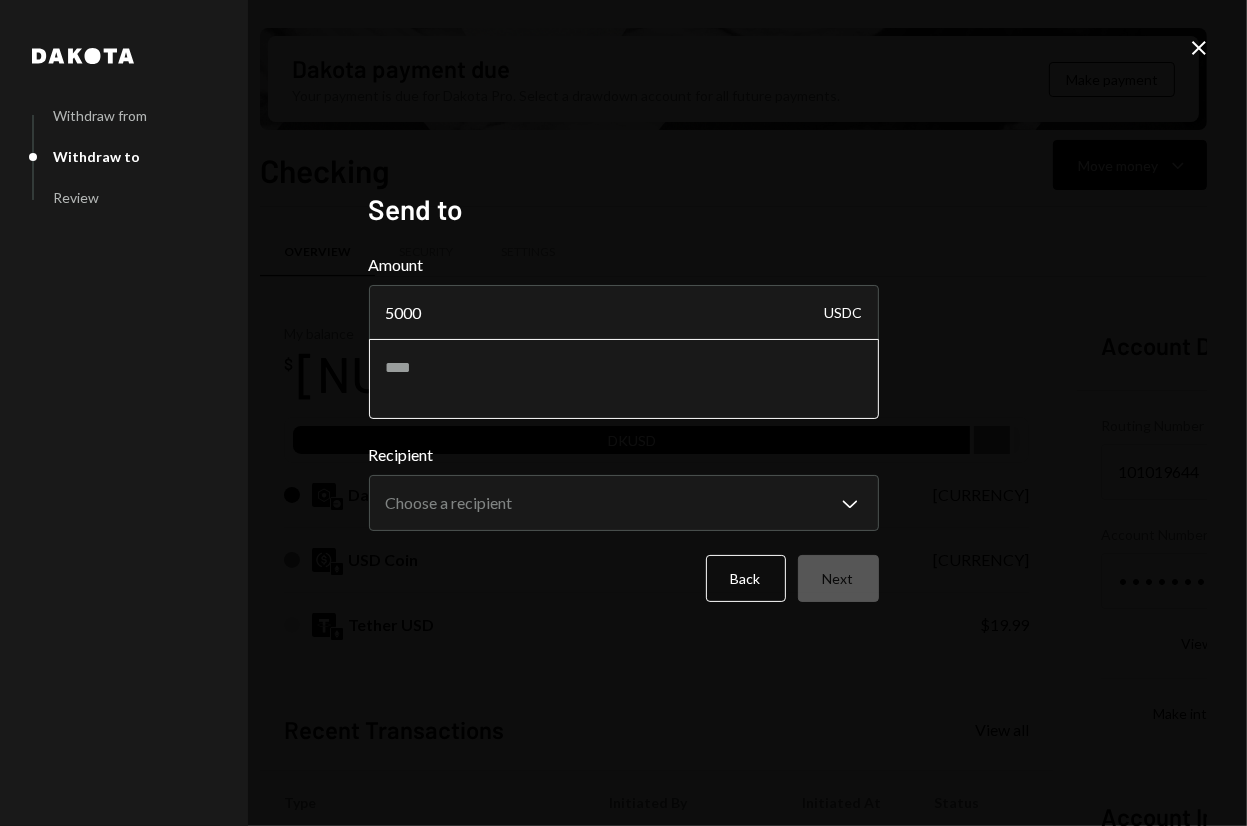 click at bounding box center [624, 379] 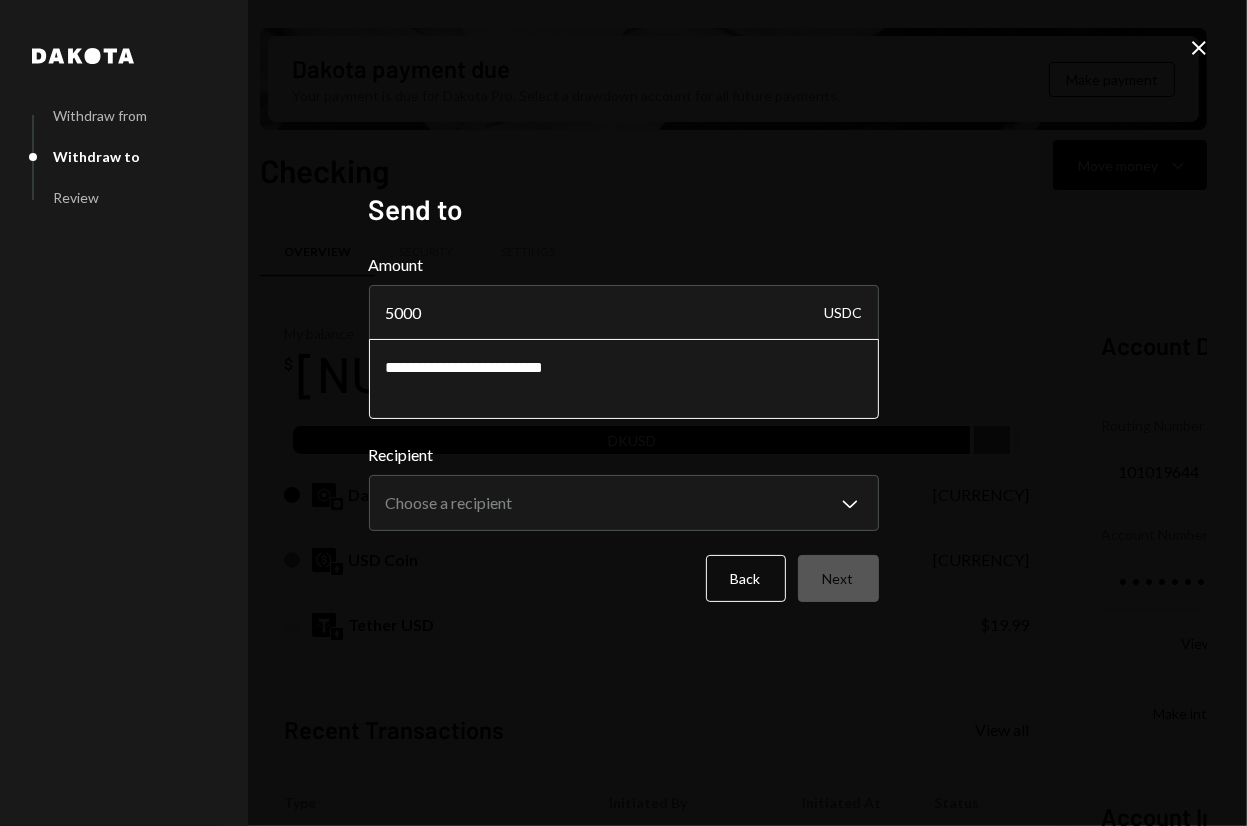 click on "**********" at bounding box center [624, 379] 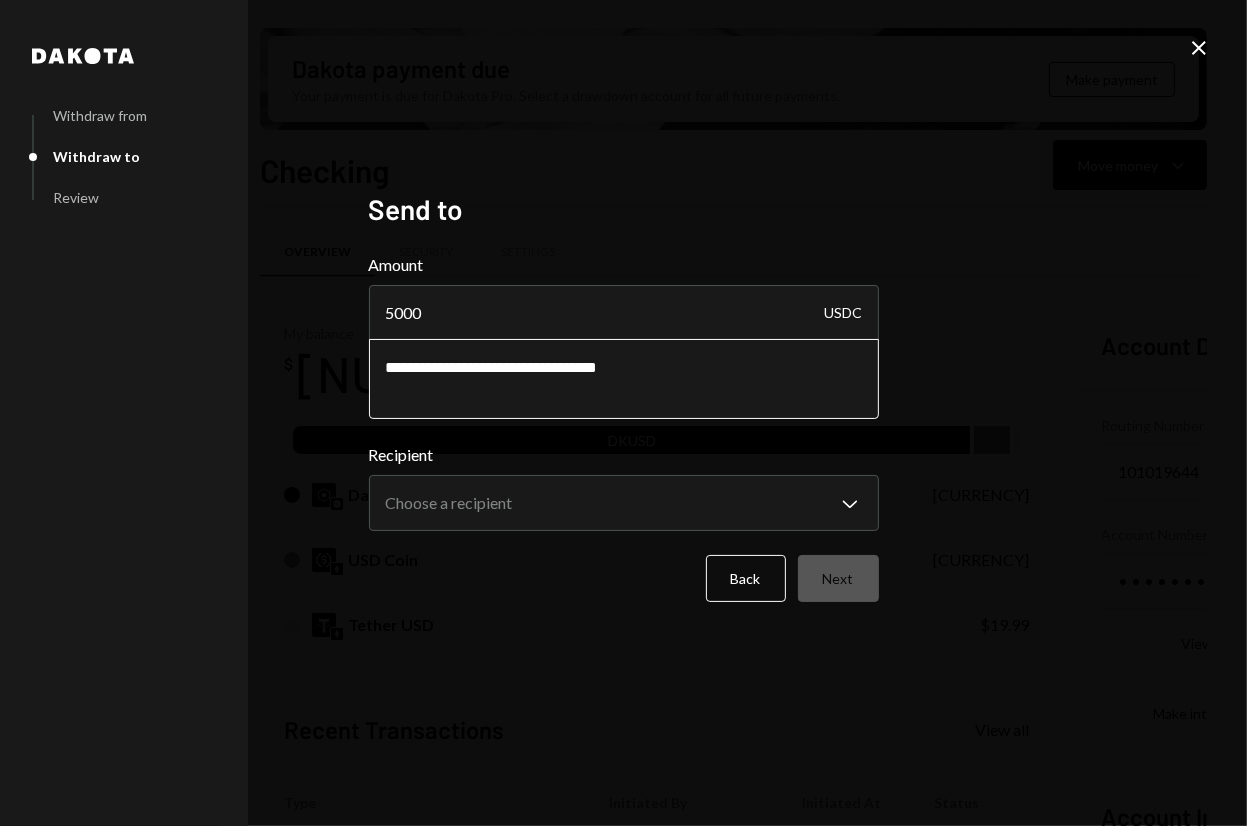 paste on "**********" 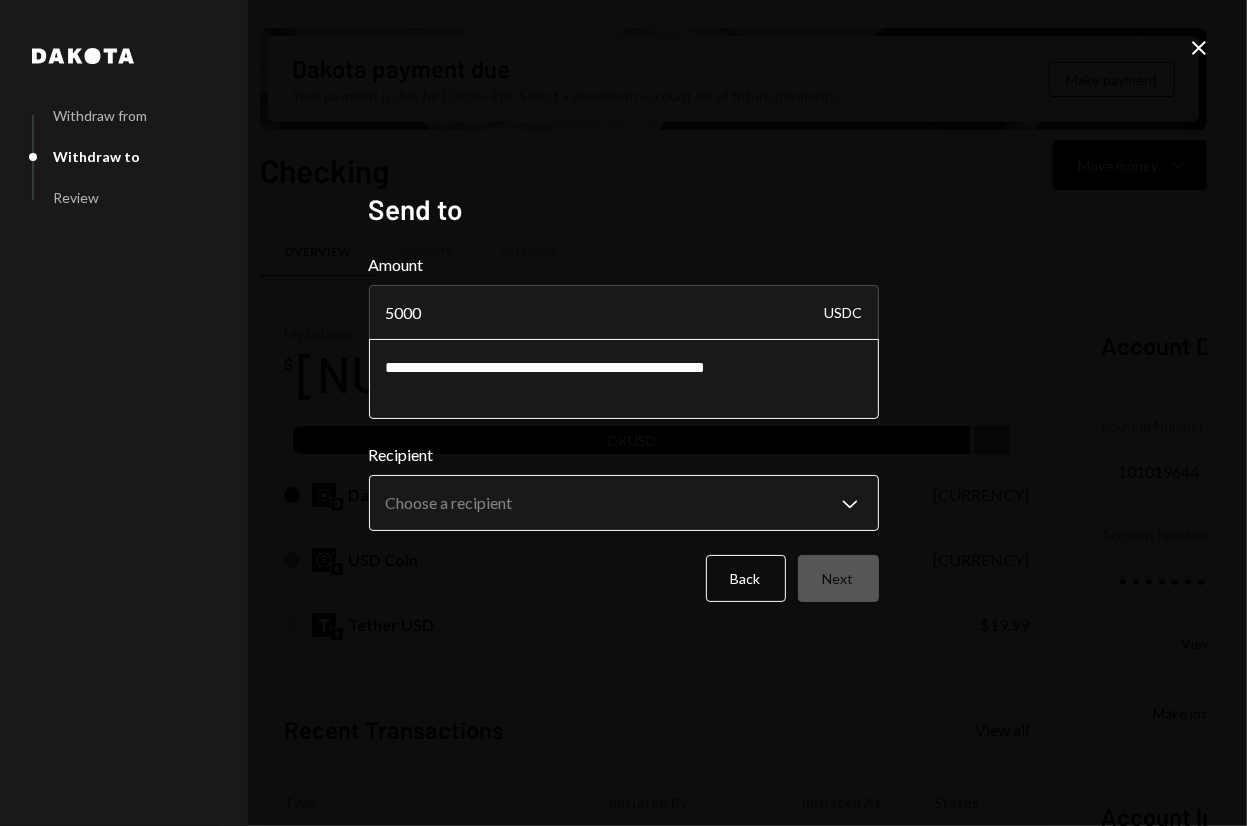 type on "**********" 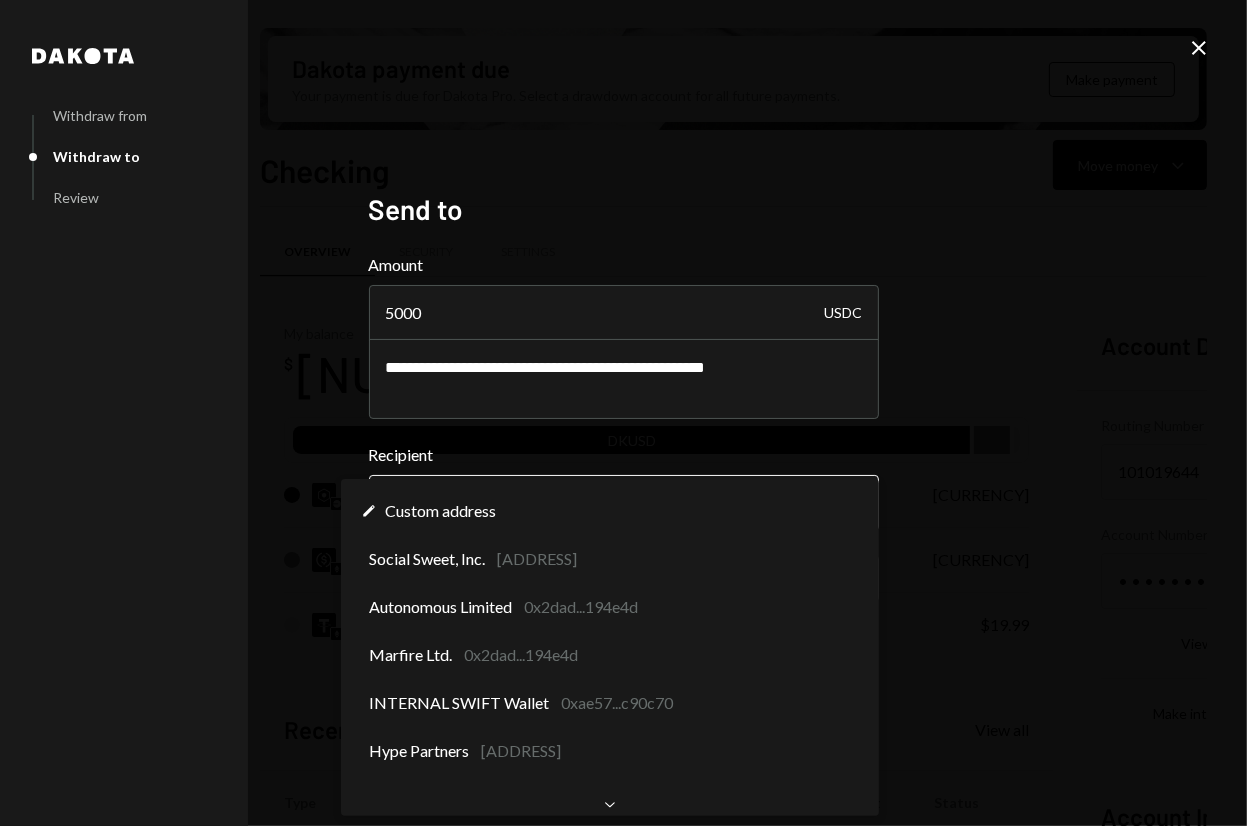 click on "S SCOR Foundation Caret Down Home Home Inbox Inbox Activities Transactions Accounts Accounts Caret Down Checking [CURRENCY] Savings [CURRENCY] Treasury [CURRENCY] Cards [CURRENCY] Dollar Rewards User Recipients Team Team Dakota payment due Your payment is due for Dakota Pro. Select a drawdown account for all future payments. Make payment Checking Move money Caret Down Overview Security Settings My balance [CURRENCY] DKUSD Dakota USD [CURRENCY] USD Coin [CURRENCY] Tether USD [CURRENCY] Recent Transactions View all Type Initiated By Initiated At Status Deposit 5,000 [CURRENCY] [ADDRESS] Copy [DATE] Completed Stablecoin Conversion [CURRENCY] [FIRST] [LAST] [DATE] Completed Withdrawal 42,600 [CURRENCY] [FIRST] [LAST] [DATE] Completed Deposit 42,600 [CURRENCY] [ADDRESS] Copy [DATE] Completed Withdrawal 10,000 [CURRENCY] [FIRST] [LAST] [DATE] Completed Account Details Routing Number [NUMBER] Copy Account Number • • • • • • • • [NUMBER] Show Copy View more details Right Arrow Right Arrow Dakota" at bounding box center [623, 413] 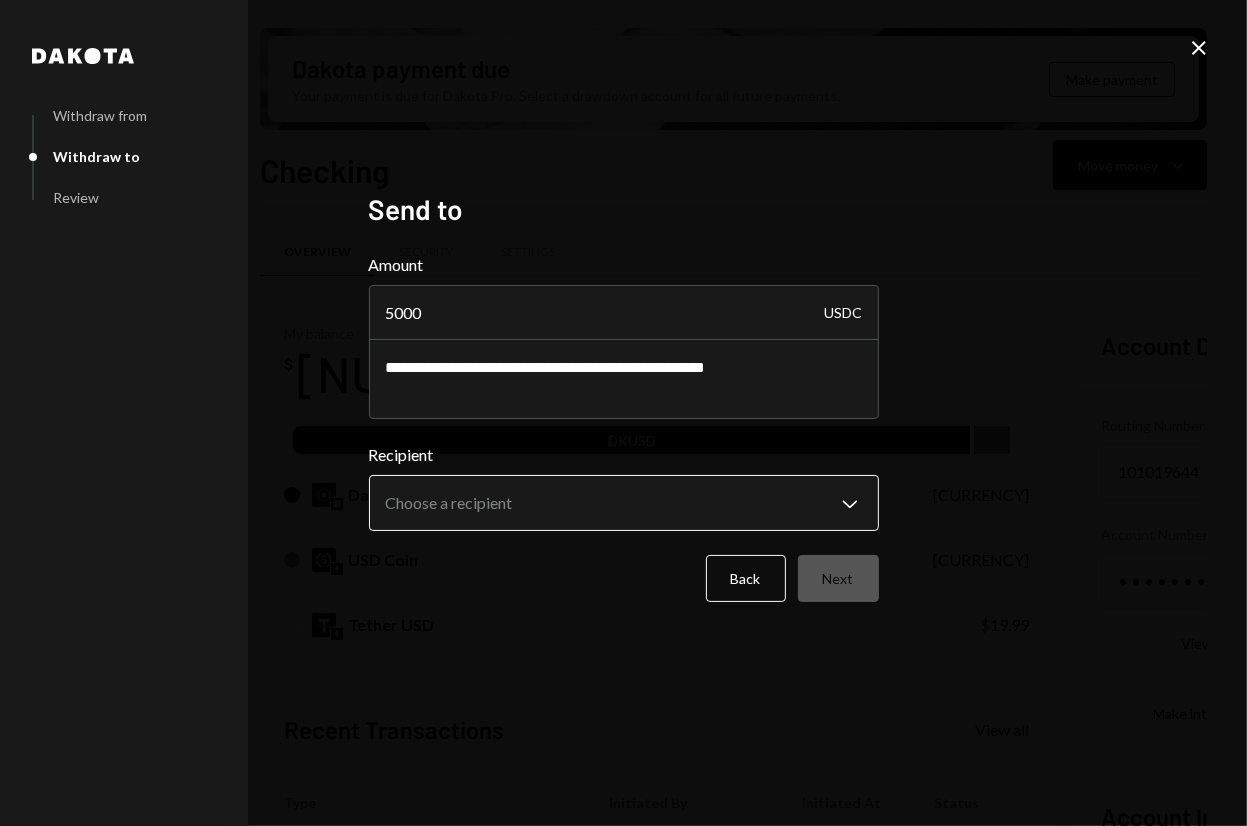 click on "S SCOR Foundation Caret Down Home Home Inbox Inbox Activities Transactions Accounts Accounts Caret Down Checking [CURRENCY] Savings [CURRENCY] Treasury [CURRENCY] Cards [CURRENCY] Dollar Rewards User Recipients Team Team Dakota payment due Your payment is due for Dakota Pro. Select a drawdown account for all future payments. Make payment Checking Move money Caret Down Overview Security Settings My balance [CURRENCY] DKUSD Dakota USD [CURRENCY] USD Coin [CURRENCY] Tether USD [CURRENCY] Recent Transactions View all Type Initiated By Initiated At Status Deposit 5,000 [CURRENCY] [ADDRESS] Copy [DATE] Completed Stablecoin Conversion [CURRENCY] [FIRST] [LAST] [DATE] Completed Withdrawal 42,600 [CURRENCY] [FIRST] [LAST] [DATE] Completed Deposit 42,600 [CURRENCY] [ADDRESS] Copy [DATE] Completed Withdrawal 10,000 [CURRENCY] [FIRST] [LAST] [DATE] Completed Account Details Routing Number [NUMBER] Copy Account Number • • • • • • • • [NUMBER] Show Copy View more details Right Arrow Right Arrow Dakota" at bounding box center [623, 413] 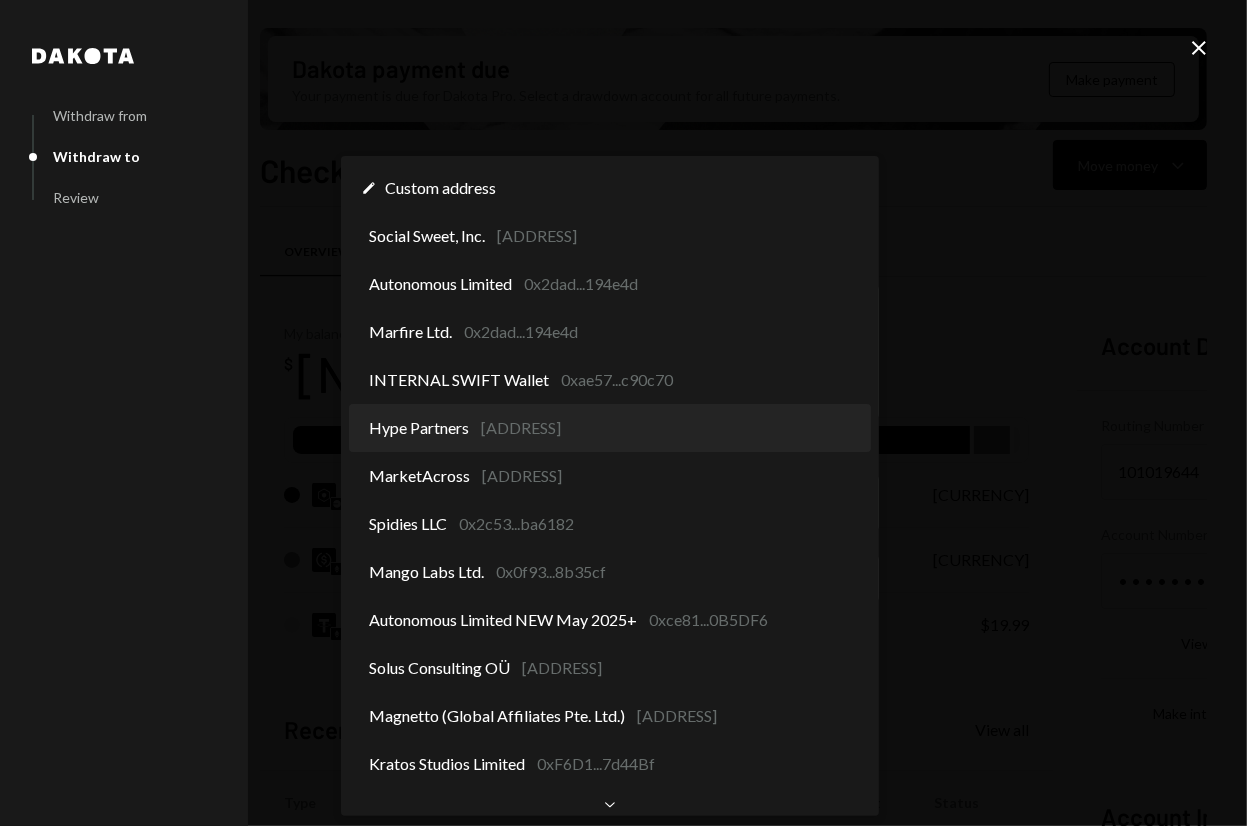 scroll, scrollTop: 0, scrollLeft: 0, axis: both 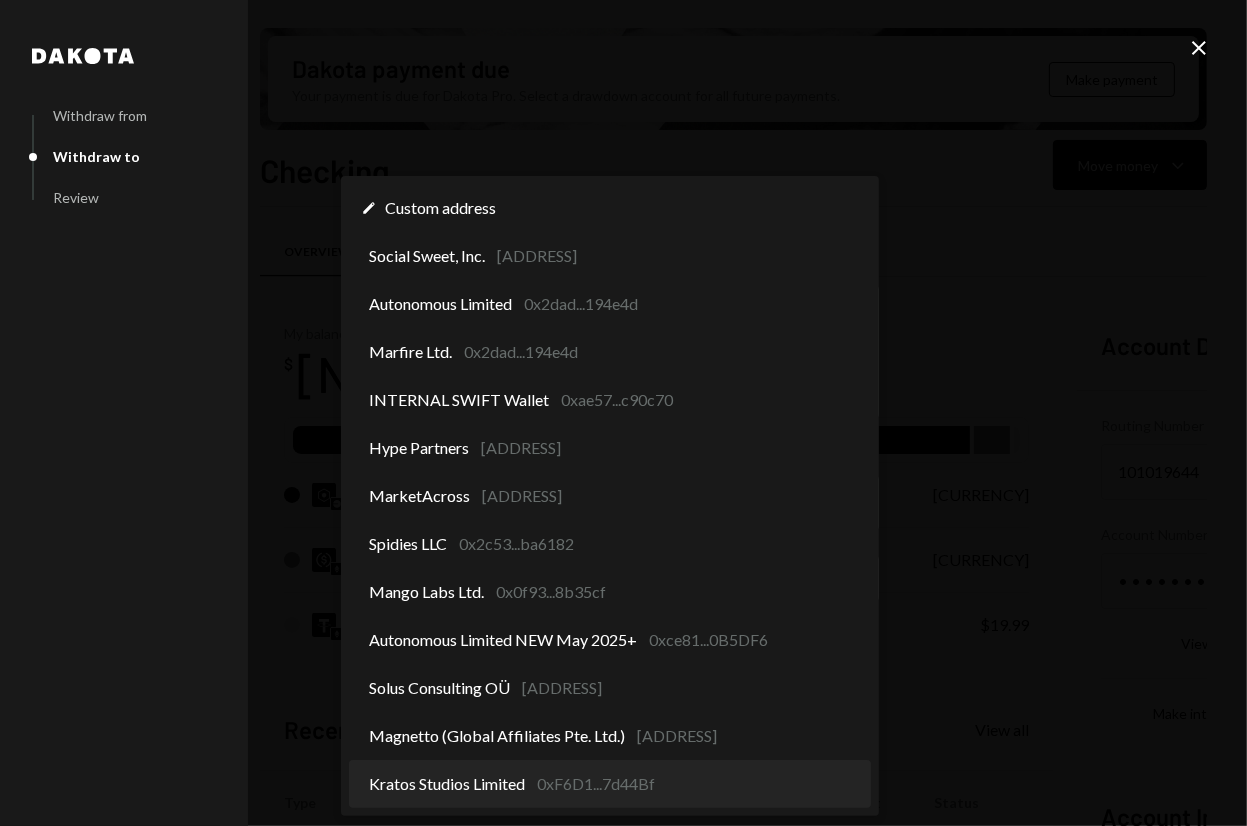 select on "**********" 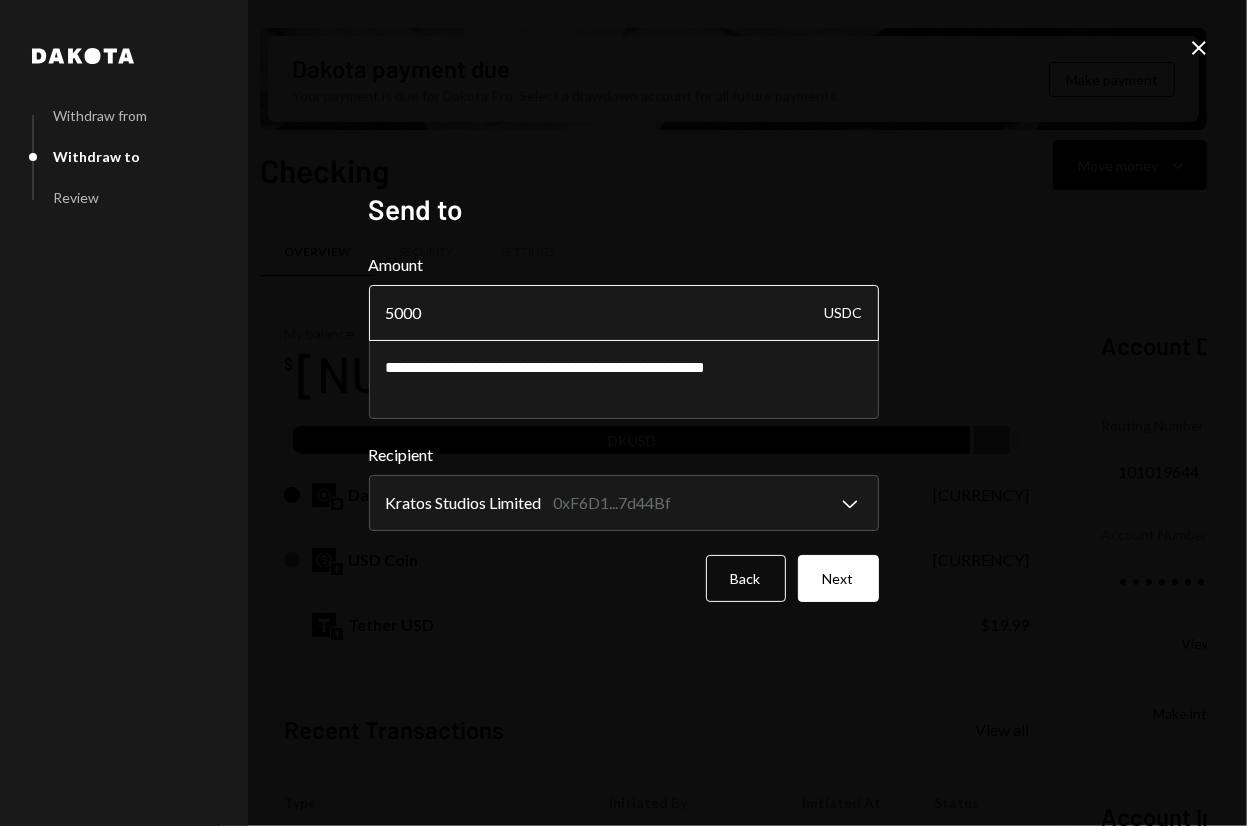 click on "5000" at bounding box center [624, 313] 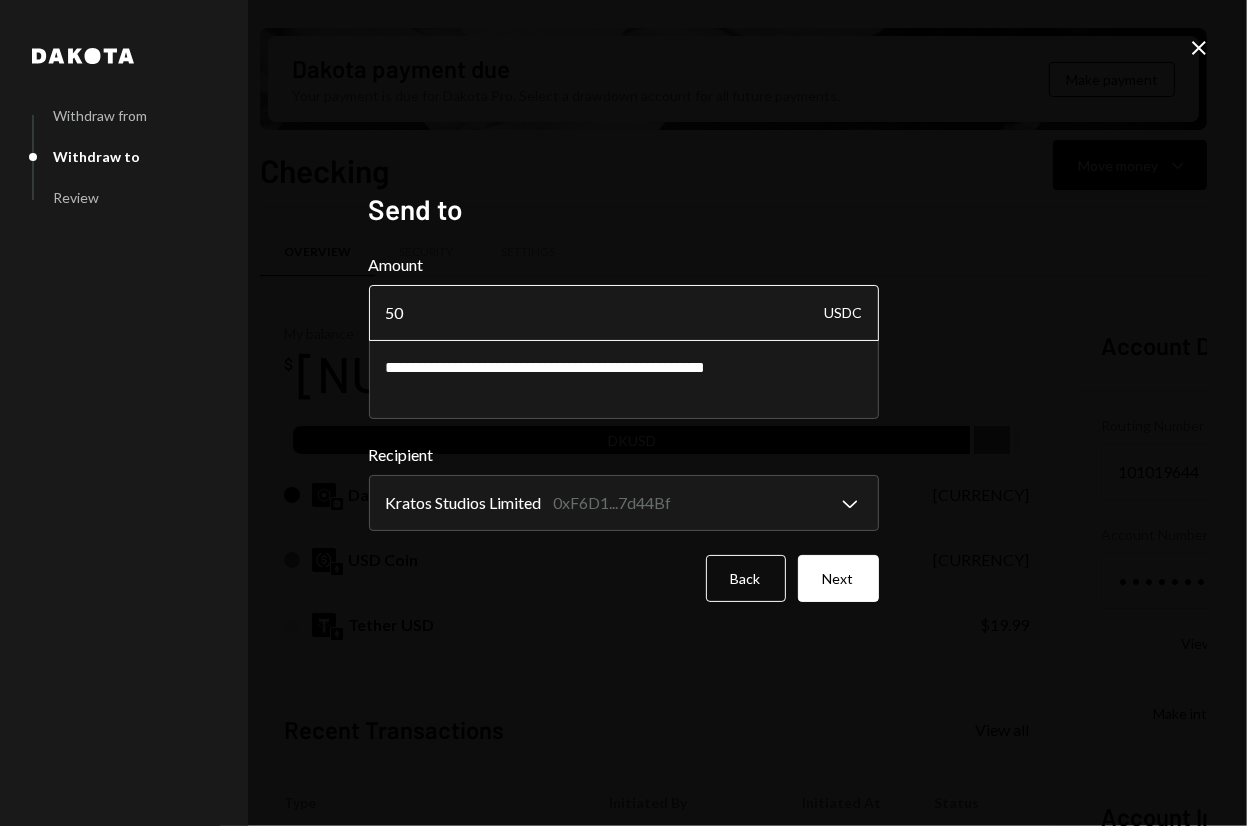 type on "5" 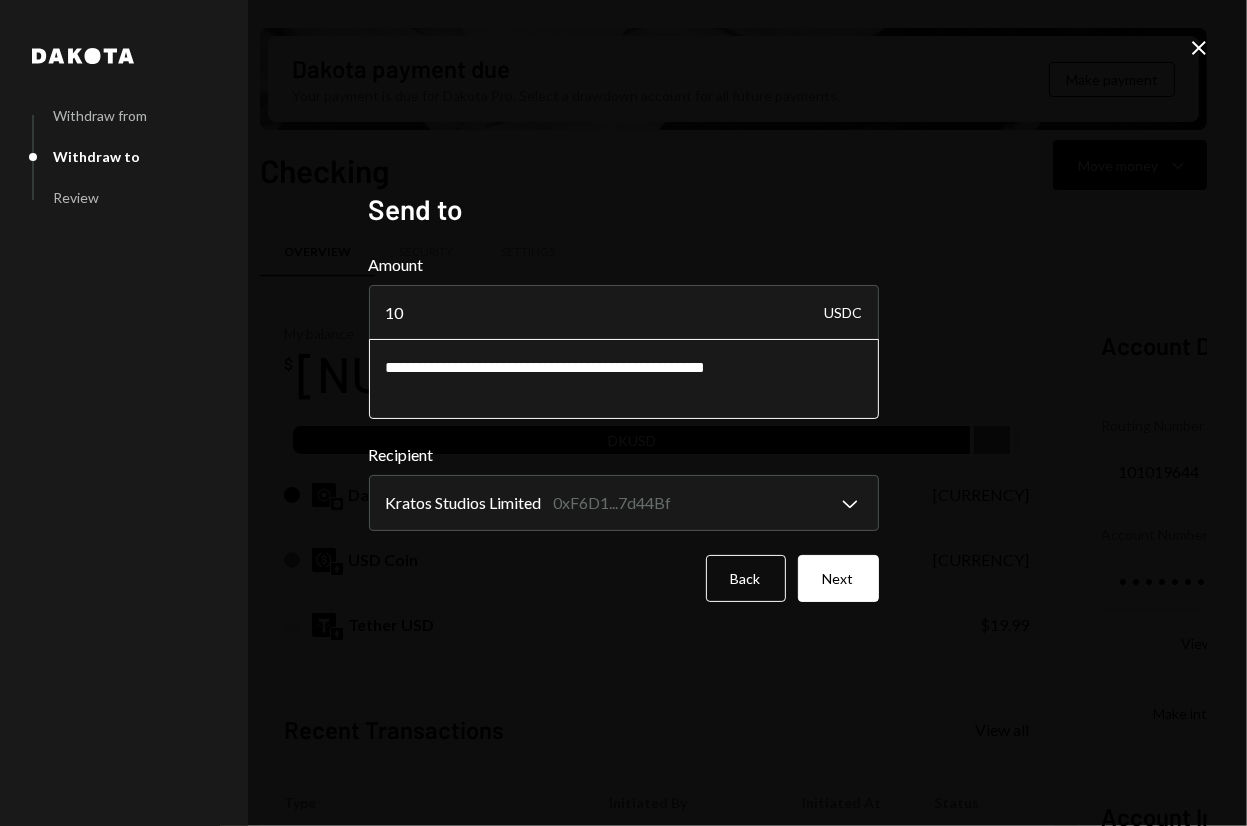 type on "10" 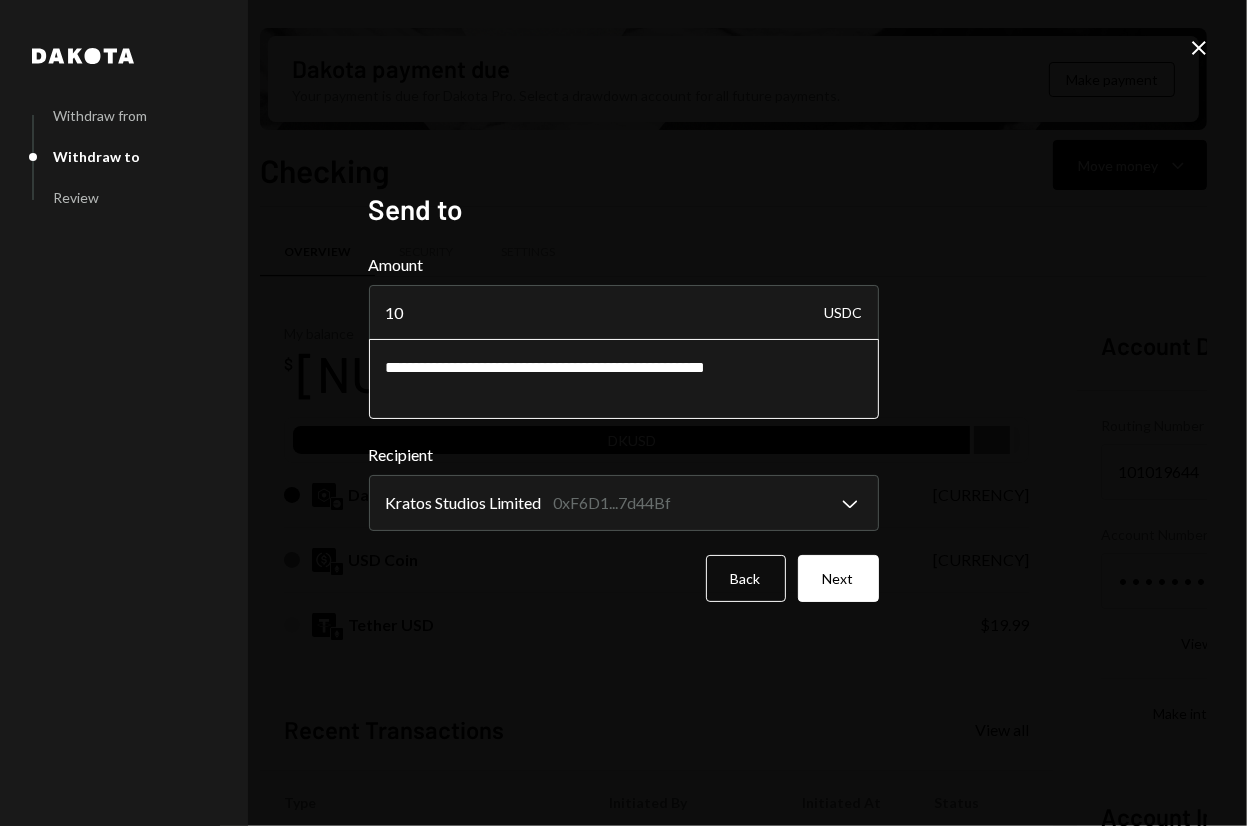 click on "**********" at bounding box center (624, 379) 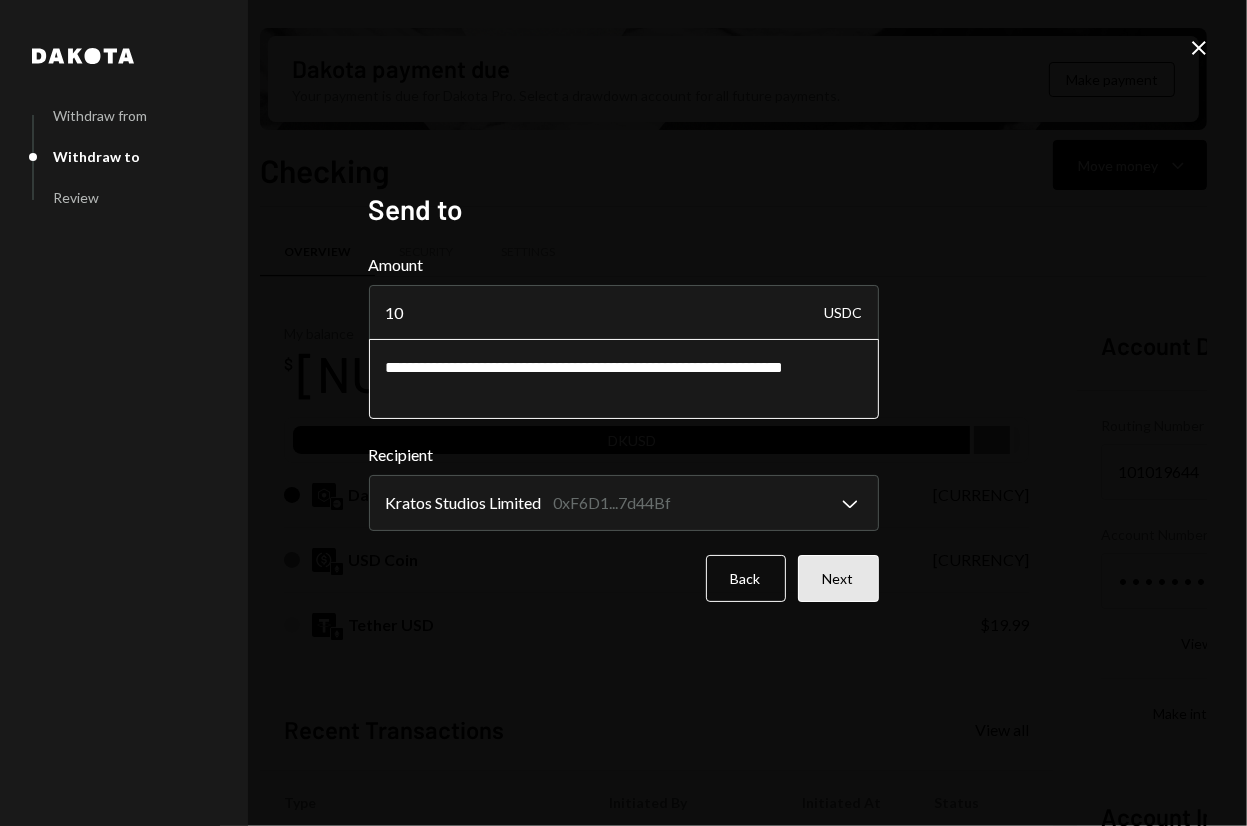 type on "**********" 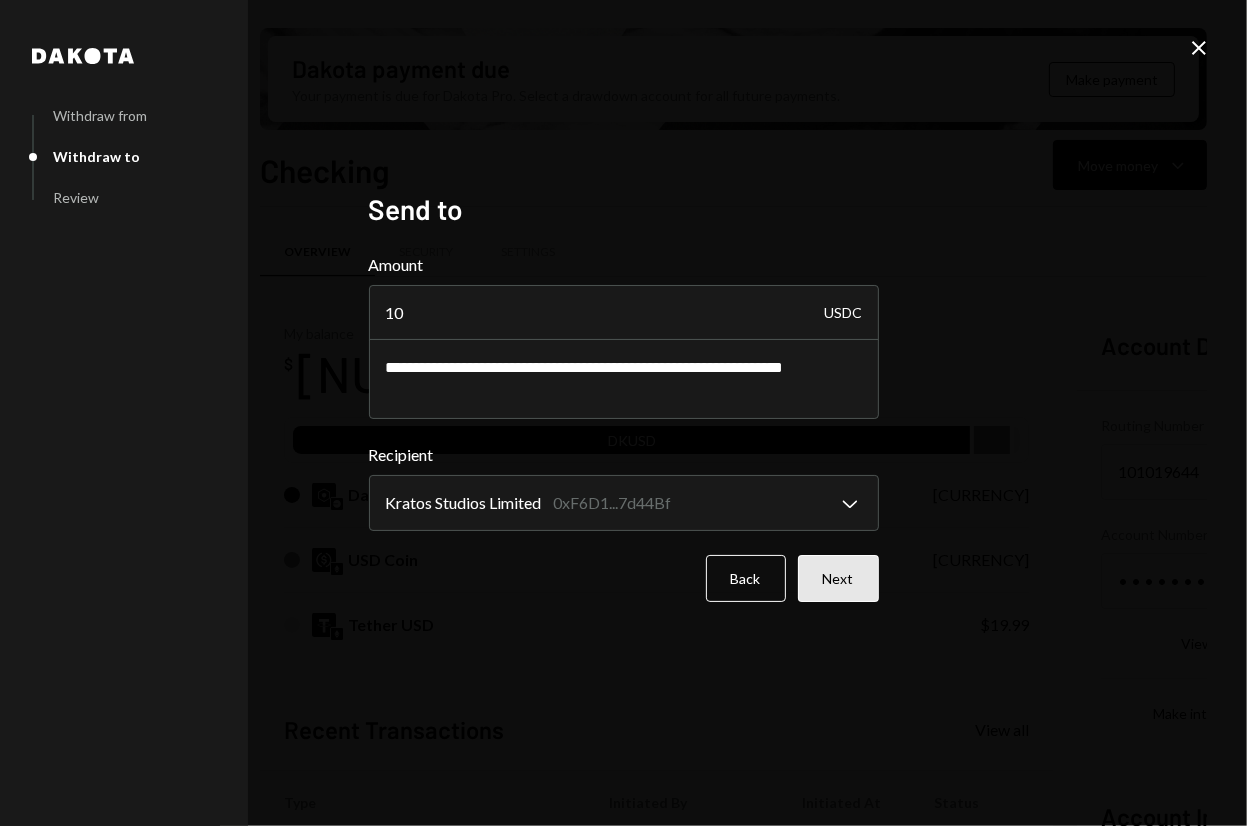 click on "Next" at bounding box center (838, 578) 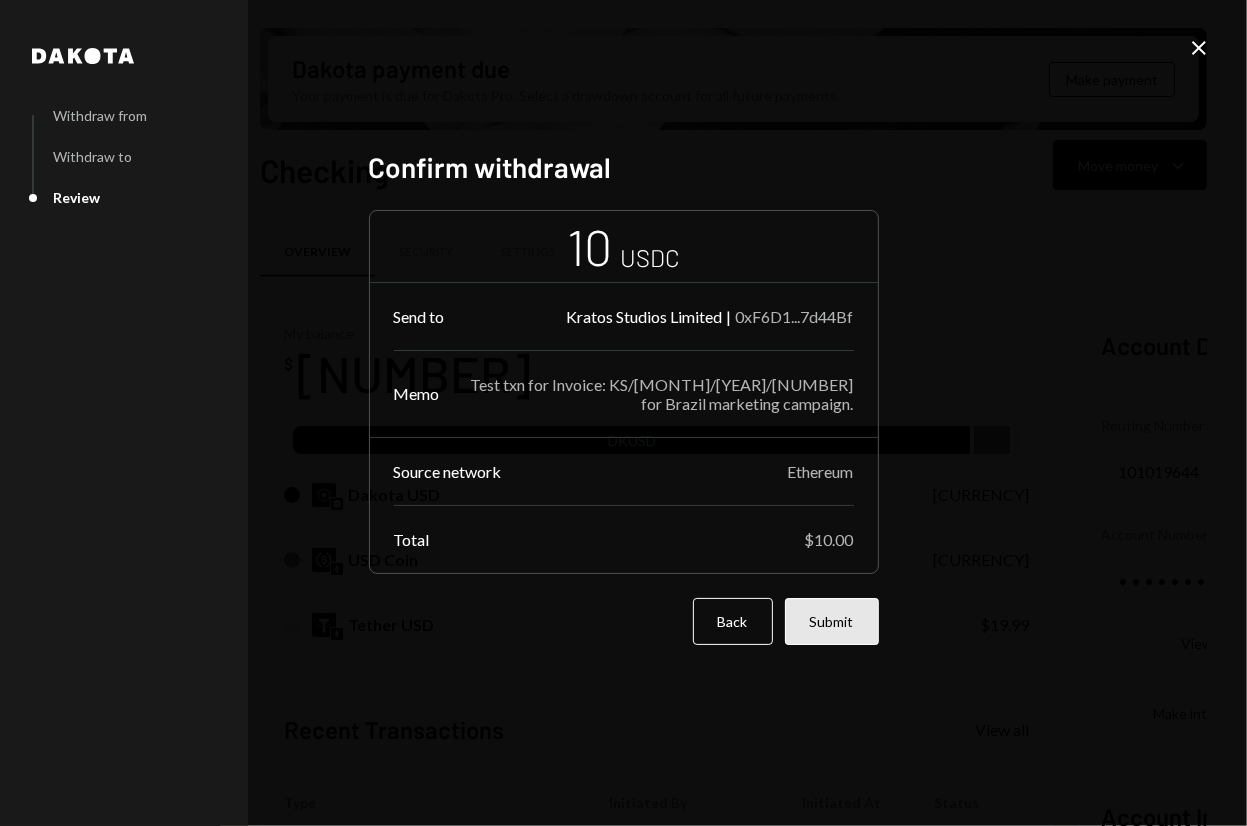 click on "Submit" at bounding box center (832, 621) 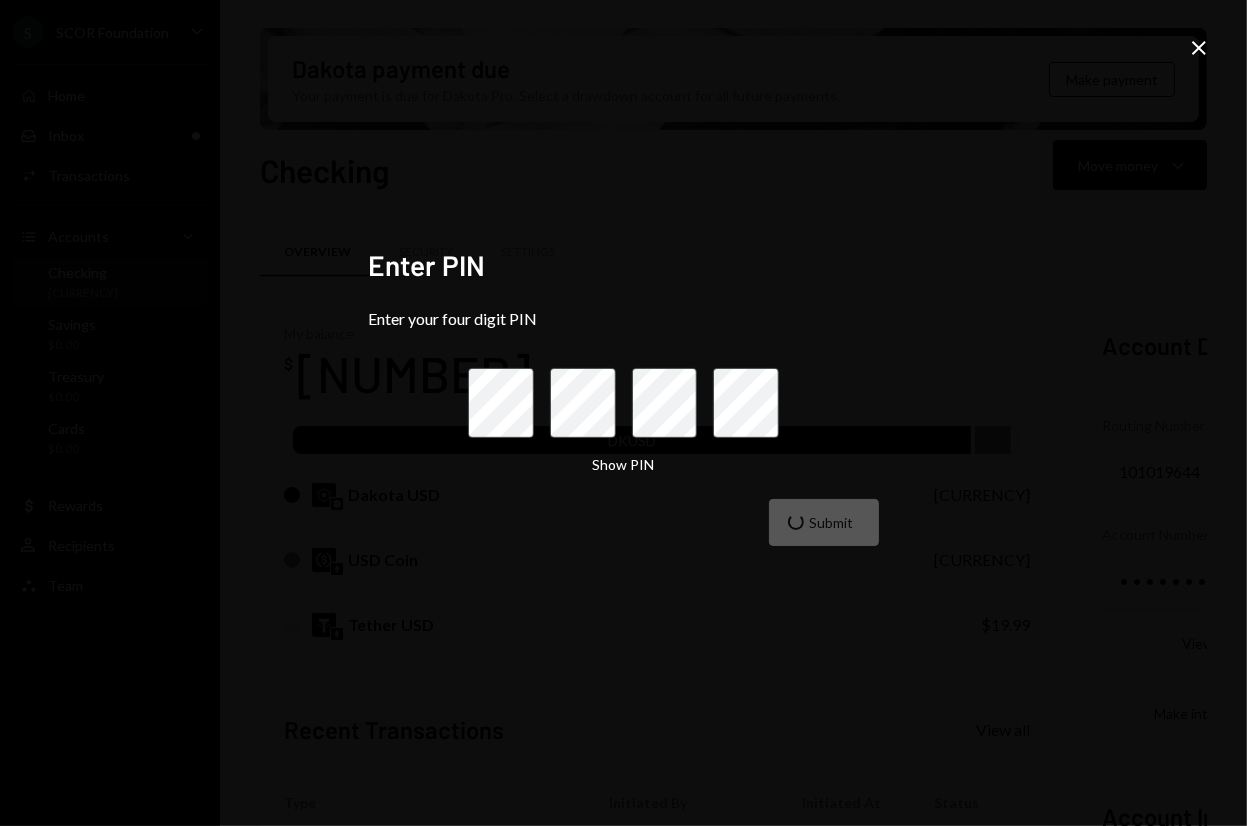 click on "Submit" at bounding box center [624, 522] 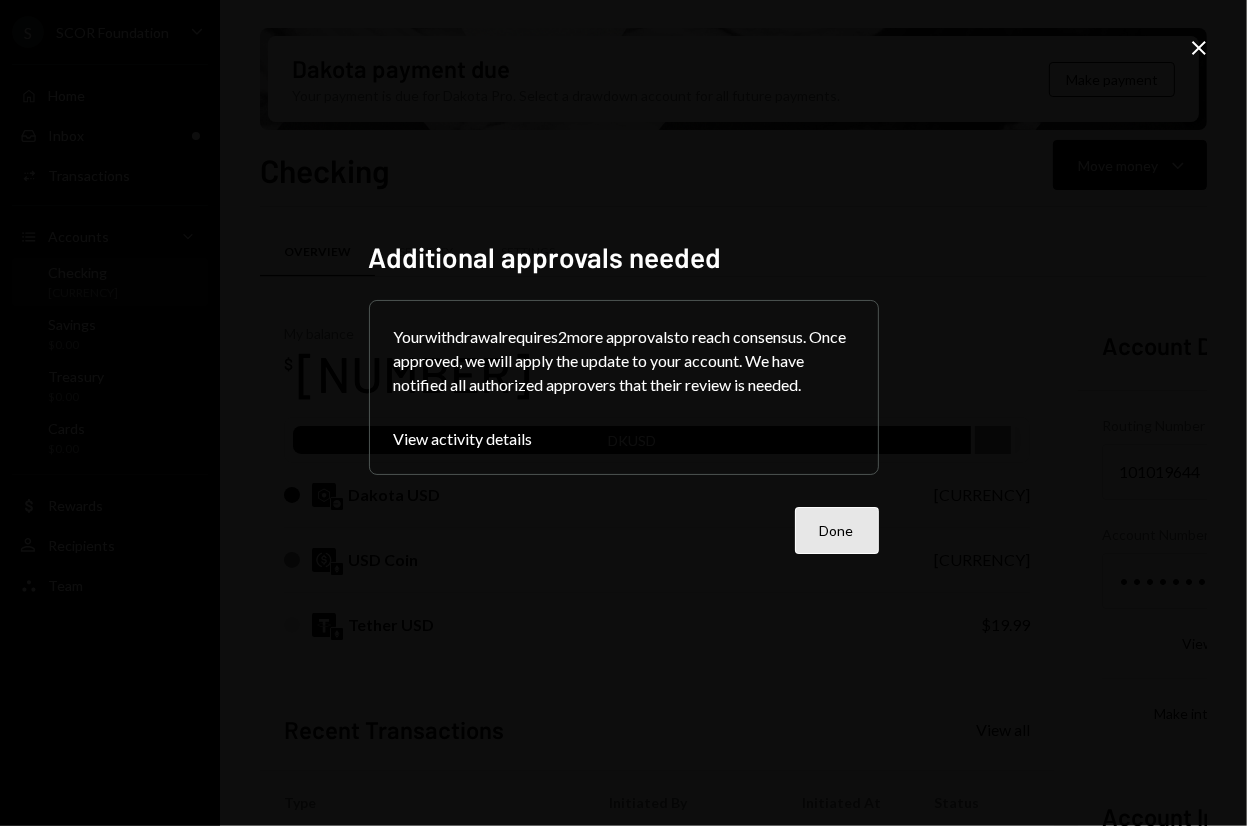 click on "Done" at bounding box center [837, 530] 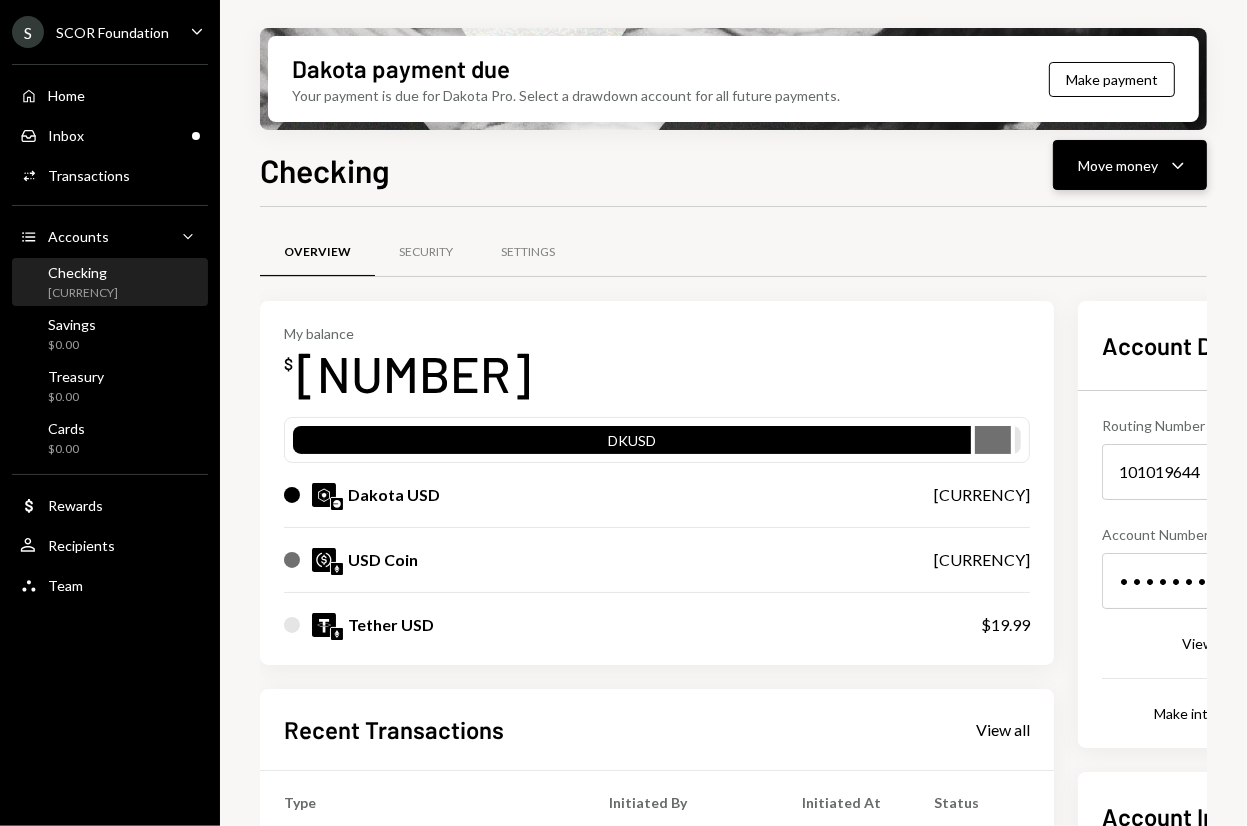 click on "Move money" at bounding box center (1118, 165) 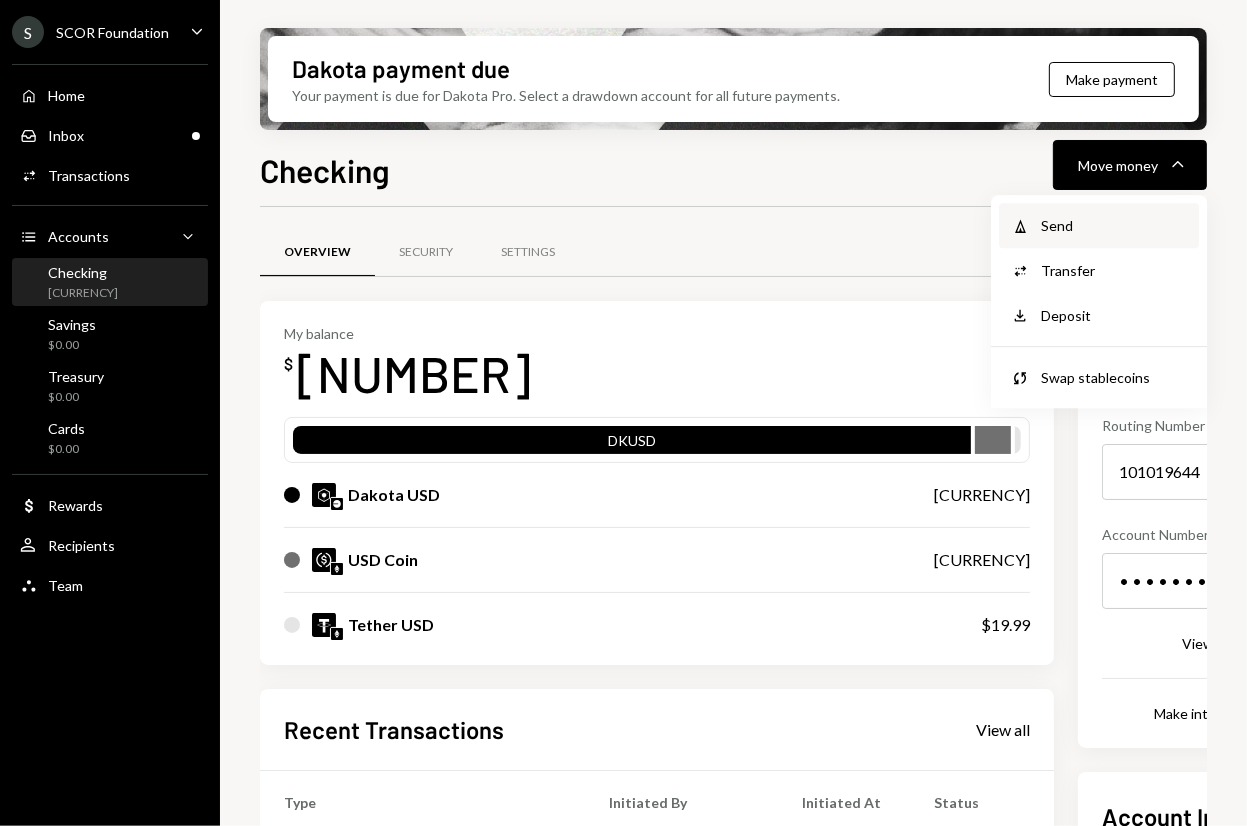 click on "Send" at bounding box center (1114, 225) 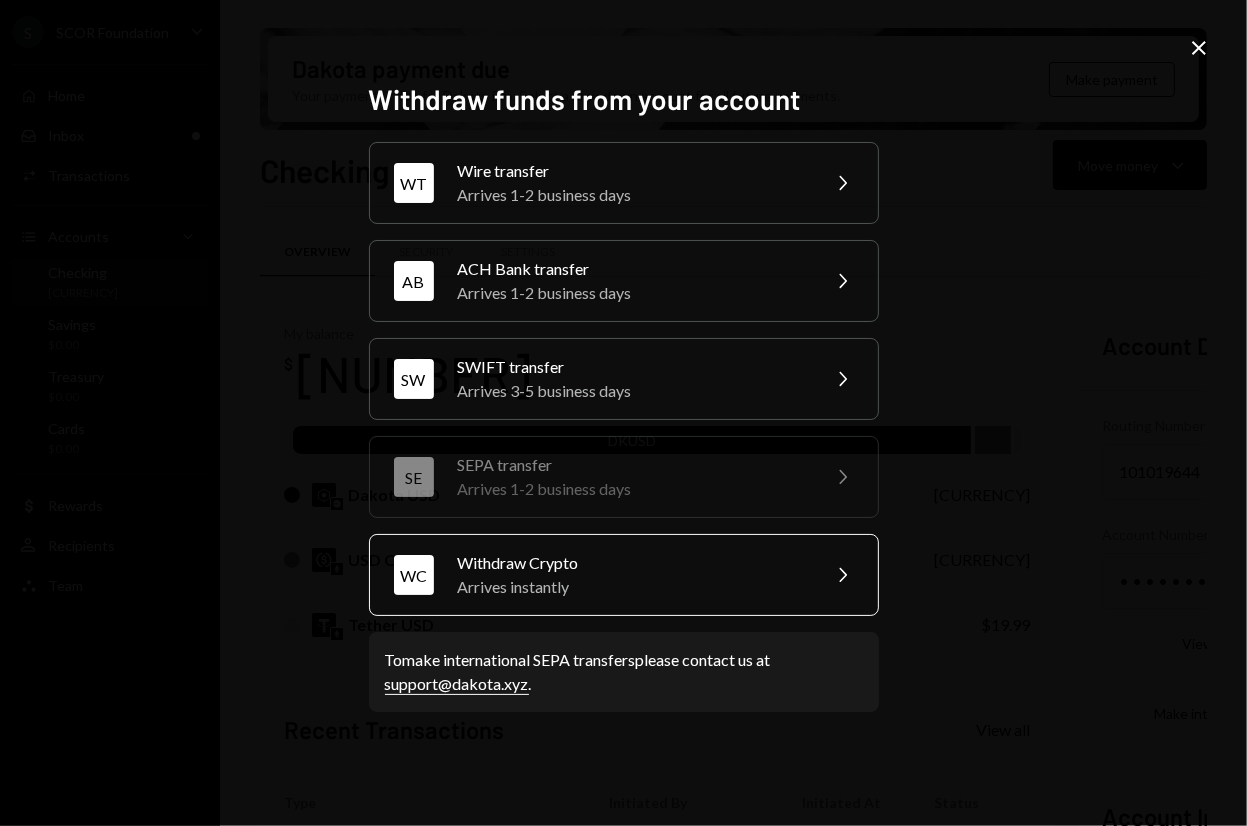 click on "Withdraw Crypto" at bounding box center [632, 563] 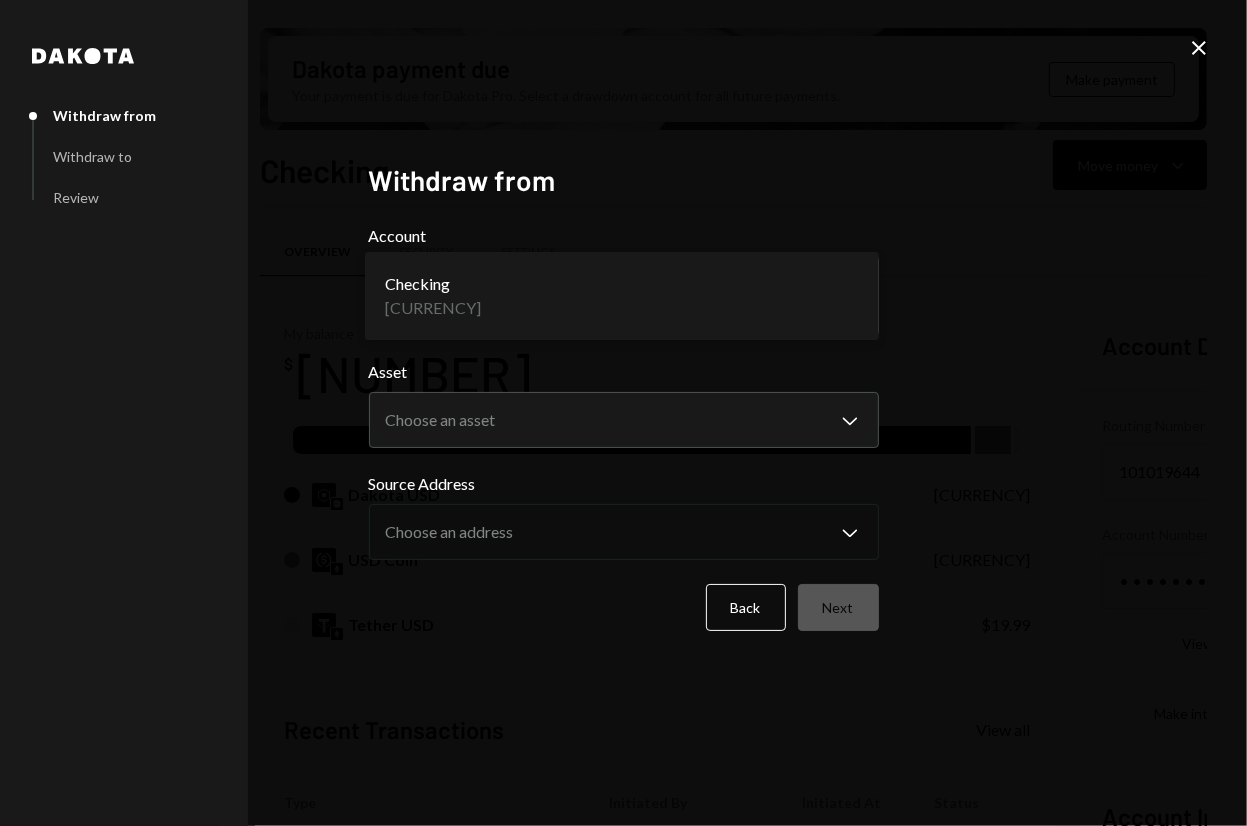 click on "S SCOR Foundation Caret Down Home Home Inbox Inbox Activities Transactions Accounts Accounts Caret Down Checking [CURRENCY] Savings [CURRENCY] Treasury [CURRENCY] Cards [CURRENCY] Dollar Rewards User Recipients Team Team Dakota payment due Your payment is due for Dakota Pro. Select a drawdown account for all future payments. Make payment Checking Move money Caret Down Overview Security Settings My balance [CURRENCY] DKUSD Dakota USD [CURRENCY] USD Coin [CURRENCY] Tether USD [CURRENCY] Recent Transactions View all Type Initiated By Initiated At Status Withdrawal 10 [CURRENCY] [FIRST] [LAST] [TIME] Review Right Arrow Deposit 5,000 [CURRENCY] [ADDRESS] Copy [DATE] Completed Stablecoin Conversion [CURRENCY] [FIRST] [LAST] [DATE] Completed Withdrawal 42,600 [CURRENCY] [FIRST] [LAST] [DATE] Completed Deposit 42,600 [CURRENCY] [ADDRESS] Copy [DATE] Completed Account Details Routing Number [NUMBER] Copy Account Number • • • • • • • • [NUMBER] Show Copy View more details Right Arrow Right Arrow" at bounding box center (623, 413) 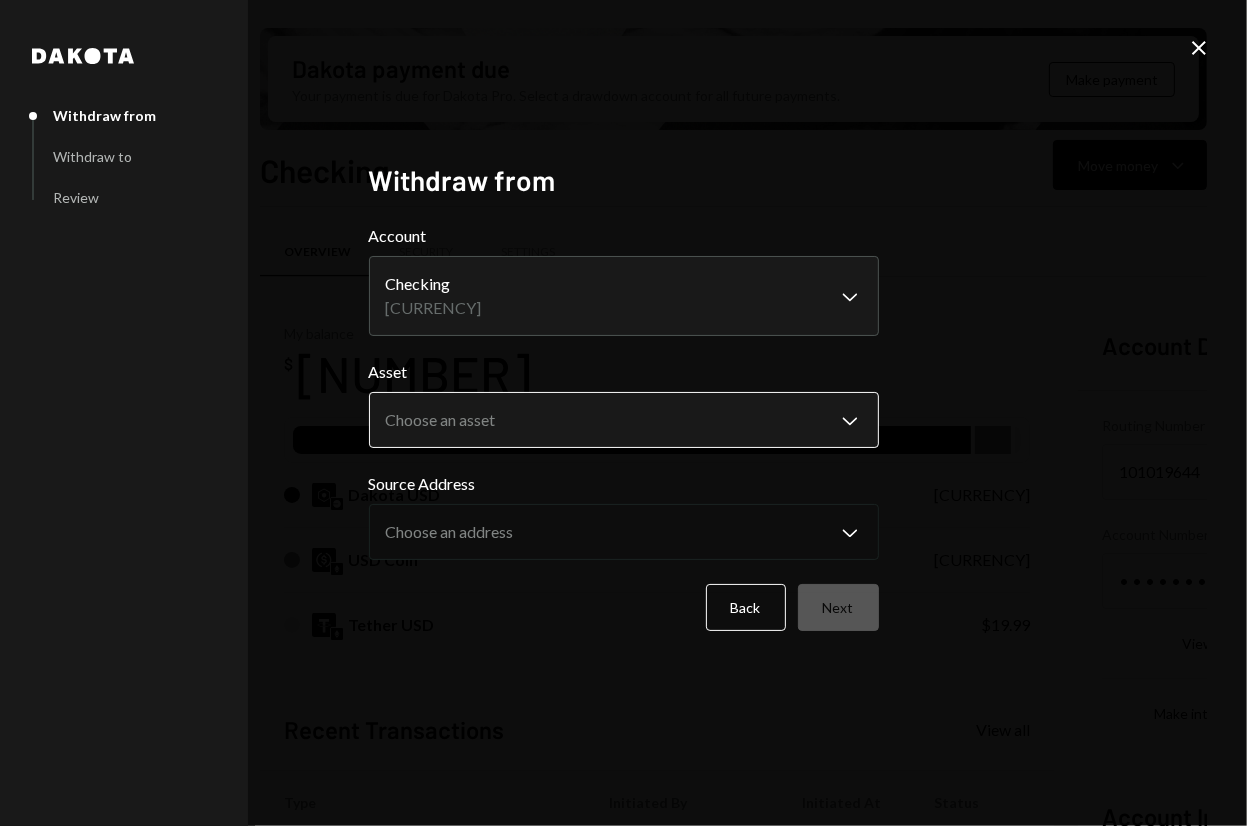 click on "S SCOR Foundation Caret Down Home Home Inbox Inbox Activities Transactions Accounts Accounts Caret Down Checking [CURRENCY] Savings [CURRENCY] Treasury [CURRENCY] Cards [CURRENCY] Dollar Rewards User Recipients Team Team Dakota payment due Your payment is due for Dakota Pro. Select a drawdown account for all future payments. Make payment Checking Move money Caret Down Overview Security Settings My balance [CURRENCY] DKUSD Dakota USD [CURRENCY] USD Coin [CURRENCY] Tether USD [CURRENCY] Recent Transactions View all Type Initiated By Initiated At Status Withdrawal 10 [CURRENCY] [FIRST] [LAST] [TIME] Review Right Arrow Deposit 5,000 [CURRENCY] [ADDRESS] Copy [DATE] Completed Stablecoin Conversion [CURRENCY] [FIRST] [LAST] [DATE] Completed Withdrawal 42,600 [CURRENCY] [FIRST] [LAST] [DATE] Completed Deposit 42,600 [CURRENCY] [ADDRESS] Copy [DATE] Completed Account Details Routing Number [NUMBER] Copy Account Number • • • • • • • • [NUMBER] Show Copy View more details Right Arrow Right Arrow" at bounding box center (623, 413) 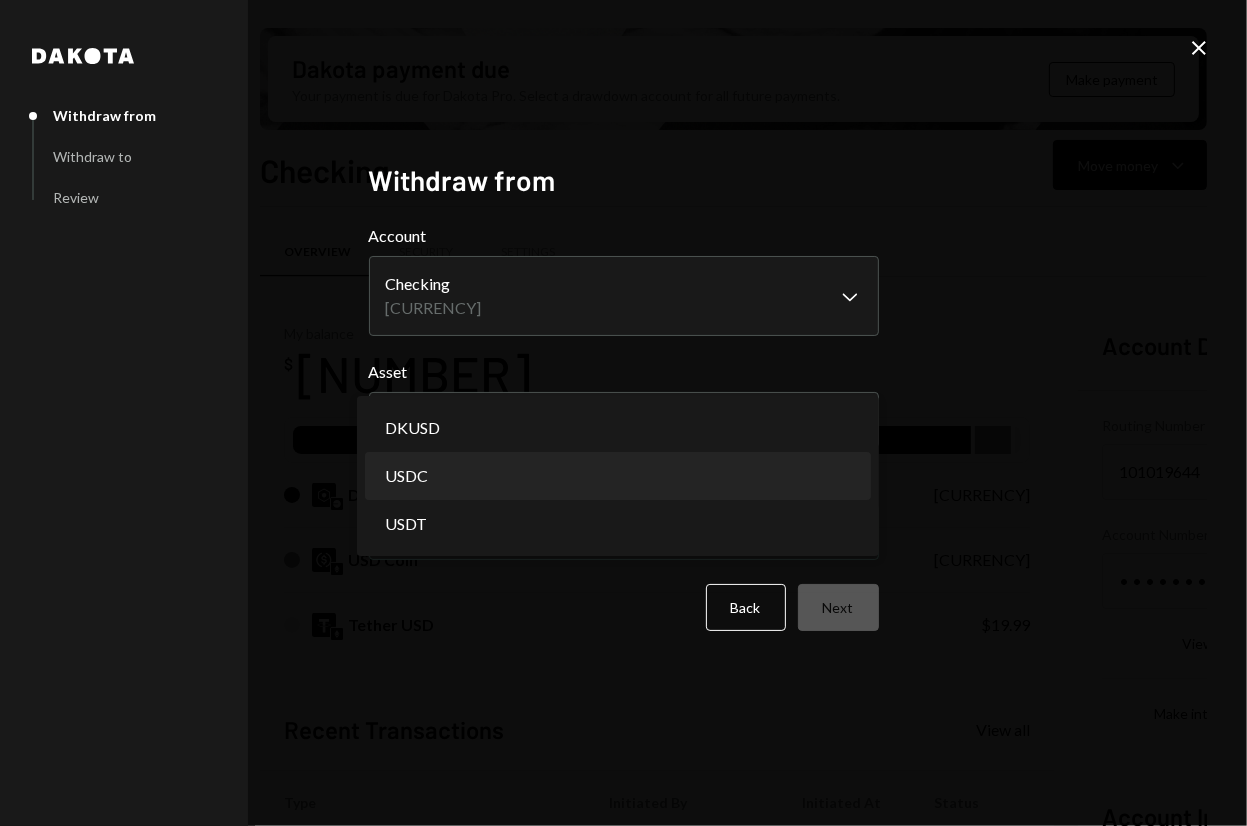 select on "****" 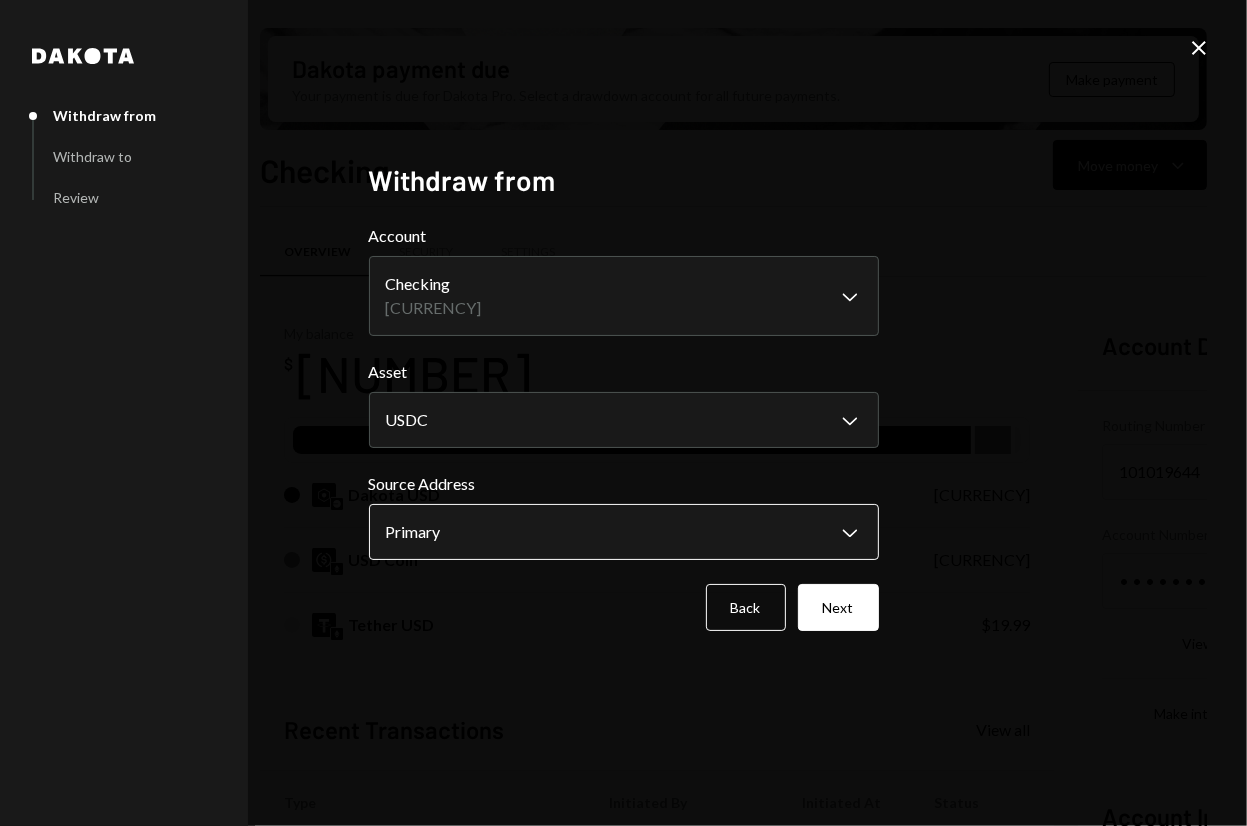 click on "S SCOR Foundation Caret Down Home Home Inbox Inbox Activities Transactions Accounts Accounts Caret Down Checking [CURRENCY] Savings [CURRENCY] Treasury [CURRENCY] Cards [CURRENCY] Dollar Rewards User Recipients Team Team Dakota payment due Your payment is due for Dakota Pro. Select a drawdown account for all future payments. Make payment Checking Move money Caret Down Overview Security Settings My balance [CURRENCY] DKUSD Dakota USD [CURRENCY] USD Coin [CURRENCY] Tether USD [CURRENCY] Recent Transactions View all Type Initiated By Initiated At Status Withdrawal 10 [CURRENCY] [FIRST] [LAST] [TIME] Review Right Arrow Deposit 5,000 [CURRENCY] [ADDRESS] Copy [DATE] Completed Stablecoin Conversion [CURRENCY] [FIRST] [LAST] [DATE] Completed Withdrawal 42,600 [CURRENCY] [FIRST] [LAST] [DATE] Completed Deposit 42,600 [CURRENCY] [ADDRESS] Copy [DATE] Completed Account Details Routing Number [NUMBER] Copy Account Number • • • • • • • • [NUMBER] Show Copy View more details Right Arrow Right Arrow" at bounding box center [623, 413] 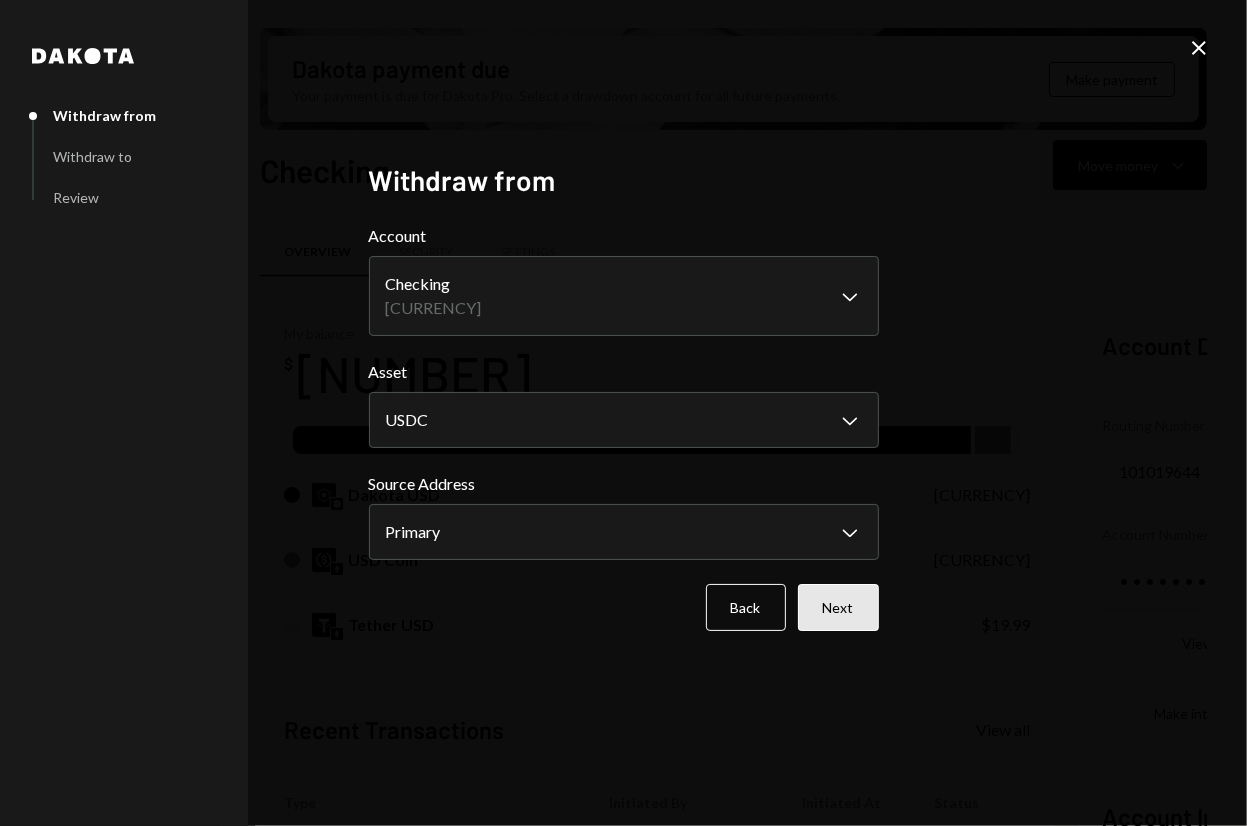 click on "Next" at bounding box center [838, 607] 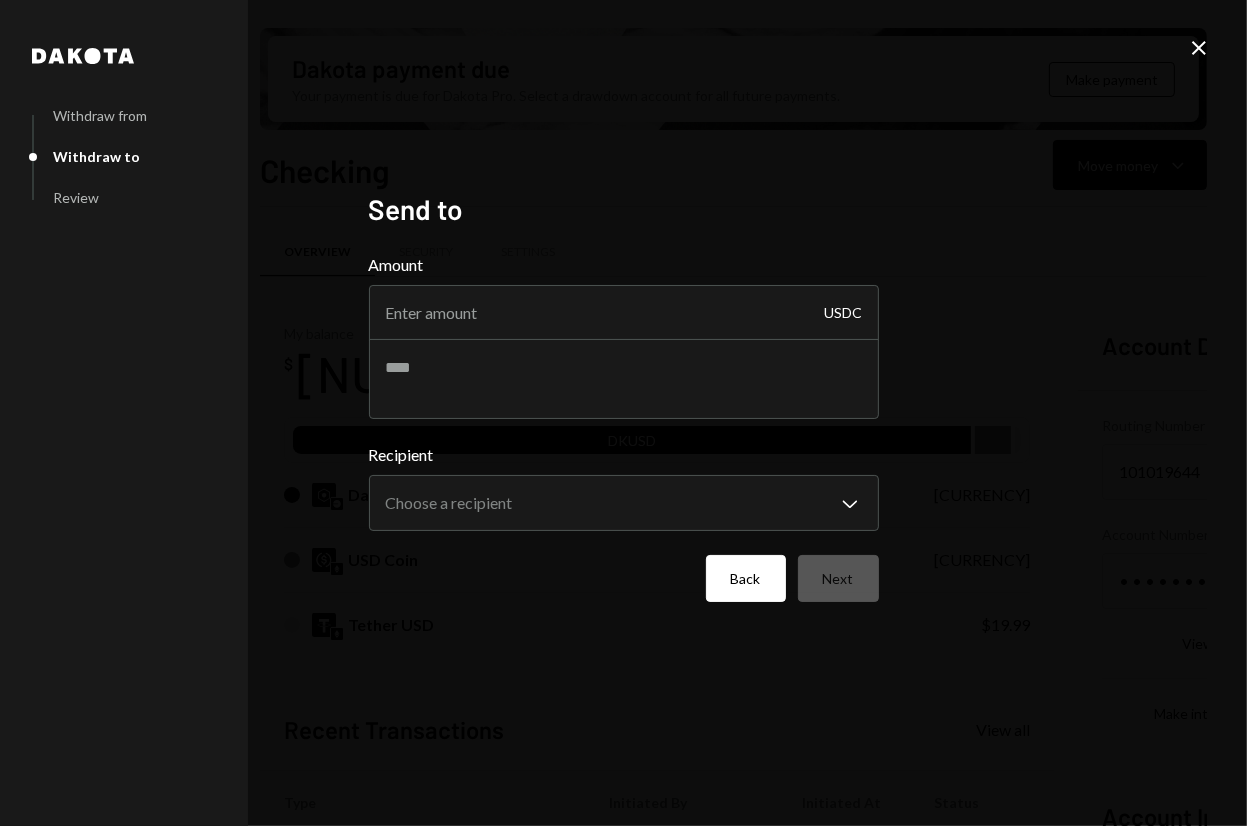 click on "Back" at bounding box center [746, 578] 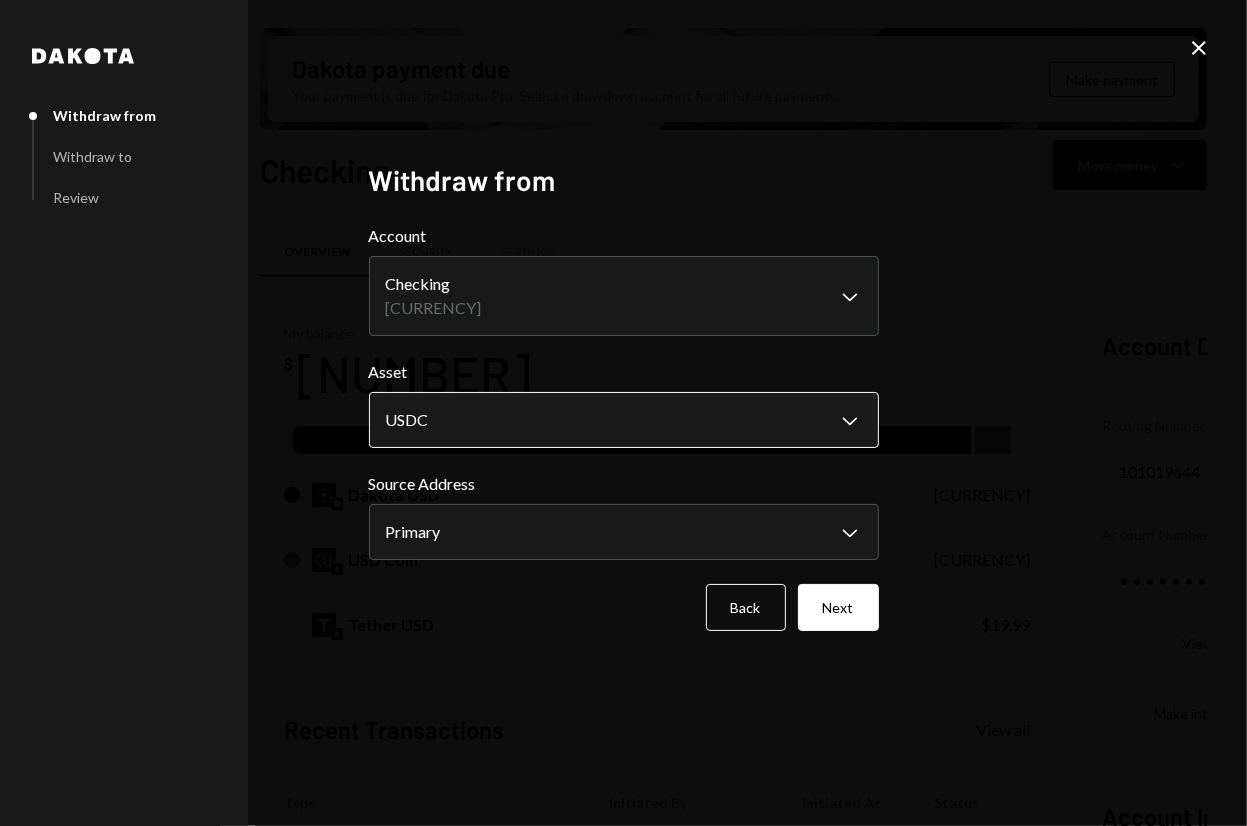 click on "S SCOR Foundation Caret Down Home Home Inbox Inbox Activities Transactions Accounts Accounts Caret Down Checking [CURRENCY] Savings [CURRENCY] Treasury [CURRENCY] Cards [CURRENCY] Dollar Rewards User Recipients Team Team Dakota payment due Your payment is due for Dakota Pro. Select a drawdown account for all future payments. Make payment Checking Move money Caret Down Overview Security Settings My balance [CURRENCY] DKUSD Dakota USD [CURRENCY] USD Coin [CURRENCY] Tether USD [CURRENCY] Recent Transactions View all Type Initiated By Initiated At Status Withdrawal 10 [CURRENCY] [FIRST] [LAST] [TIME] Review Right Arrow Deposit 5,000 [CURRENCY] [ADDRESS] Copy [DATE] Completed Stablecoin Conversion [CURRENCY] [FIRST] [LAST] [DATE] Completed Withdrawal 42,600 [CURRENCY] [FIRST] [LAST] [DATE] Completed Deposit 42,600 [CURRENCY] [ADDRESS] Copy [DATE] Completed Account Details Routing Number [NUMBER] Copy Account Number • • • • • • • • [NUMBER] Show Copy View more details Right Arrow Right Arrow" at bounding box center [623, 413] 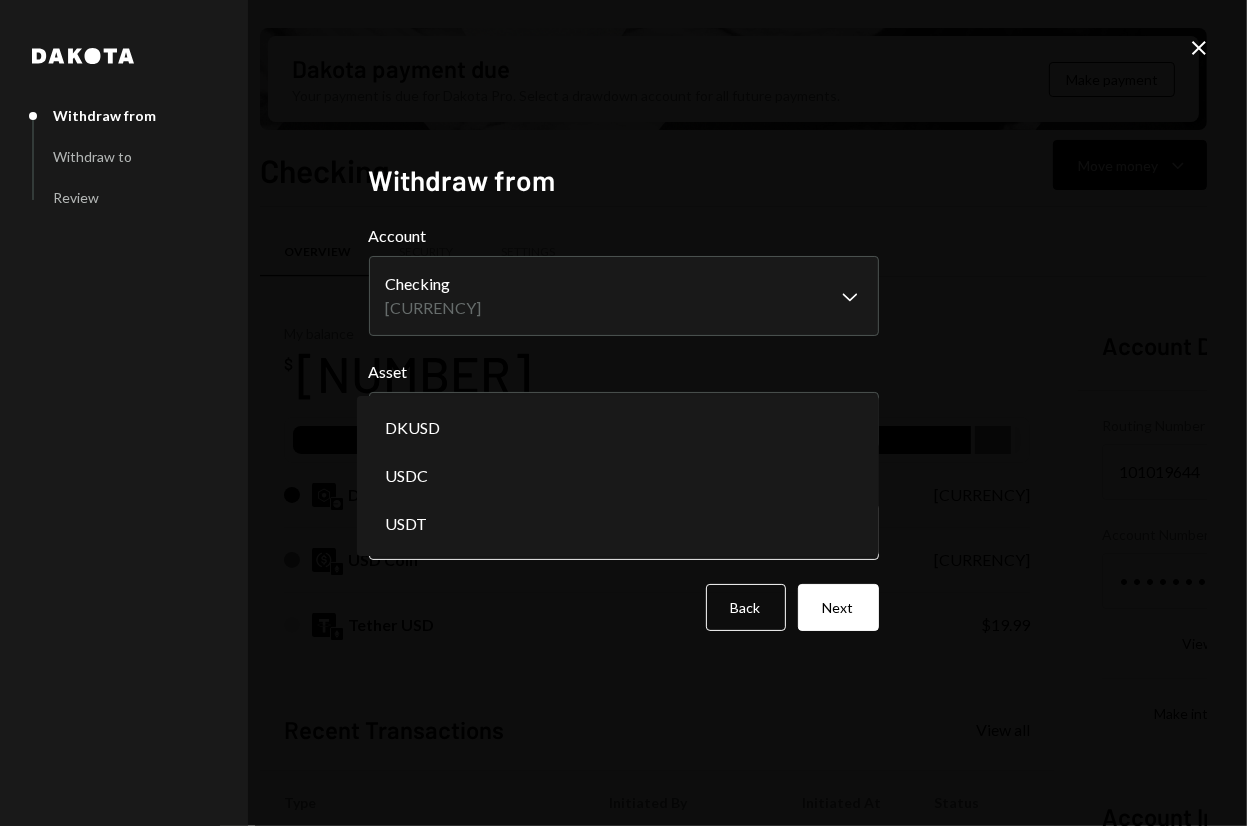 select on "****" 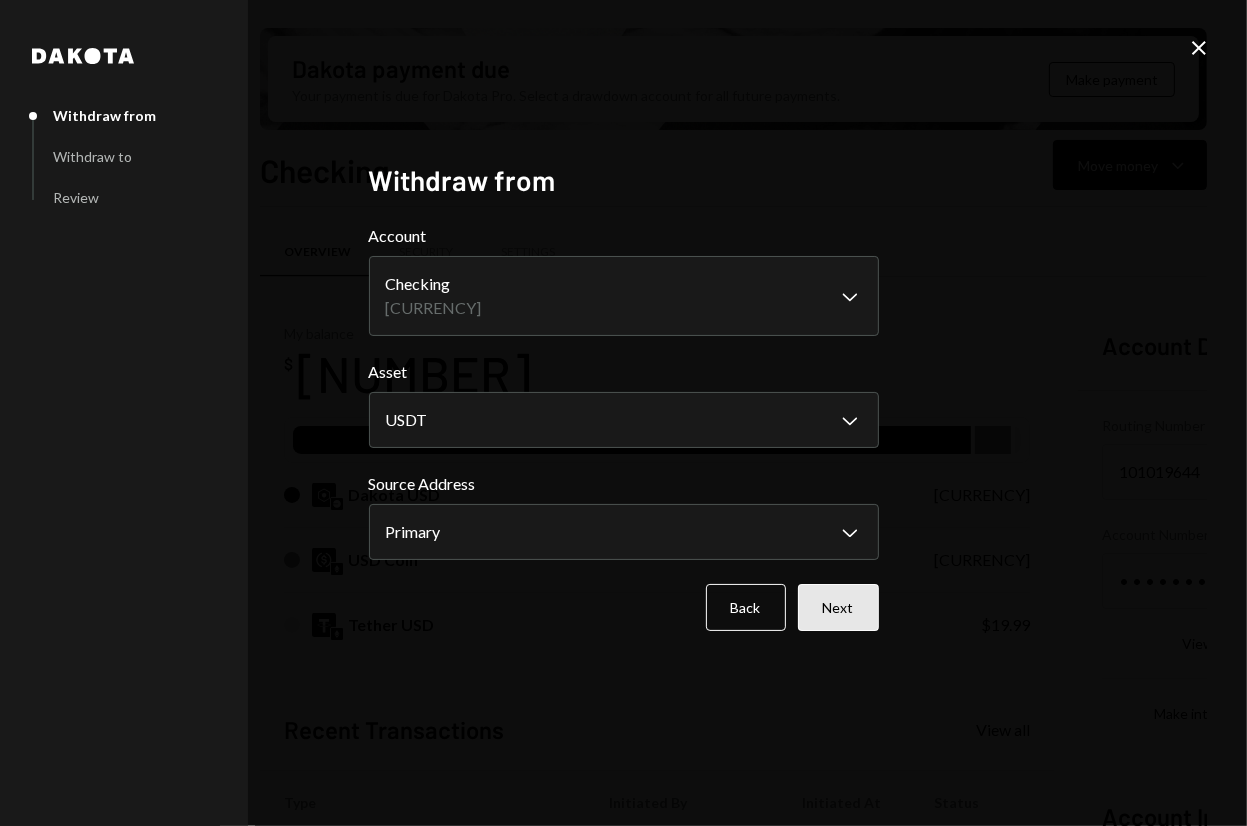click on "Next" at bounding box center (838, 607) 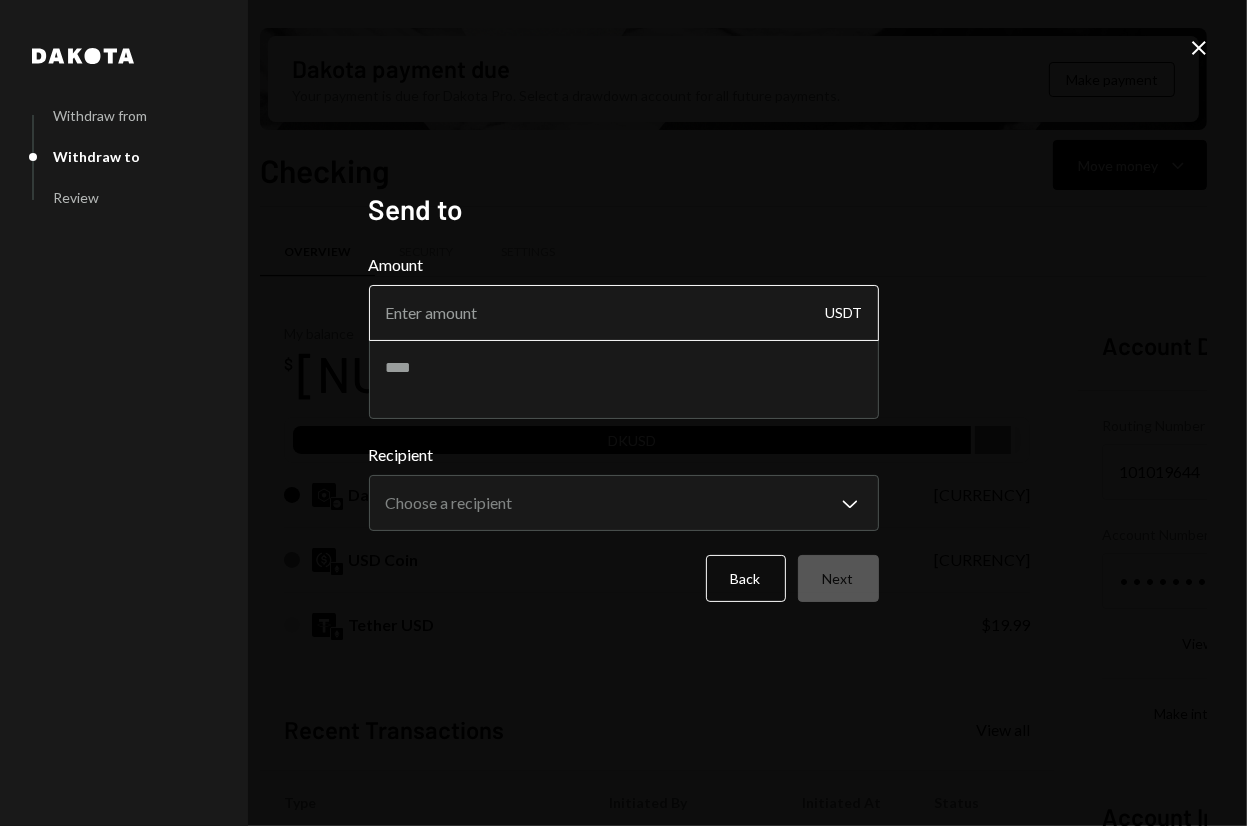 drag, startPoint x: 618, startPoint y: 288, endPoint x: 612, endPoint y: 308, distance: 20.880613 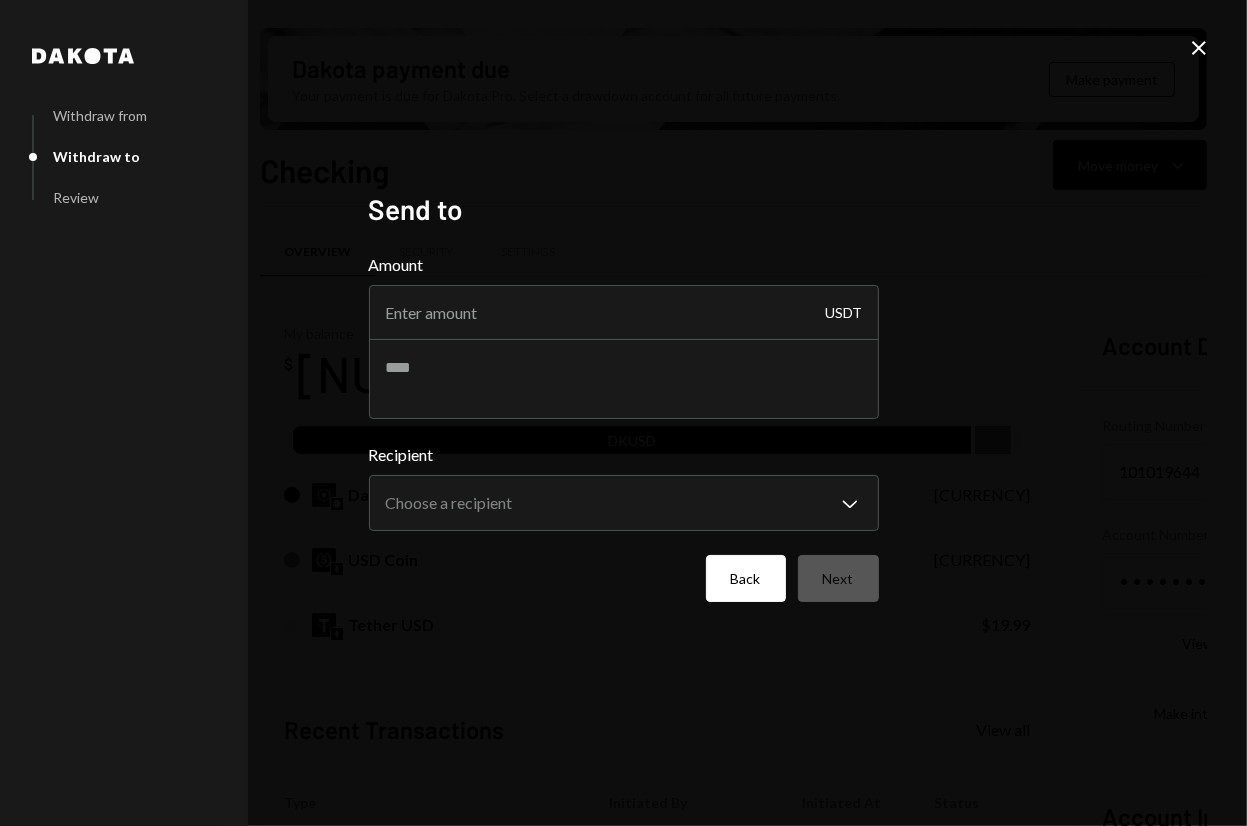 click on "Back" at bounding box center [746, 578] 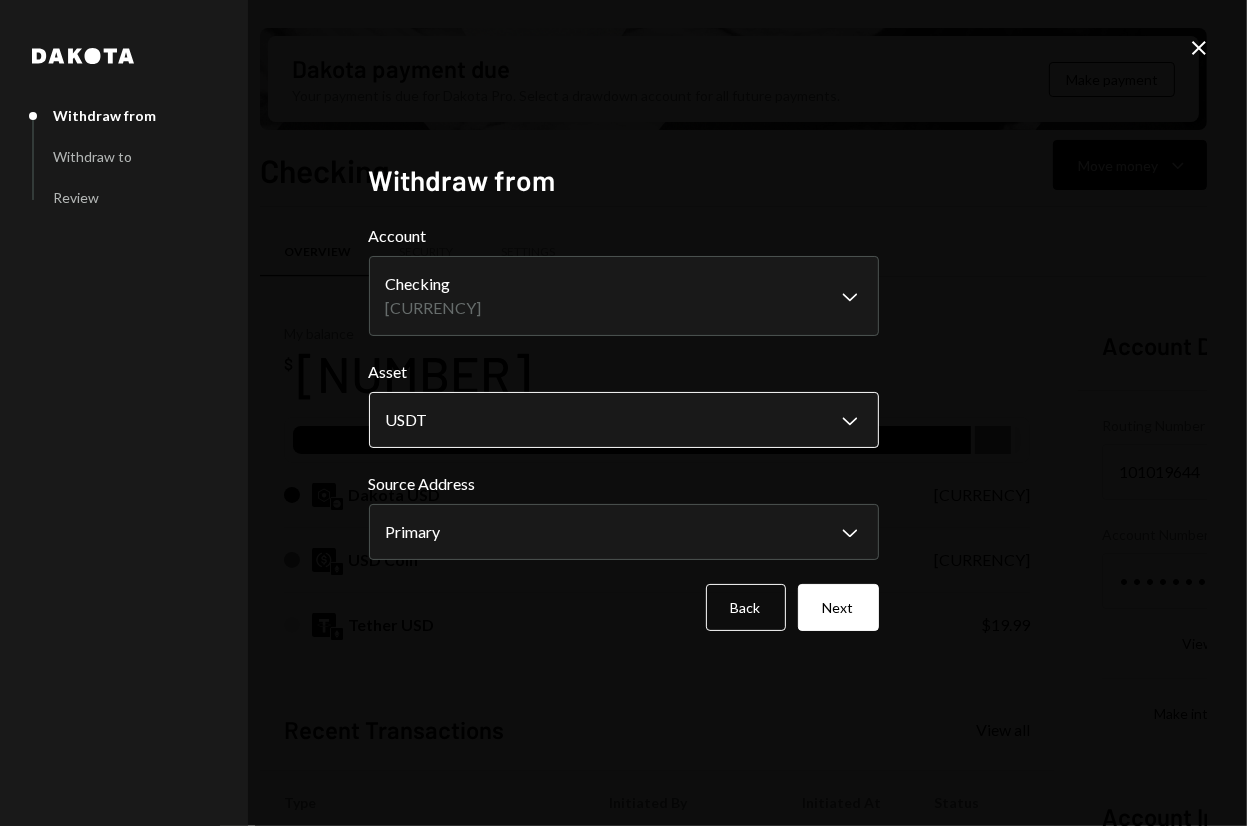 click on "S SCOR Foundation Caret Down Home Home Inbox Inbox Activities Transactions Accounts Accounts Caret Down Checking [CURRENCY] Savings [CURRENCY] Treasury [CURRENCY] Cards [CURRENCY] Dollar Rewards User Recipients Team Team Dakota payment due Your payment is due for Dakota Pro. Select a drawdown account for all future payments. Make payment Checking Move money Caret Down Overview Security Settings My balance [CURRENCY] DKUSD Dakota USD [CURRENCY] USD Coin [CURRENCY] Tether USD [CURRENCY] Recent Transactions View all Type Initiated By Initiated At Status Withdrawal 10 [CURRENCY] [FIRST] [LAST] [TIME] Review Right Arrow Deposit 5,000 [CURRENCY] [ADDRESS] Copy [DATE] Completed Stablecoin Conversion [CURRENCY] [FIRST] [LAST] [DATE] Completed Withdrawal 42,600 [CURRENCY] [FIRST] [LAST] [DATE] Completed Deposit 42,600 [CURRENCY] [ADDRESS] Copy [DATE] Completed Account Details Routing Number [NUMBER] Copy Account Number • • • • • • • • [NUMBER] Show Copy View more details Right Arrow Right Arrow" at bounding box center [623, 413] 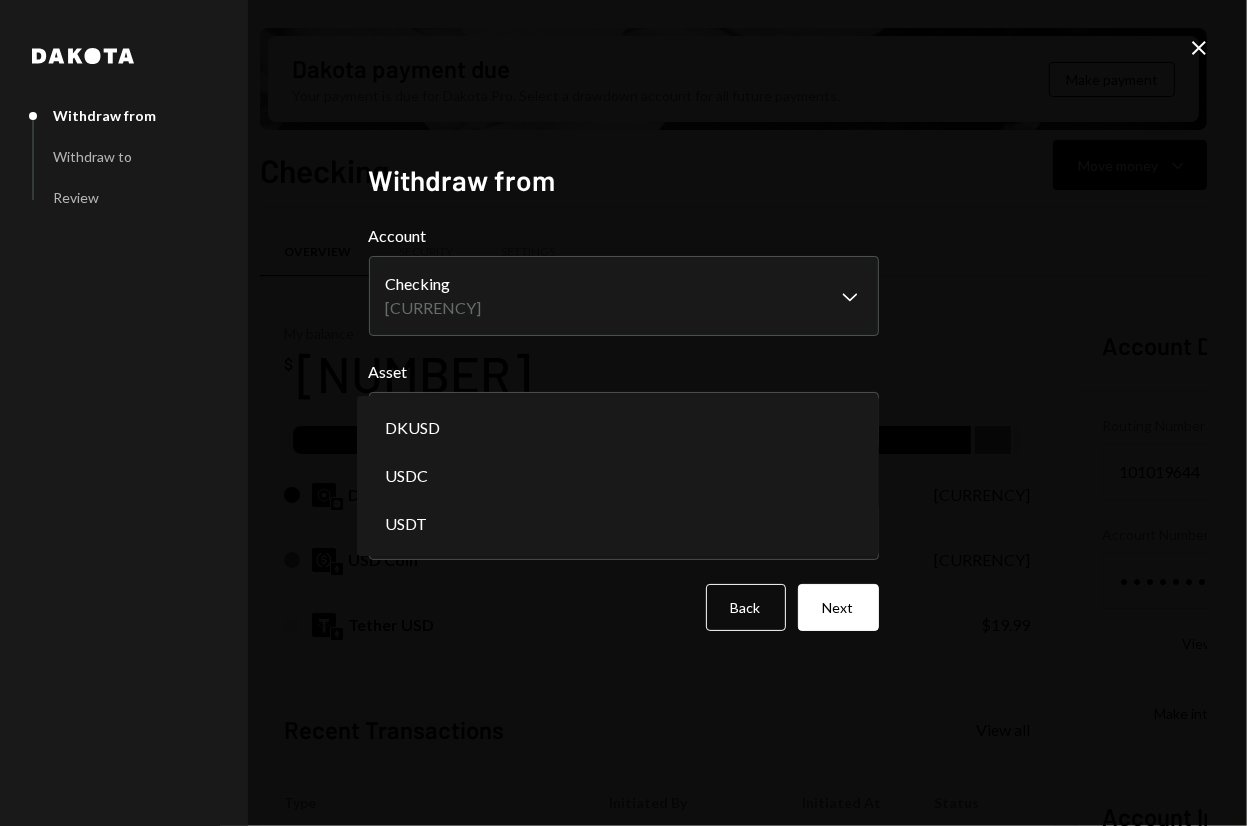 click on "S SCOR Foundation Caret Down Home Home Inbox Inbox Activities Transactions Accounts Accounts Caret Down Checking [CURRENCY] Savings [CURRENCY] Treasury [CURRENCY] Cards [CURRENCY] Dollar Rewards User Recipients Team Team Dakota payment due Your payment is due for Dakota Pro. Select a drawdown account for all future payments. Make payment Checking Move money Caret Down Overview Security Settings My balance [CURRENCY] DKUSD Dakota USD [CURRENCY] USD Coin [CURRENCY] Tether USD [CURRENCY] Recent Transactions View all Type Initiated By Initiated At Status Withdrawal 10 [CURRENCY] [FIRST] [LAST] [TIME] Review Right Arrow Deposit 5,000 [CURRENCY] [ADDRESS] Copy [DATE] Completed Stablecoin Conversion [CURRENCY] [FIRST] [LAST] [DATE] Completed Withdrawal 42,600 [CURRENCY] [FIRST] [LAST] [DATE] Completed Deposit 42,600 [CURRENCY] [ADDRESS] Copy [DATE] Completed Account Details Routing Number [NUMBER] Copy Account Number • • • • • • • • [NUMBER] Show Copy View more details Right Arrow Right Arrow" at bounding box center (623, 413) 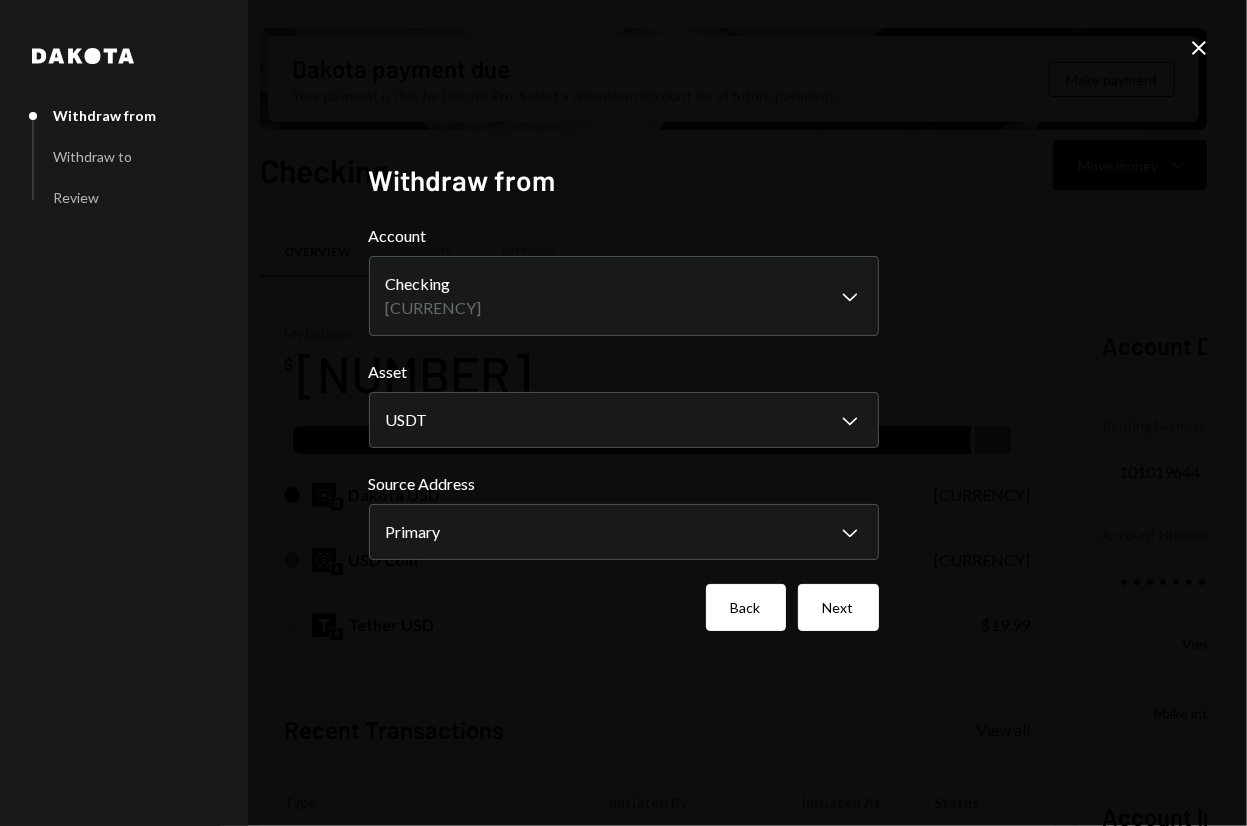 click on "Back" at bounding box center [746, 607] 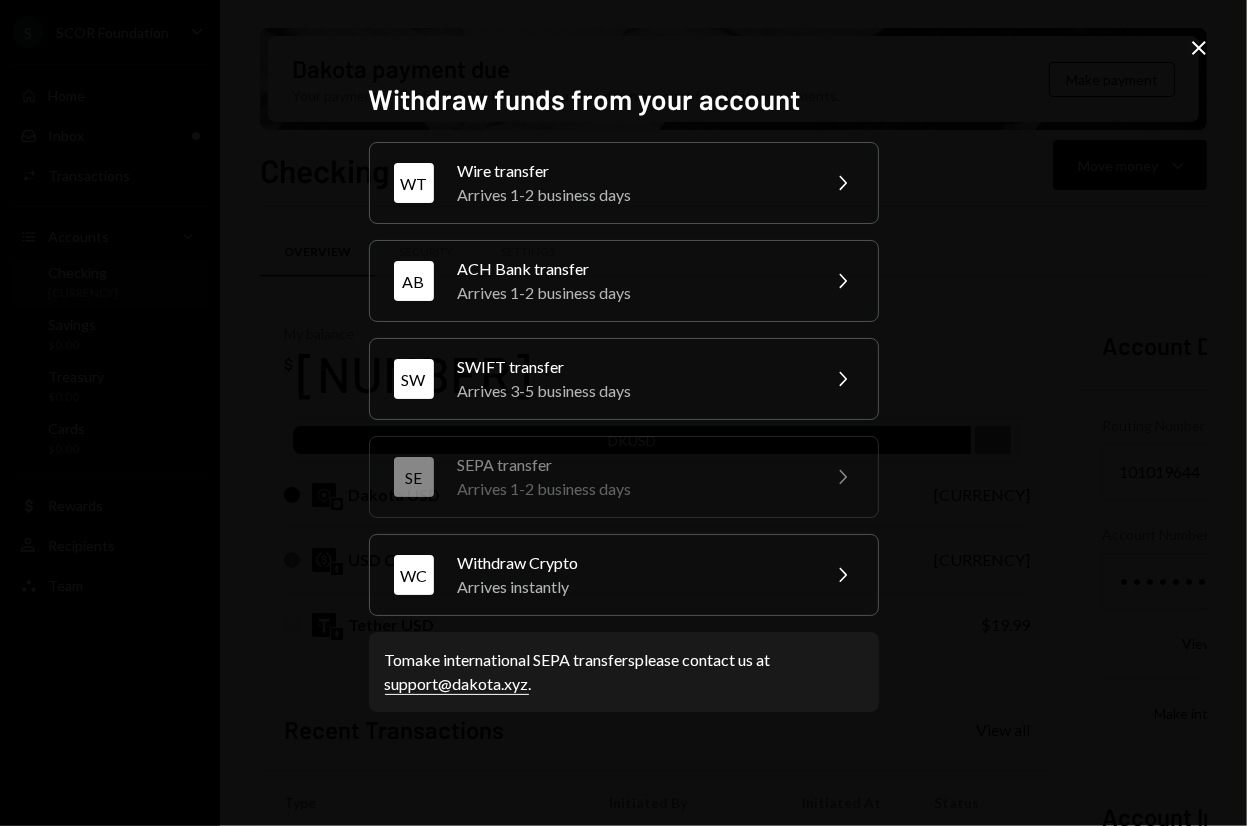 click on "Close" 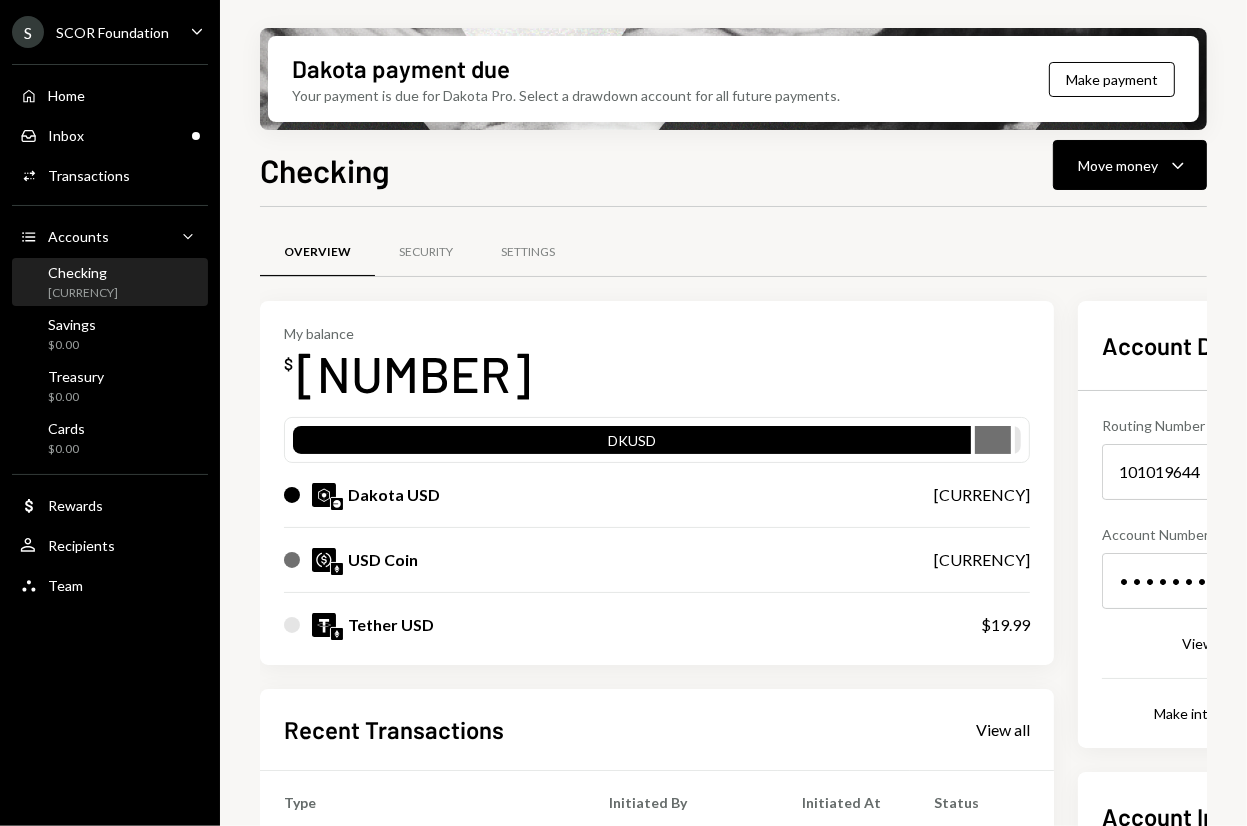 drag, startPoint x: 773, startPoint y: 608, endPoint x: 745, endPoint y: 629, distance: 35 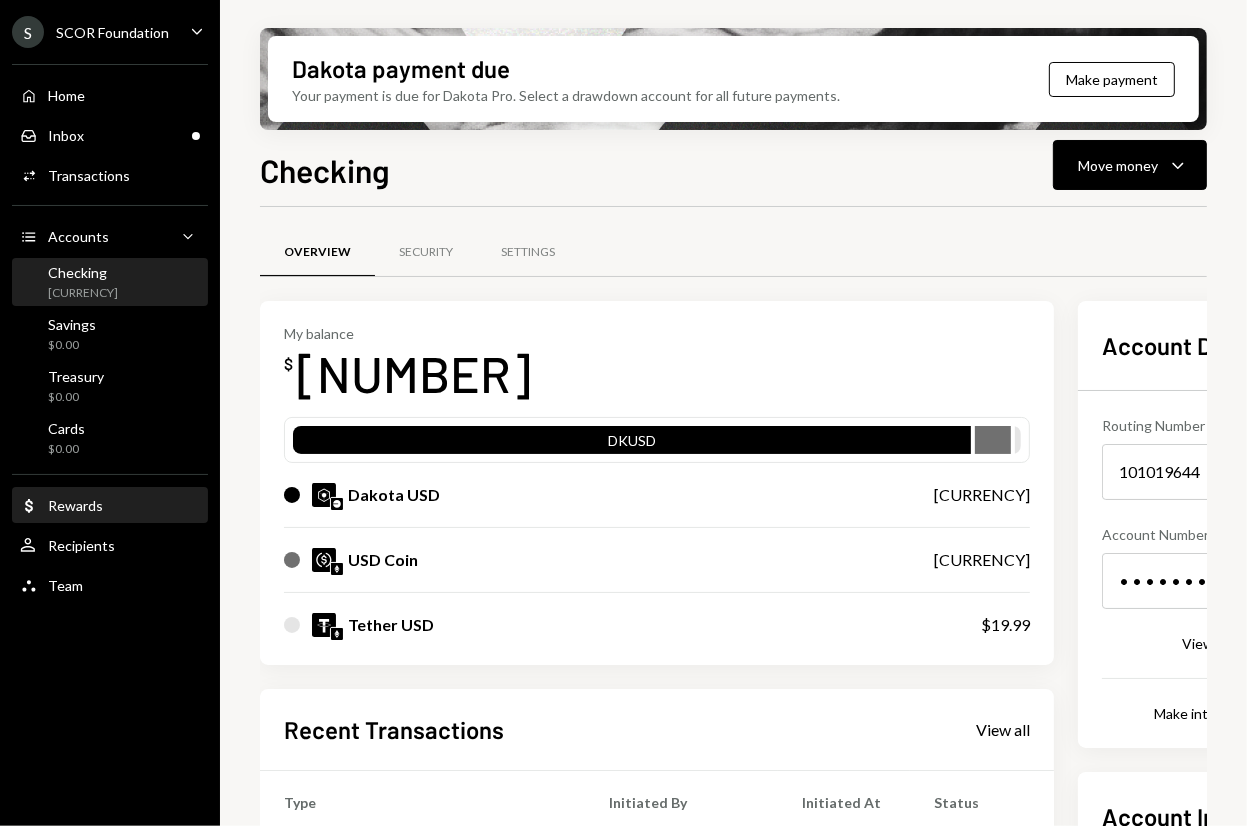 click on "Dollar Rewards" at bounding box center [110, 506] 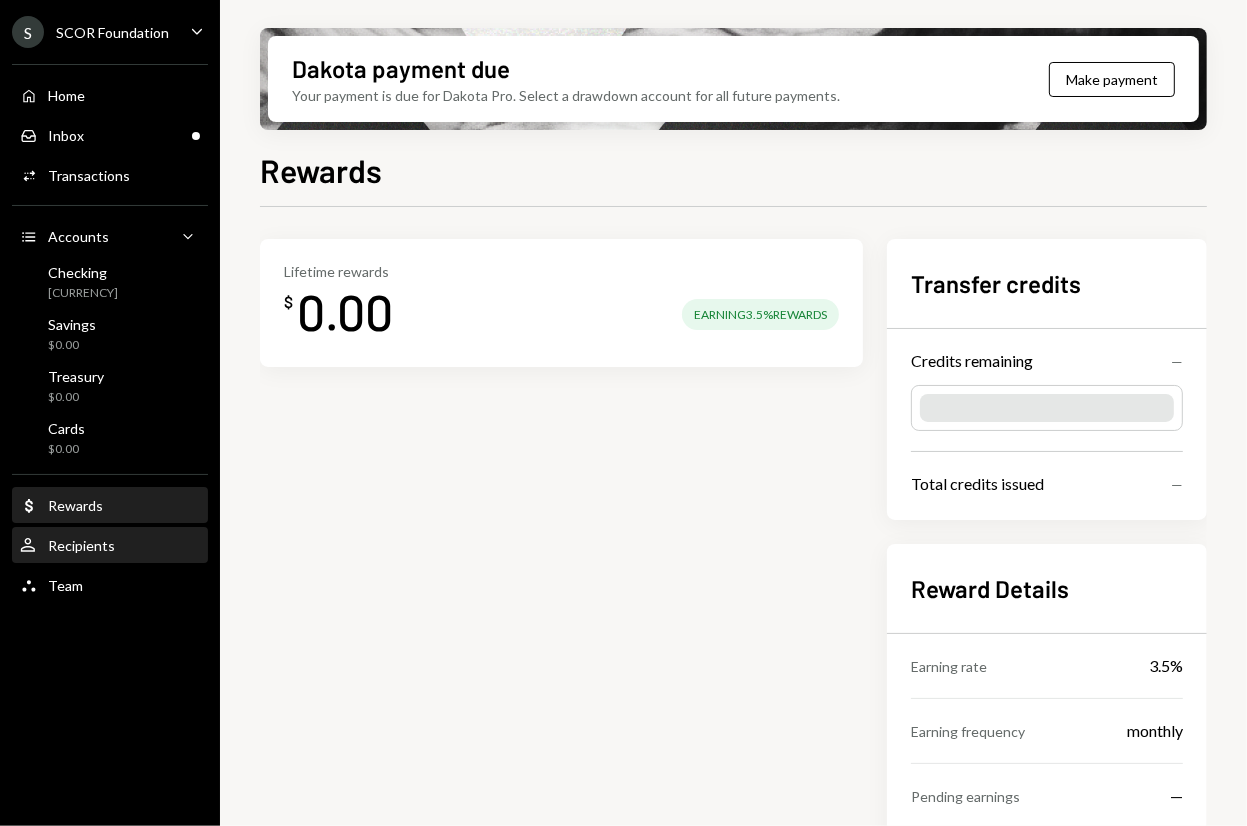 click on "Recipients" at bounding box center [81, 545] 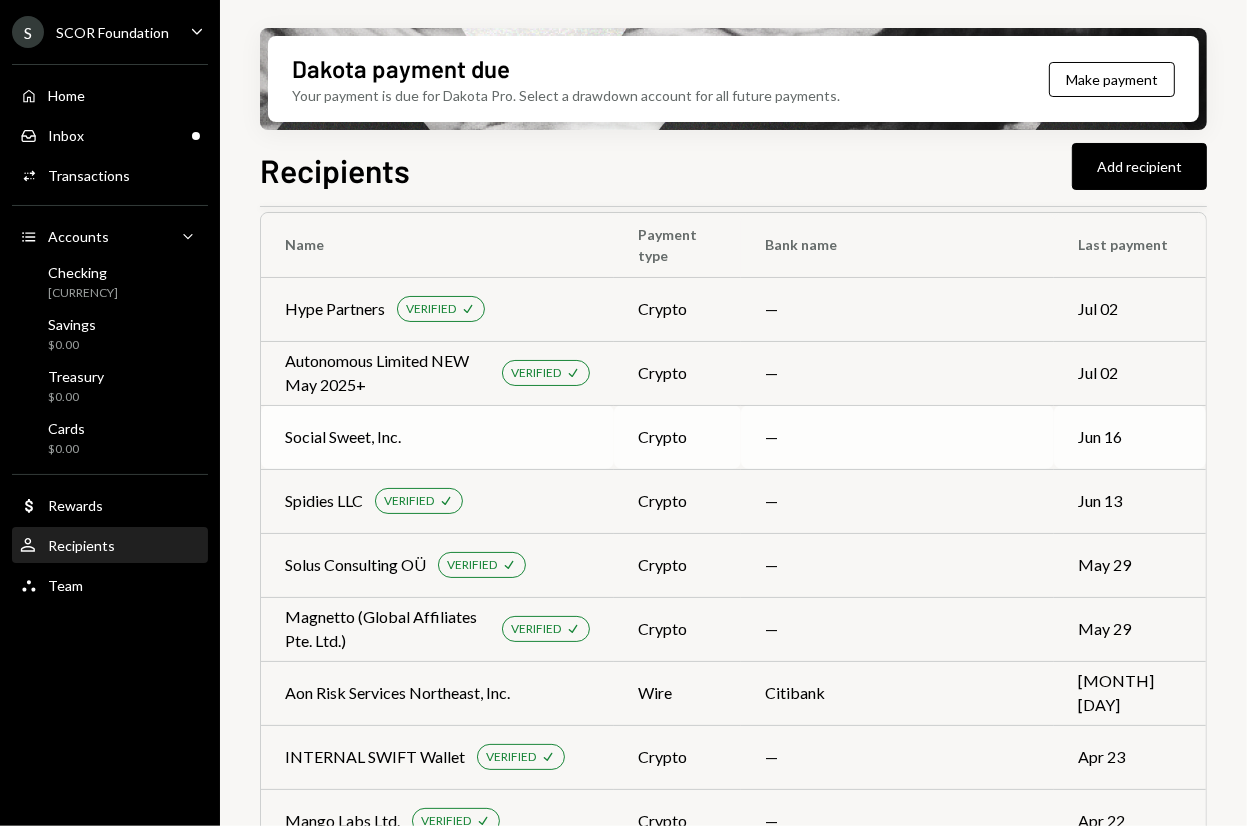 scroll, scrollTop: 0, scrollLeft: 0, axis: both 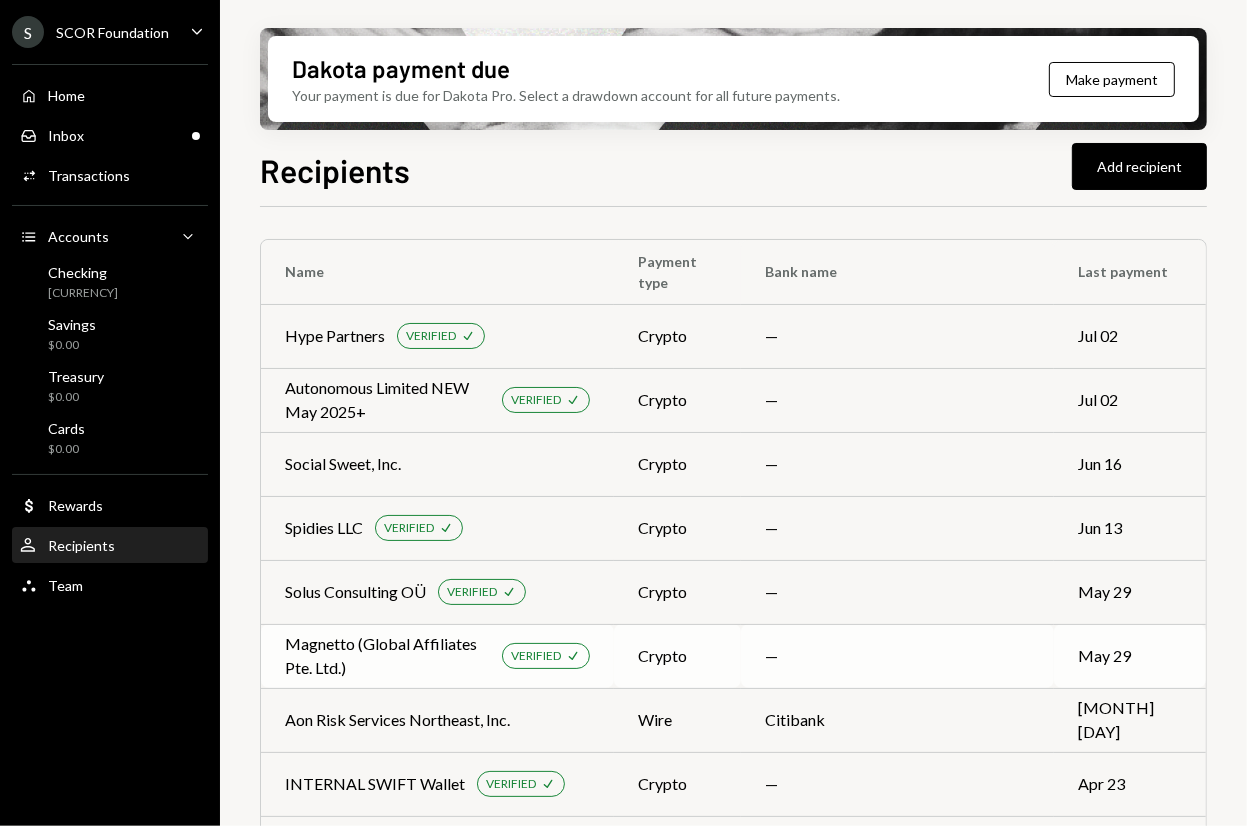 click on "Magnetto (Global Affiliates Pte. Ltd.)" at bounding box center (387, 656) 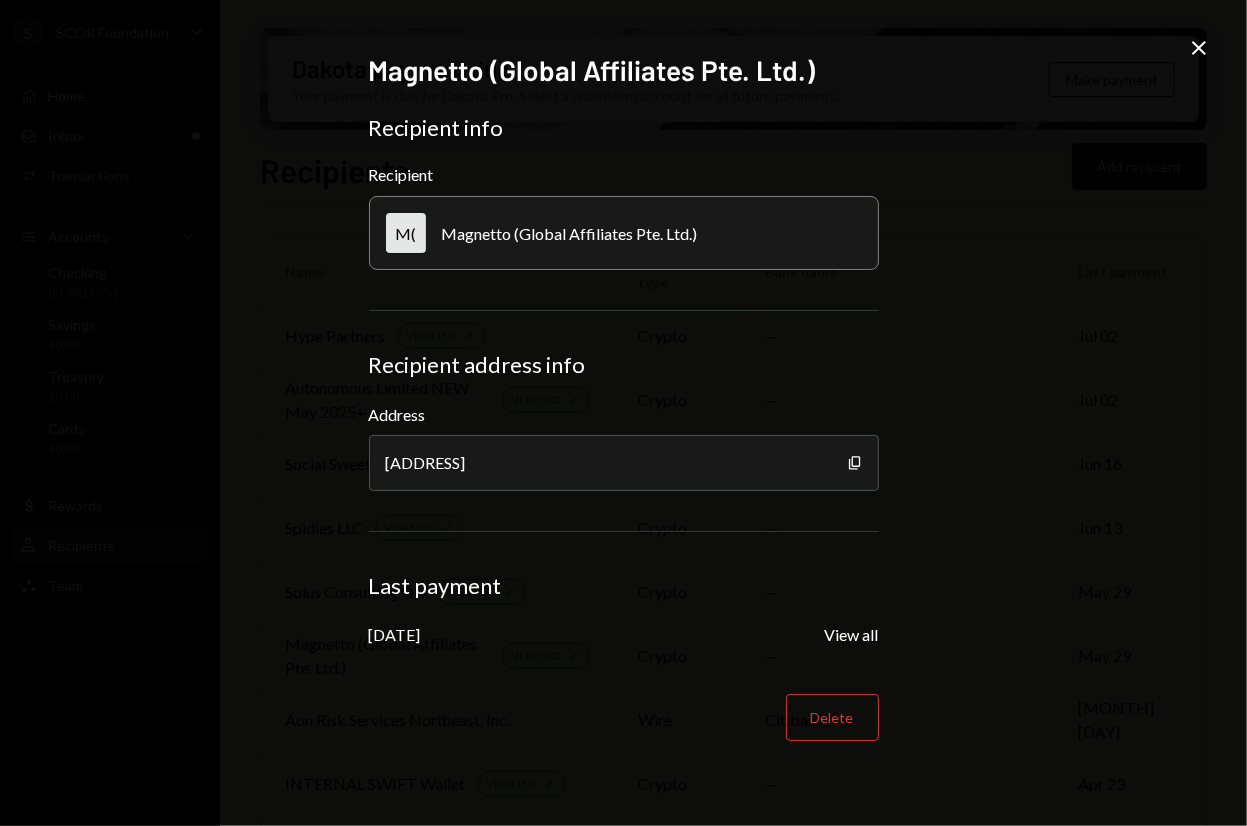 click on "Close" 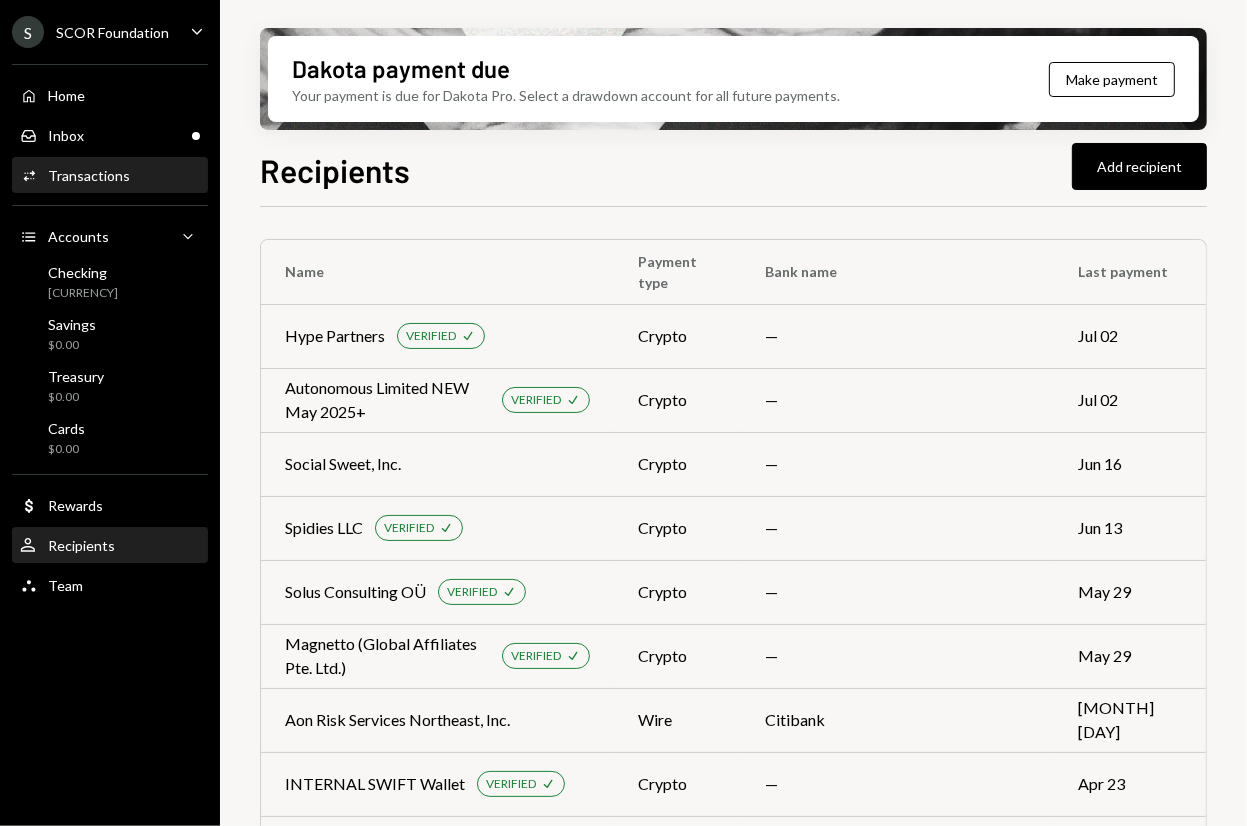 click on "Activities Transactions" at bounding box center (110, 176) 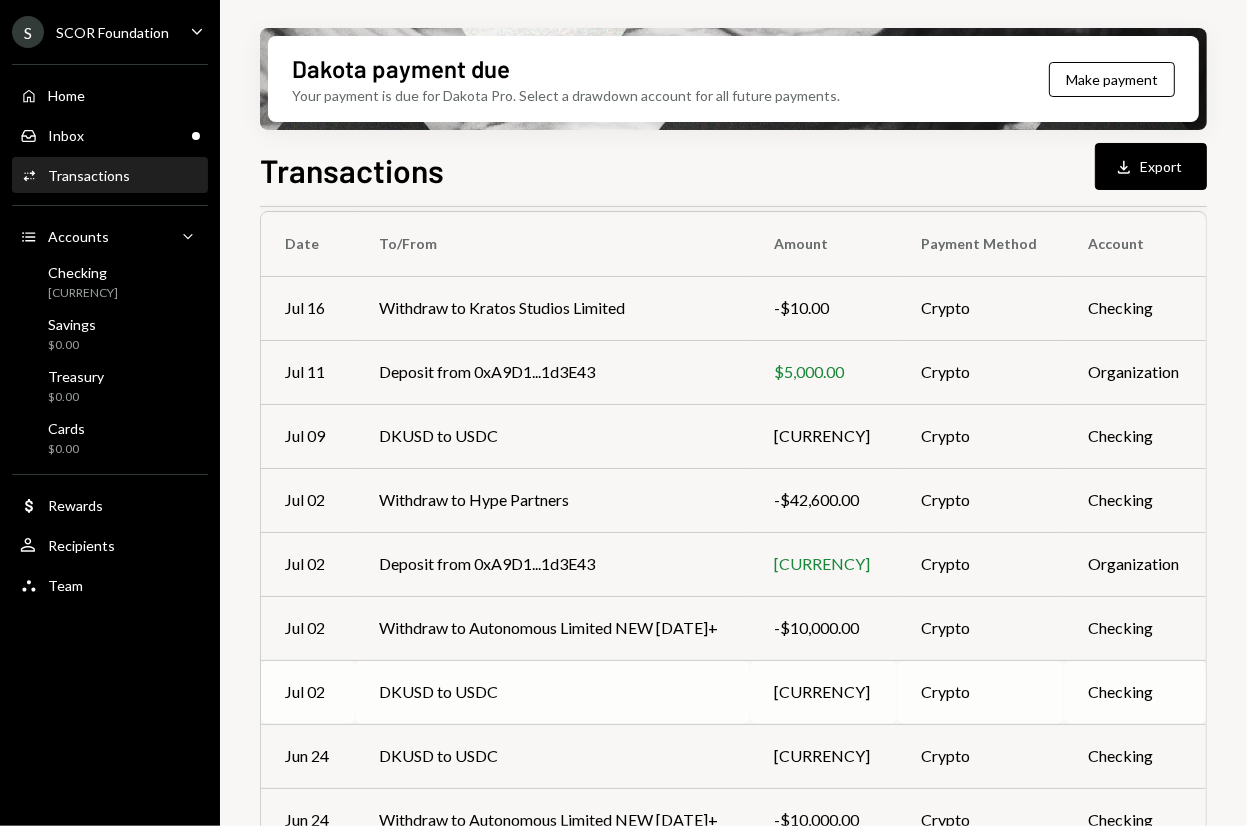 scroll, scrollTop: 312, scrollLeft: 0, axis: vertical 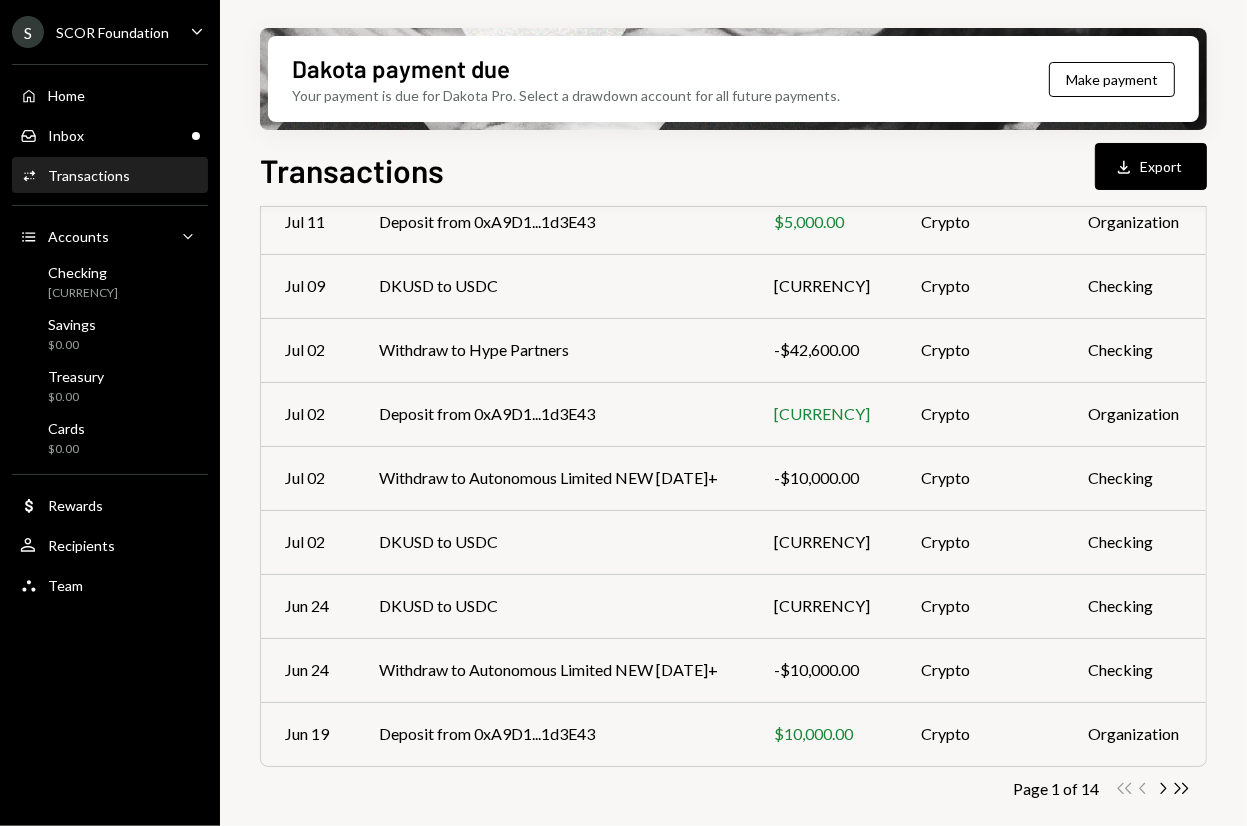 click on "Chevron Right" 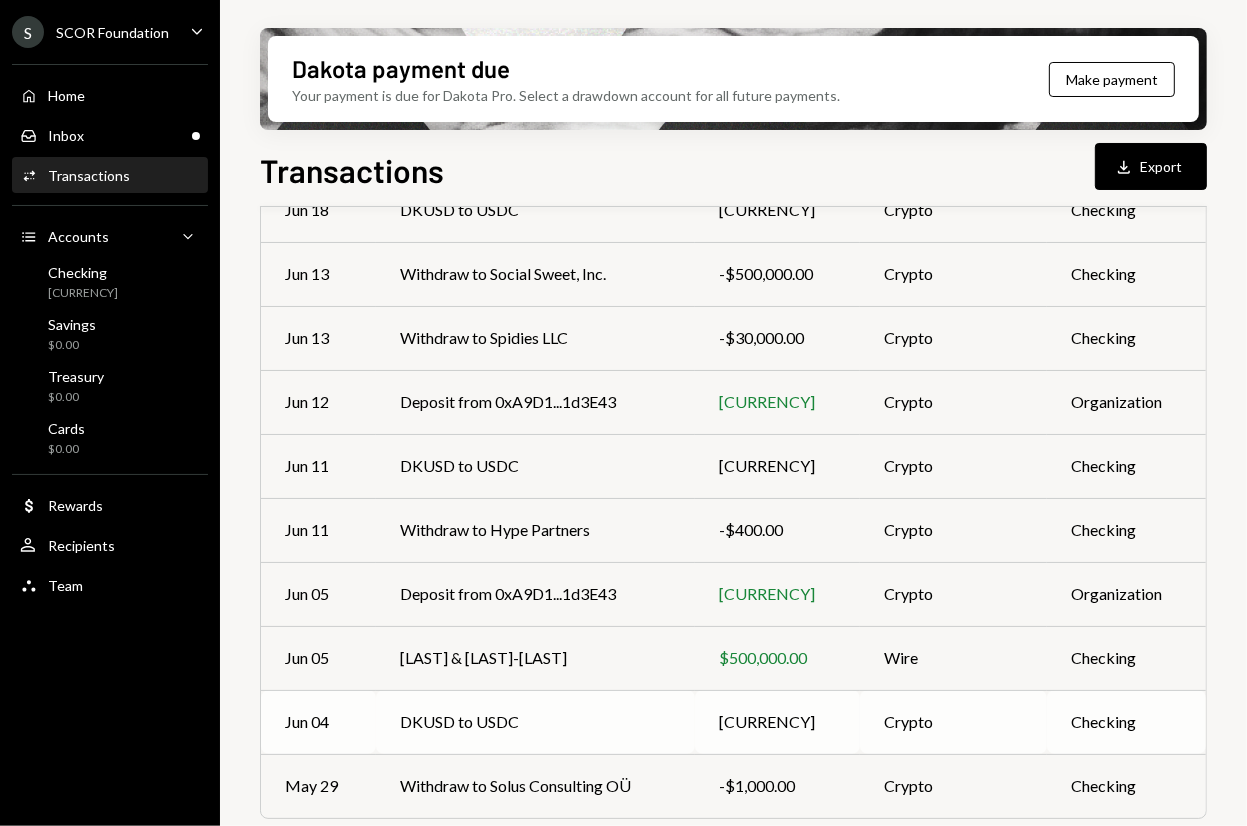 scroll, scrollTop: 312, scrollLeft: 0, axis: vertical 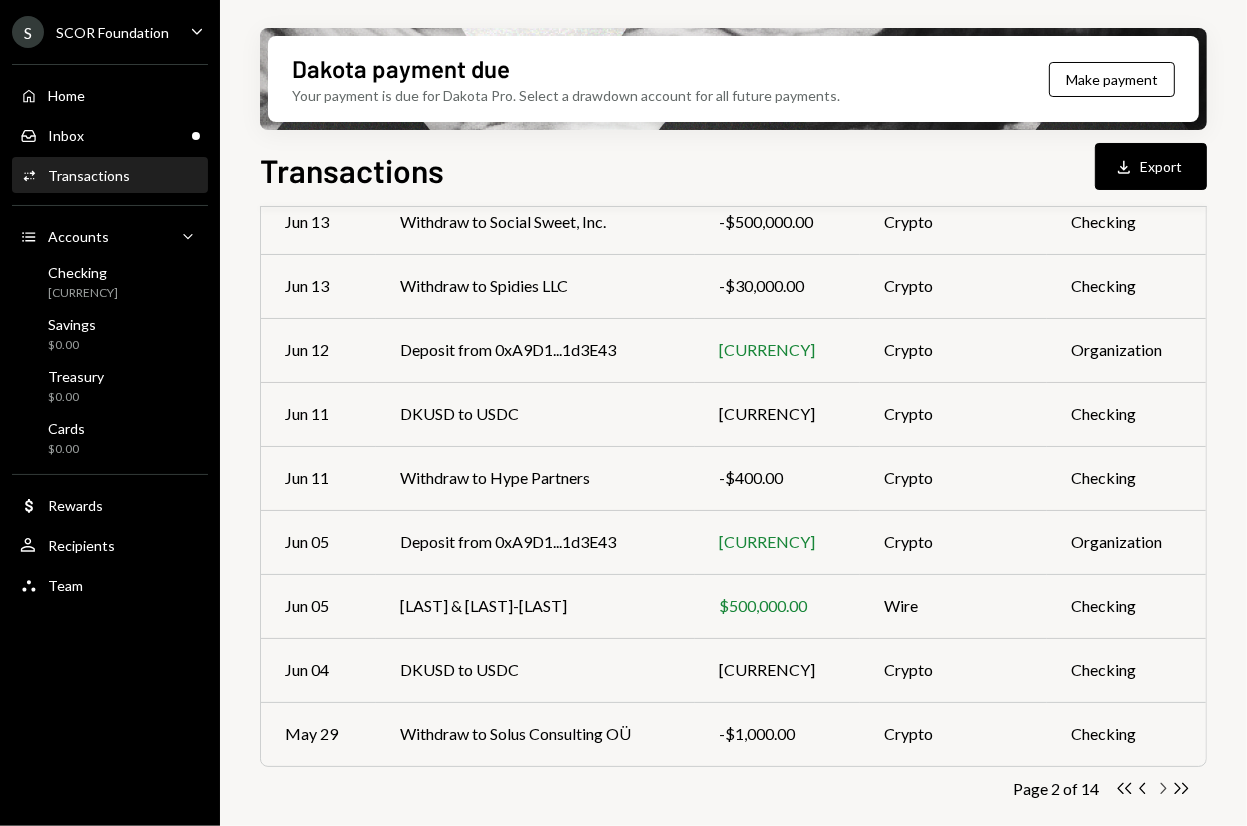 click on "Chevron Right" 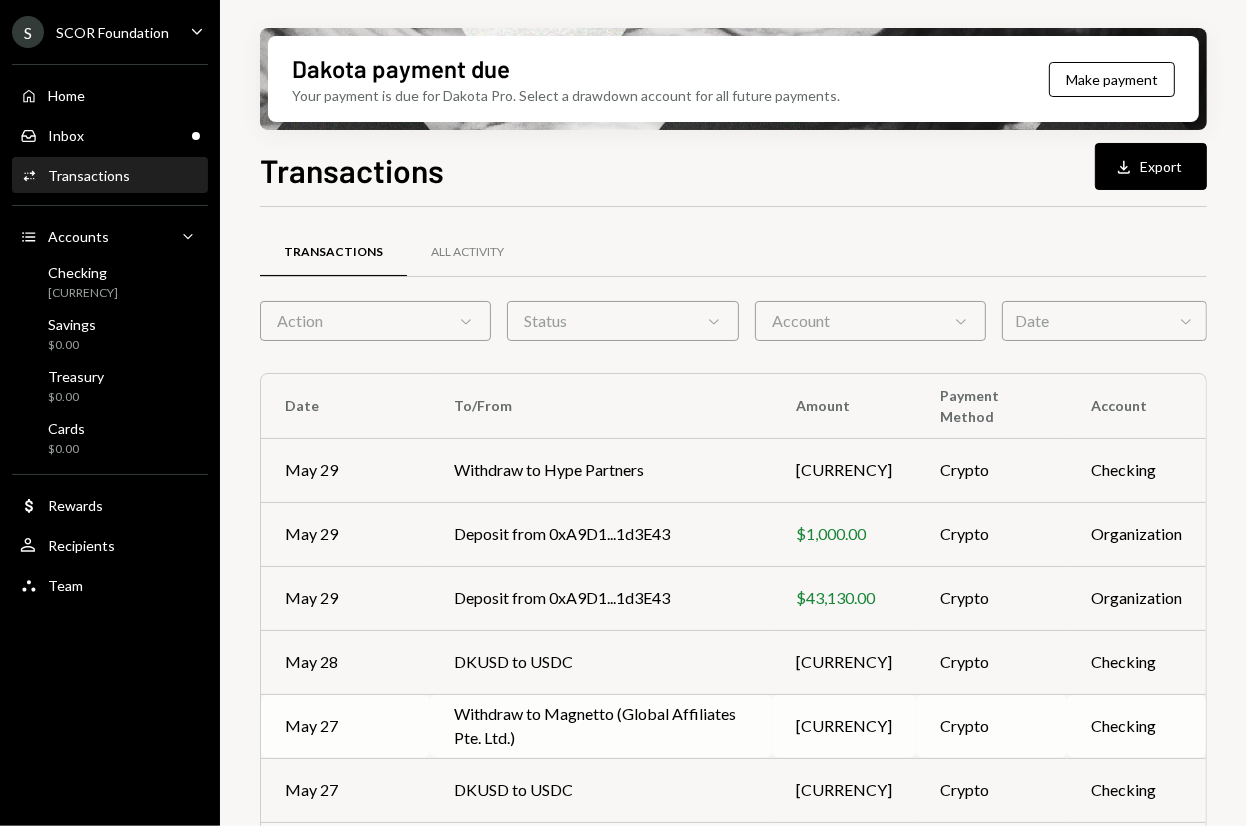 click on "Withdraw to Magnetto (Global Affiliates Pte. Ltd.)" at bounding box center [601, 726] 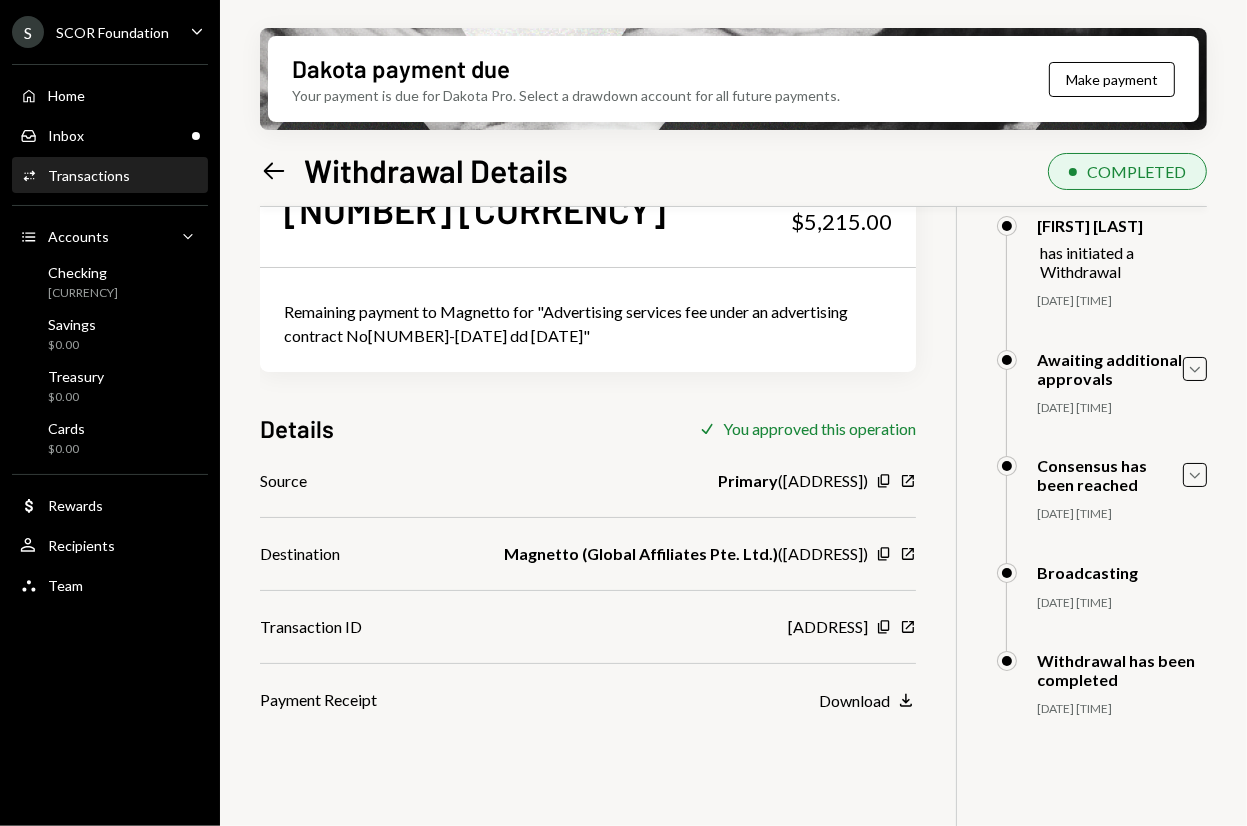 scroll, scrollTop: 160, scrollLeft: 0, axis: vertical 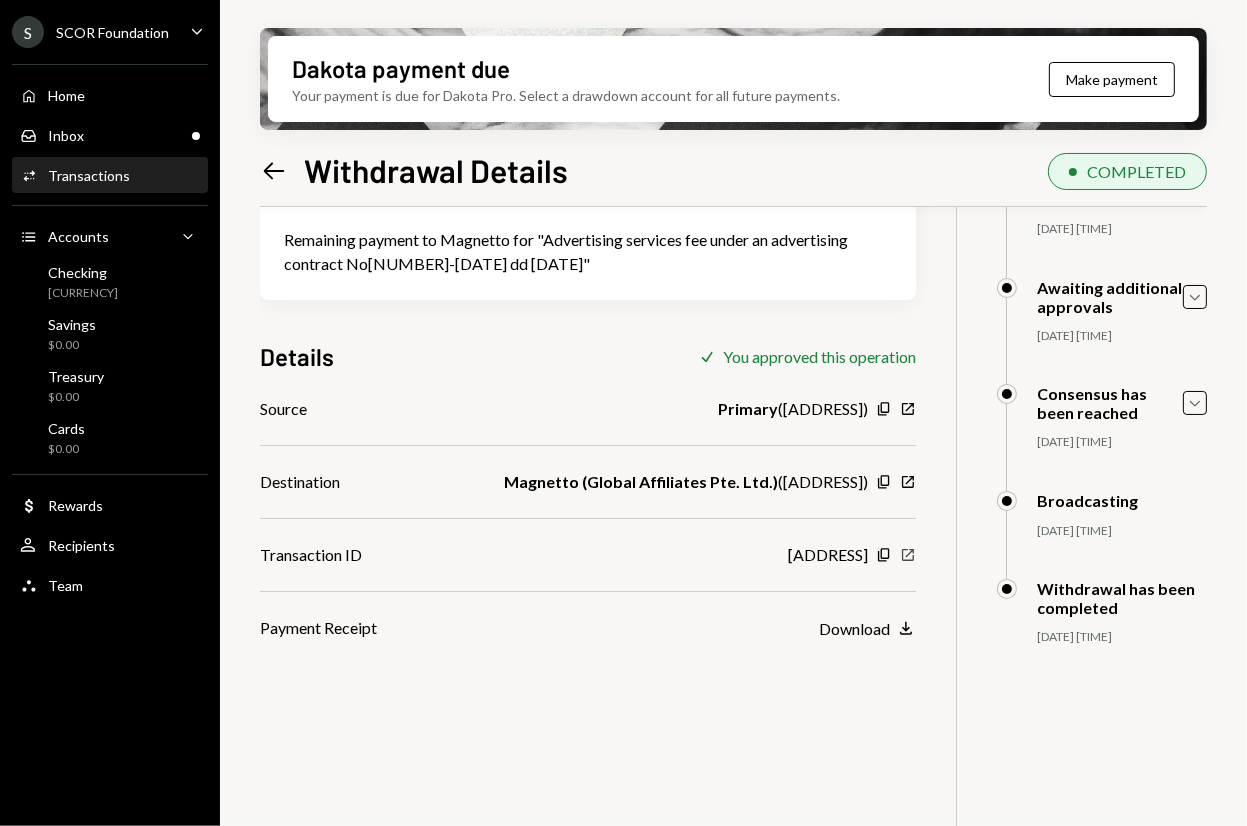 click on "New Window" 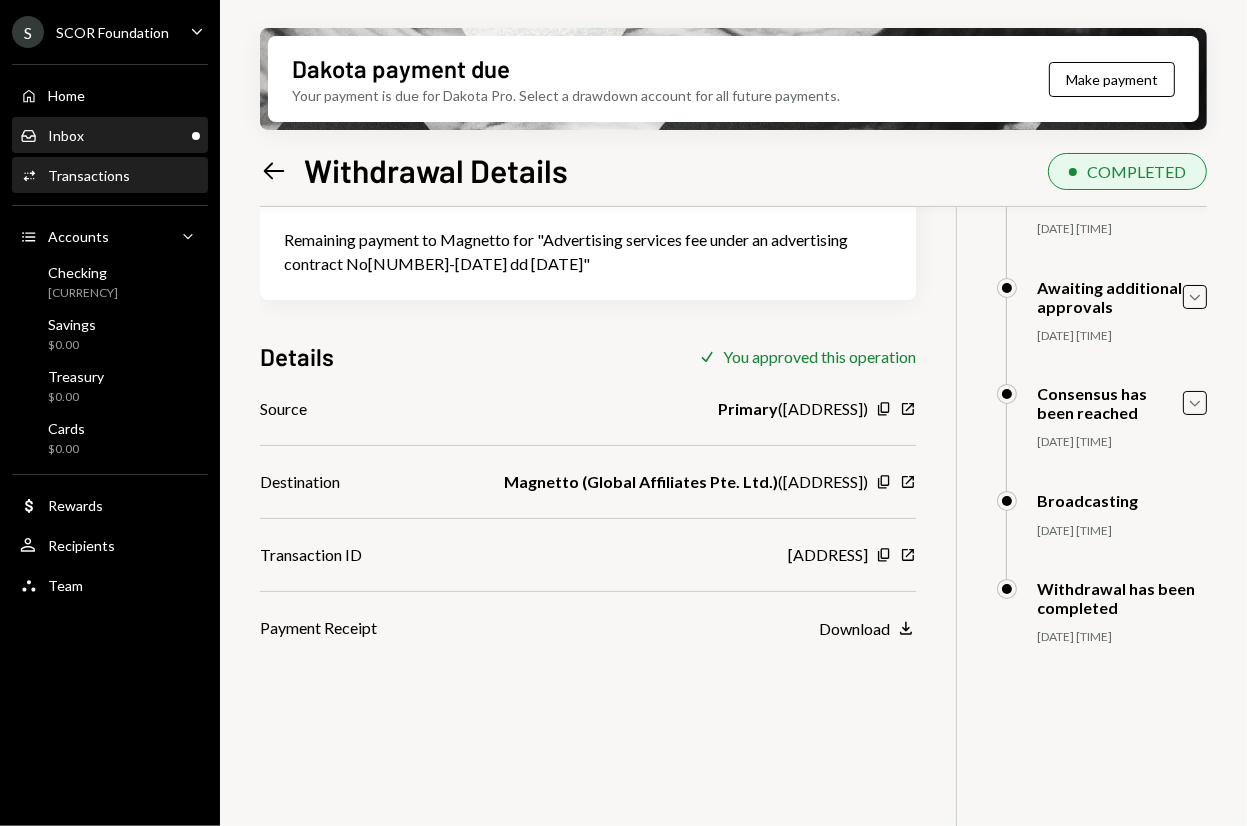 click on "Inbox Inbox" at bounding box center [110, 136] 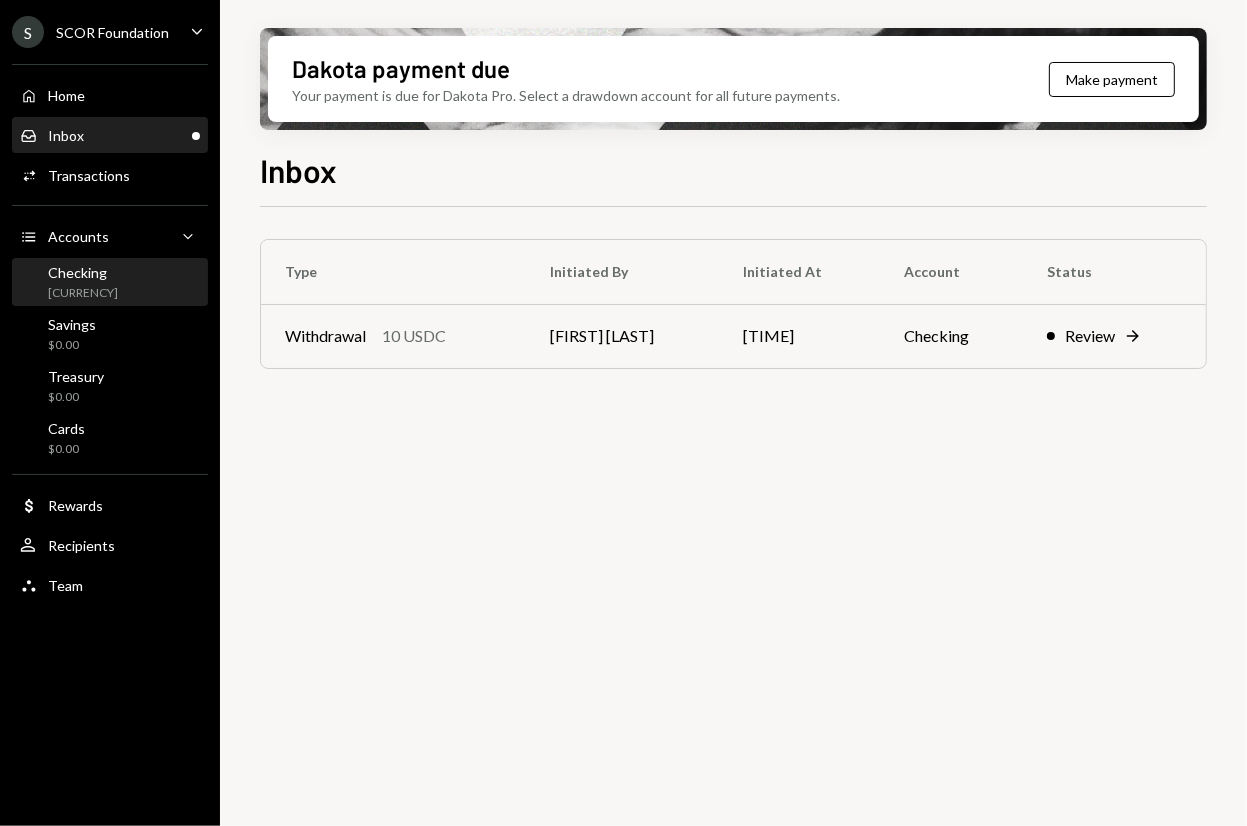 click on "Checking [CURRENCY]" at bounding box center [110, 283] 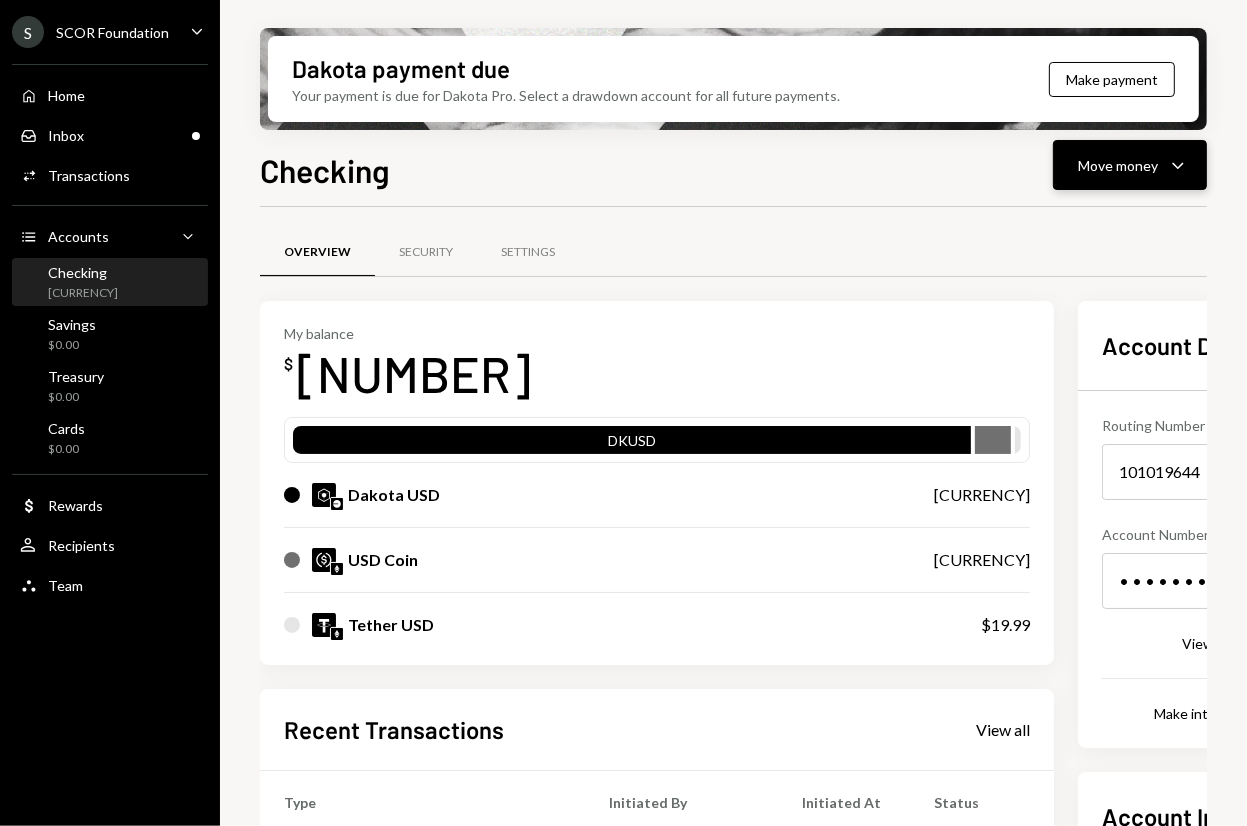 click on "Caret Down" 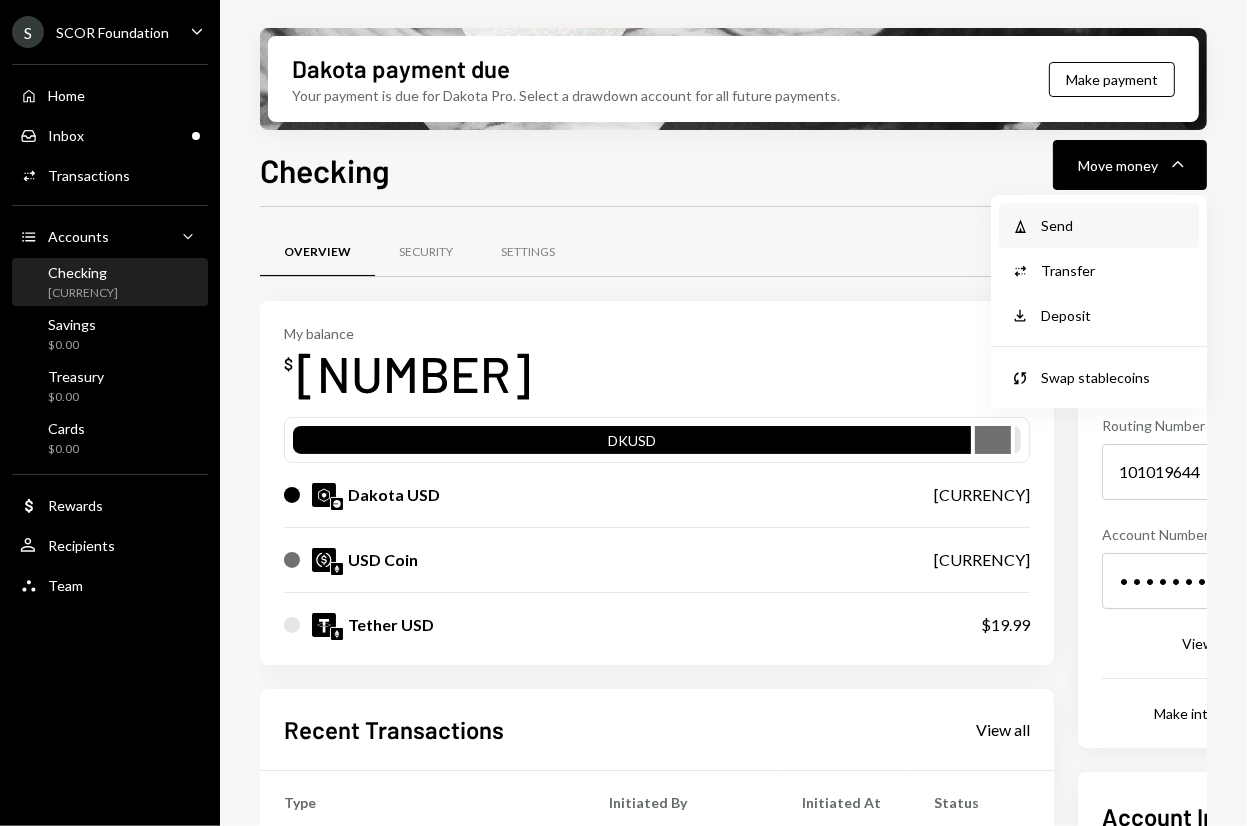 click on "Send" at bounding box center [1114, 225] 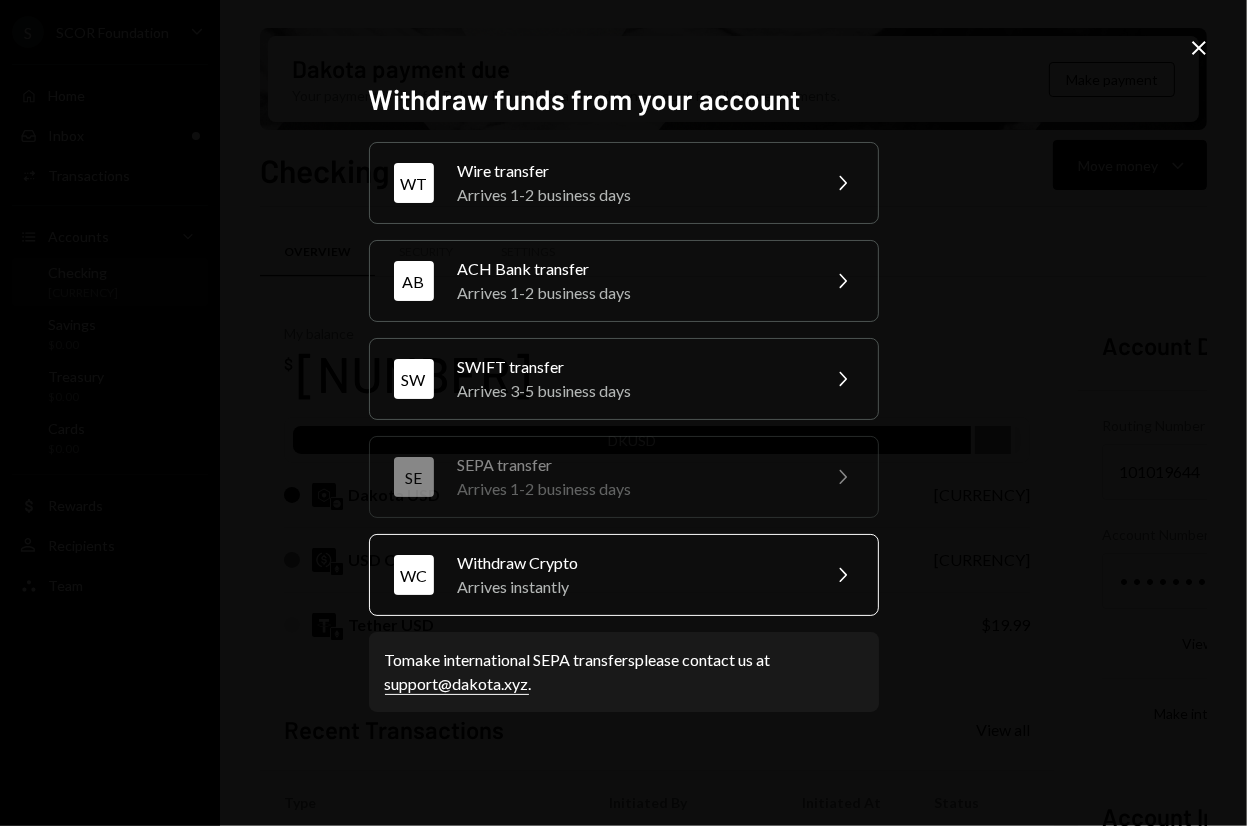 click on "Arrives instantly" at bounding box center (632, 587) 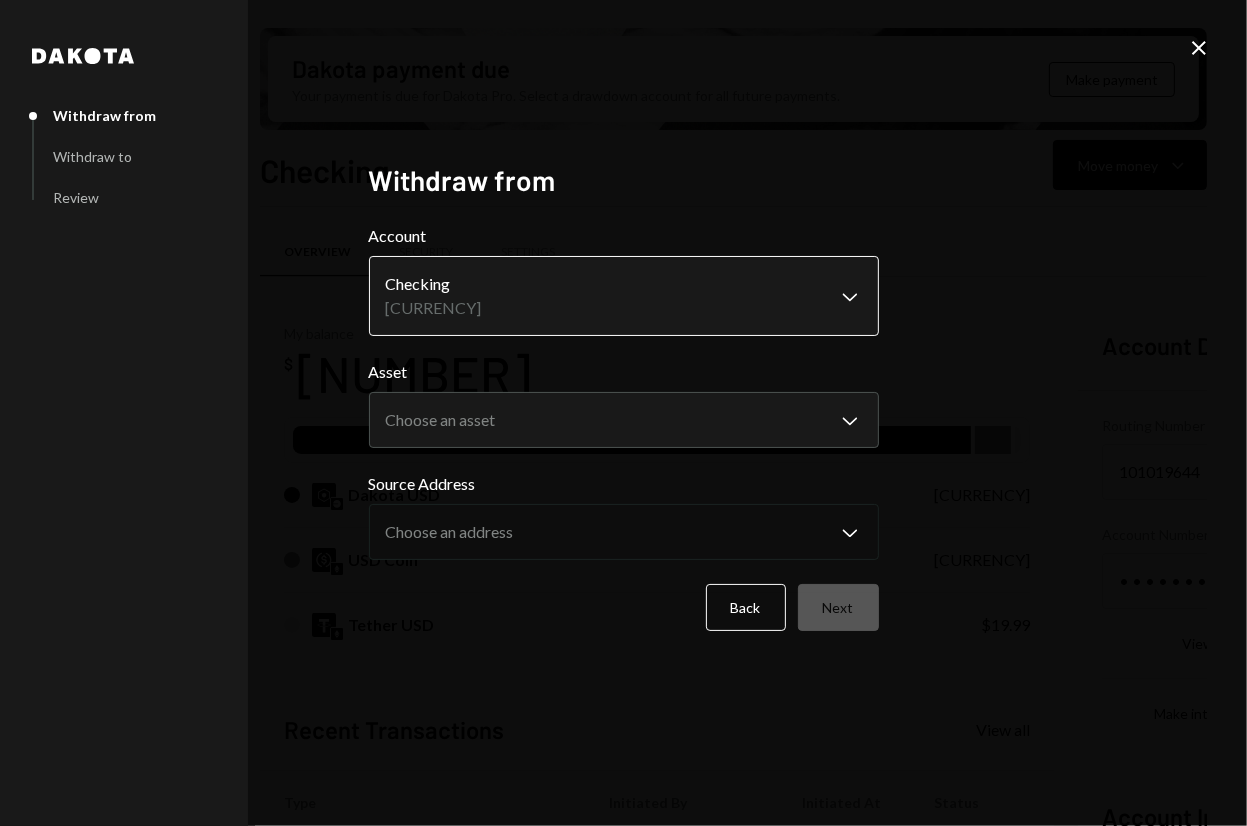 click on "S SCOR Foundation Caret Down Home Home Inbox Inbox Activities Transactions Accounts Accounts Caret Down Checking [CURRENCY] Savings [CURRENCY] Treasury [CURRENCY] Cards [CURRENCY] Dollar Rewards User Recipients Team Team Dakota payment due Your payment is due for Dakota Pro. Select a drawdown account for all future payments. Make payment Checking Move money Caret Down Overview Security Settings My balance [CURRENCY] DKUSD Dakota USD [CURRENCY] USD Coin [CURRENCY] Tether USD [CURRENCY] Recent Transactions View all Type Initiated By Initiated At Status Withdrawal 10 [CURRENCY] [FIRST] [LAST] [TIME] Review Right Arrow Deposit 5,000 [CURRENCY] [ADDRESS] Copy [DATE] Completed Stablecoin Conversion [CURRENCY] [FIRST] [LAST] [DATE] Completed Withdrawal 42,600 [CURRENCY] [FIRST] [LAST] [DATE] Completed Deposit 42,600 [CURRENCY] [ADDRESS] Copy [DATE] Completed Account Details Routing Number [NUMBER] Copy Account Number • • • • • • • • [NUMBER] Show Copy View more details Right Arrow Right Arrow" at bounding box center [623, 413] 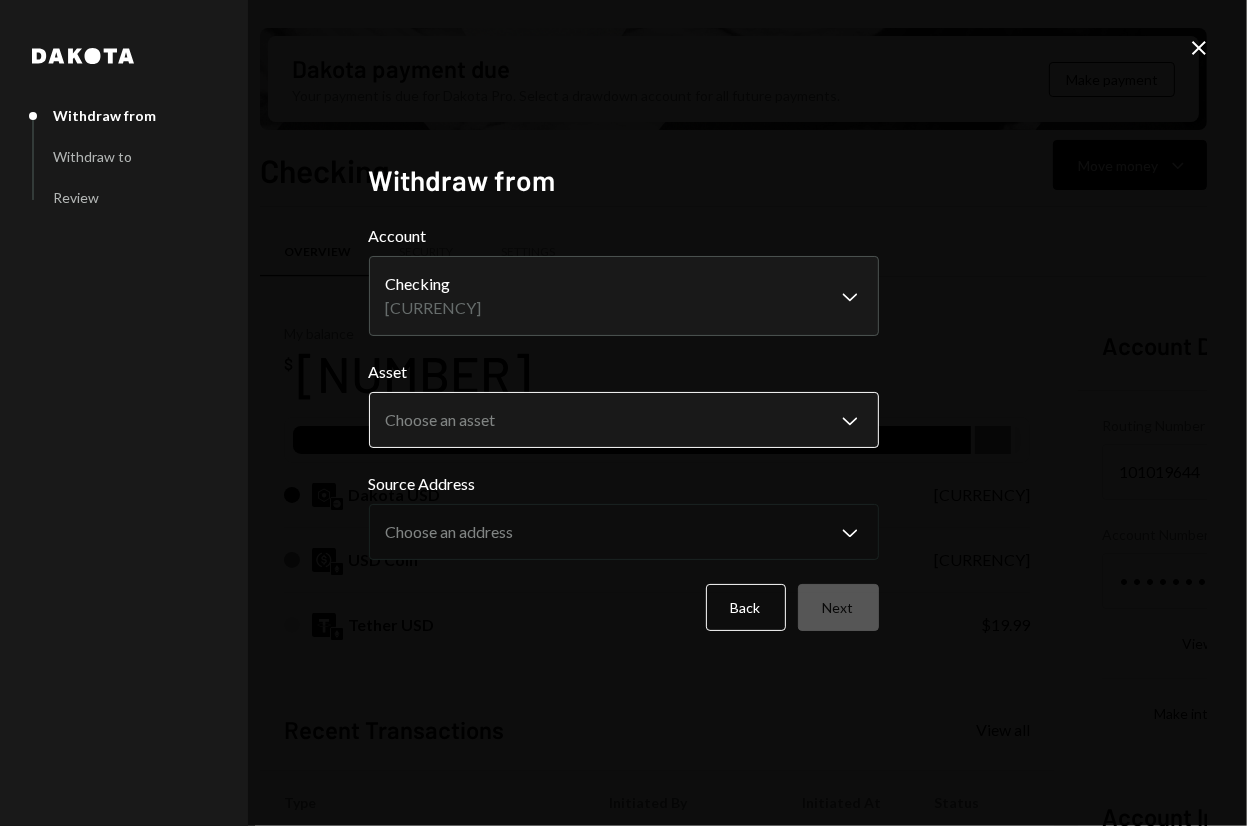 click on "S SCOR Foundation Caret Down Home Home Inbox Inbox Activities Transactions Accounts Accounts Caret Down Checking [CURRENCY] Savings [CURRENCY] Treasury [CURRENCY] Cards [CURRENCY] Dollar Rewards User Recipients Team Team Dakota payment due Your payment is due for Dakota Pro. Select a drawdown account for all future payments. Make payment Checking Move money Caret Down Overview Security Settings My balance [CURRENCY] DKUSD Dakota USD [CURRENCY] USD Coin [CURRENCY] Tether USD [CURRENCY] Recent Transactions View all Type Initiated By Initiated At Status Withdrawal 10 [CURRENCY] [FIRST] [LAST] [TIME] Review Right Arrow Deposit 5,000 [CURRENCY] [ADDRESS] Copy [DATE] Completed Stablecoin Conversion [CURRENCY] [FIRST] [LAST] [DATE] Completed Withdrawal 42,600 [CURRENCY] [FIRST] [LAST] [DATE] Completed Deposit 42,600 [CURRENCY] [ADDRESS] Copy [DATE] Completed Account Details Routing Number [NUMBER] Copy Account Number • • • • • • • • [NUMBER] Show Copy View more details Right Arrow Right Arrow" at bounding box center [623, 413] 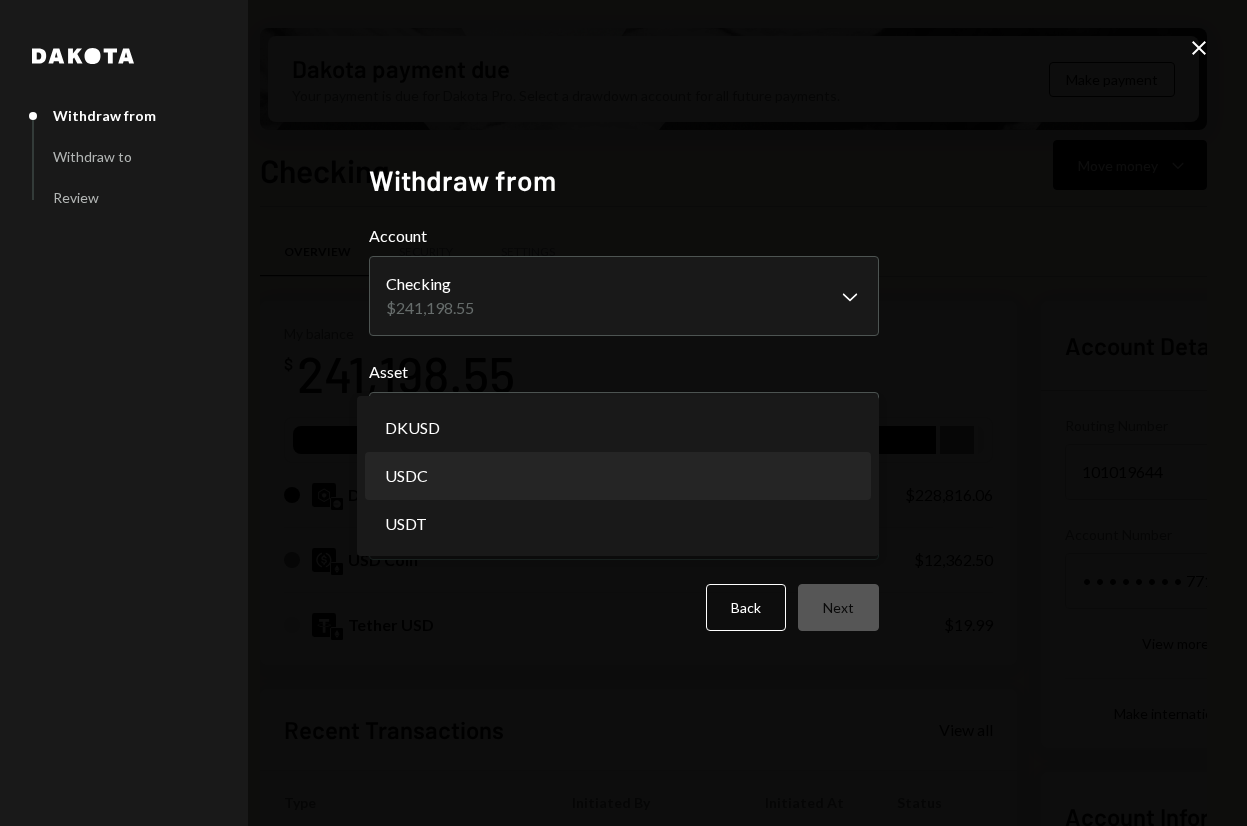 scroll, scrollTop: 0, scrollLeft: 0, axis: both 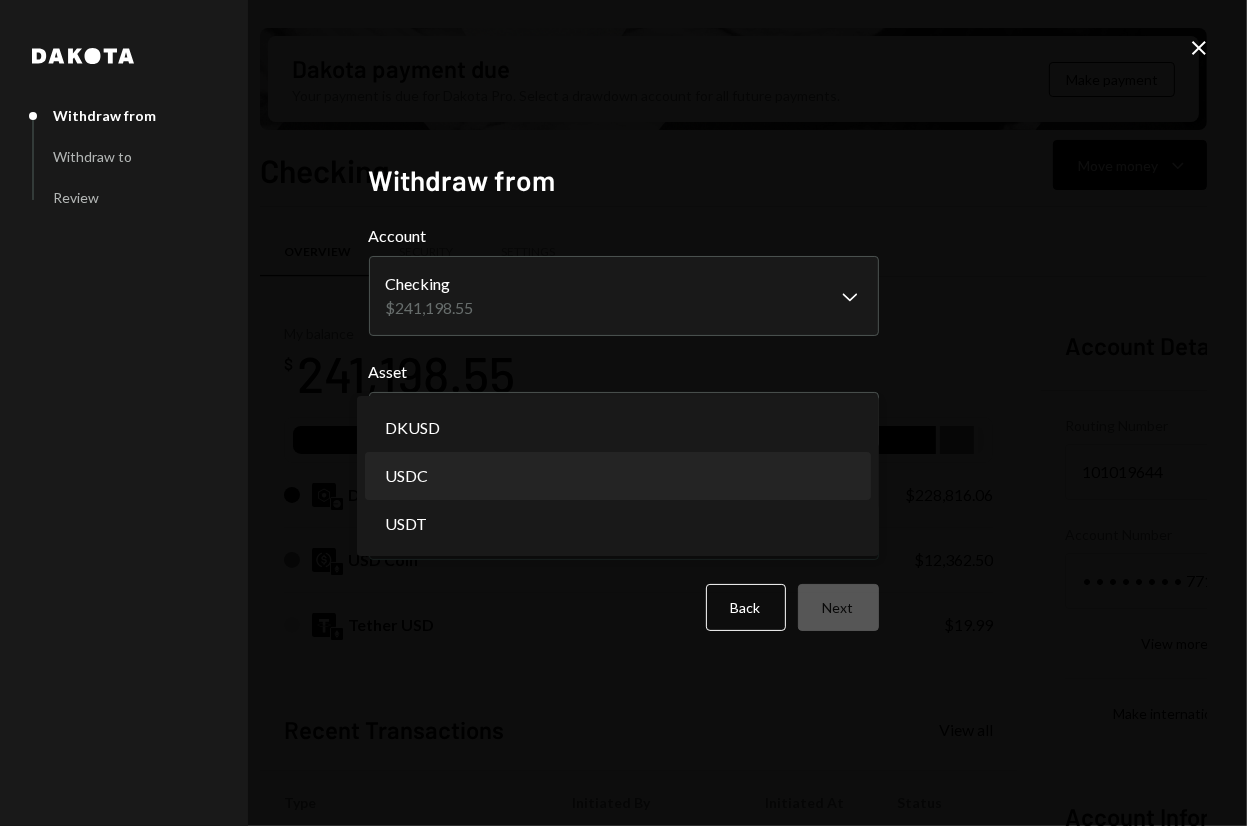 select on "****" 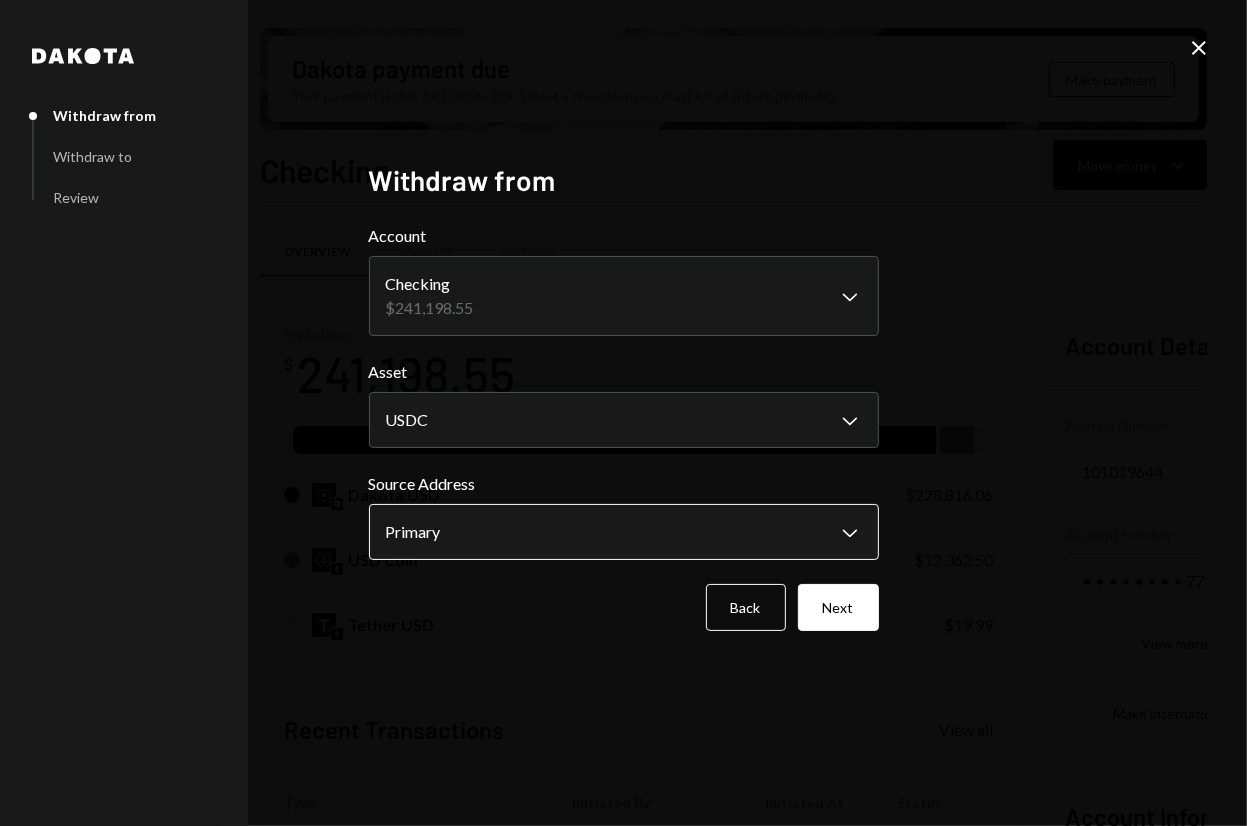 click on "Recent Transactions View all Type Initiated By Initiated At Status Withdrawal 10  USDC [FIRST] [LAST] [TIME] Review Right Arrow Deposit 5,000  USDC [ADDRESS] Copy [DATE] Completed Stablecoin Conversion $5,002.50 [FIRST] [LAST] [DATE] Completed Withdrawal 42,600  USDC [FIRST] [LAST] [DATE] Completed Deposit 42,600  USDC [ADDRESS] Copy [DATE] Completed Account Details Routing Number [NUMBER] Copy Account Number • • • • • • • •  7715 Show Copy View more details Right Arrow Right Arrow" at bounding box center (623, 413) 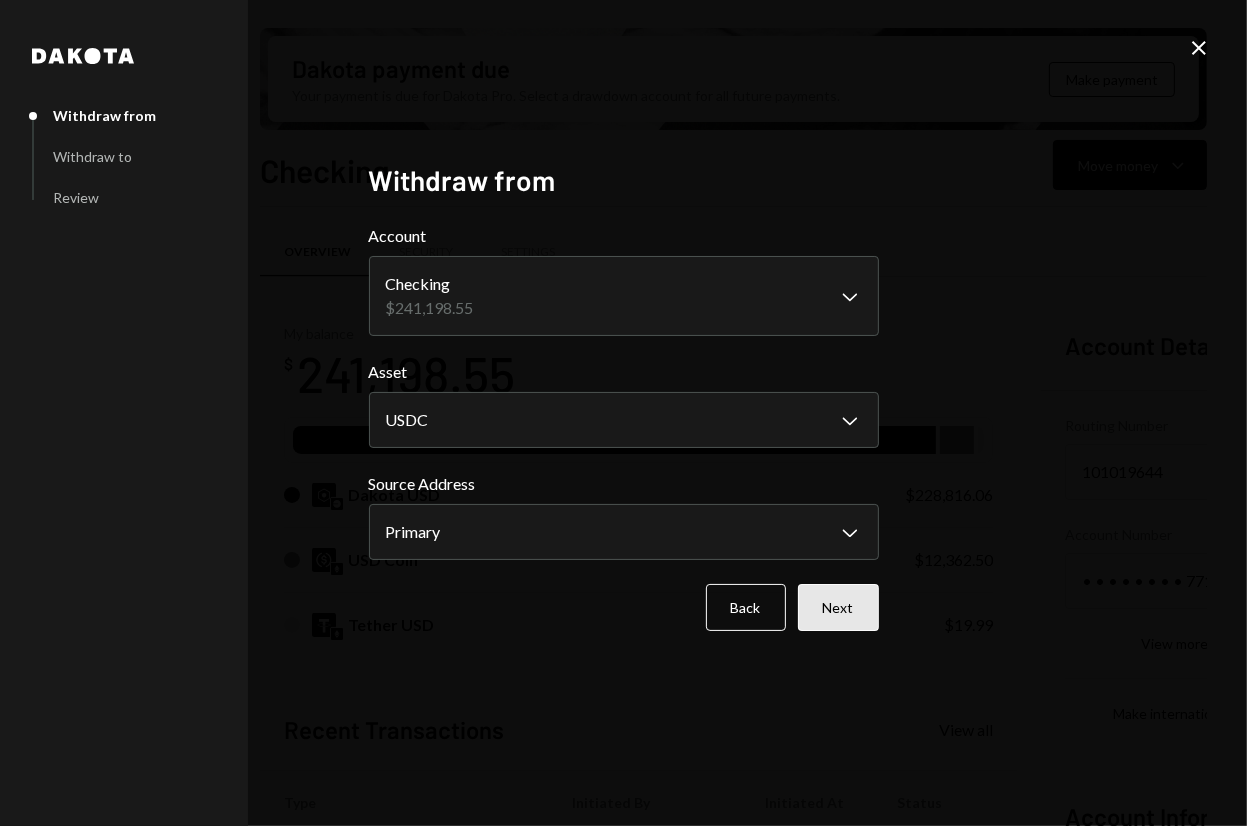 click on "Next" at bounding box center [838, 607] 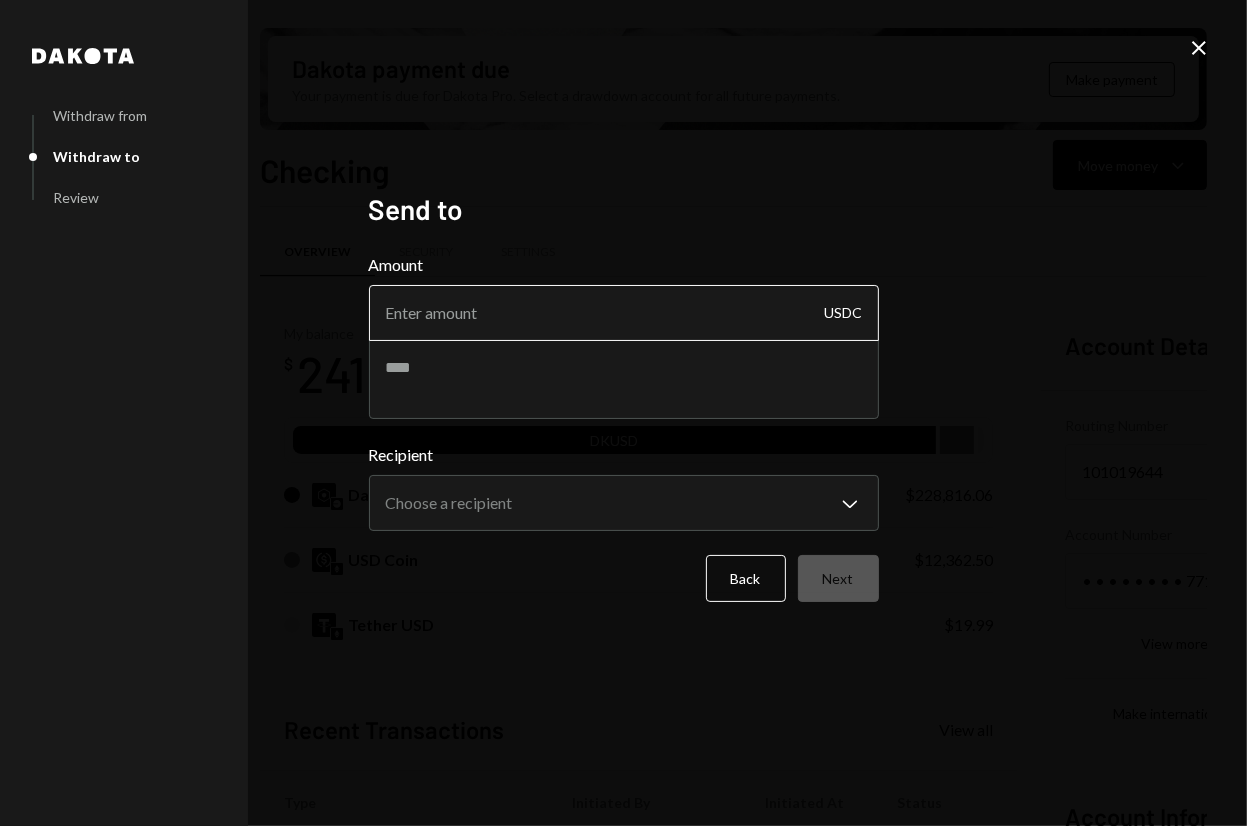 click on "Amount" at bounding box center [624, 313] 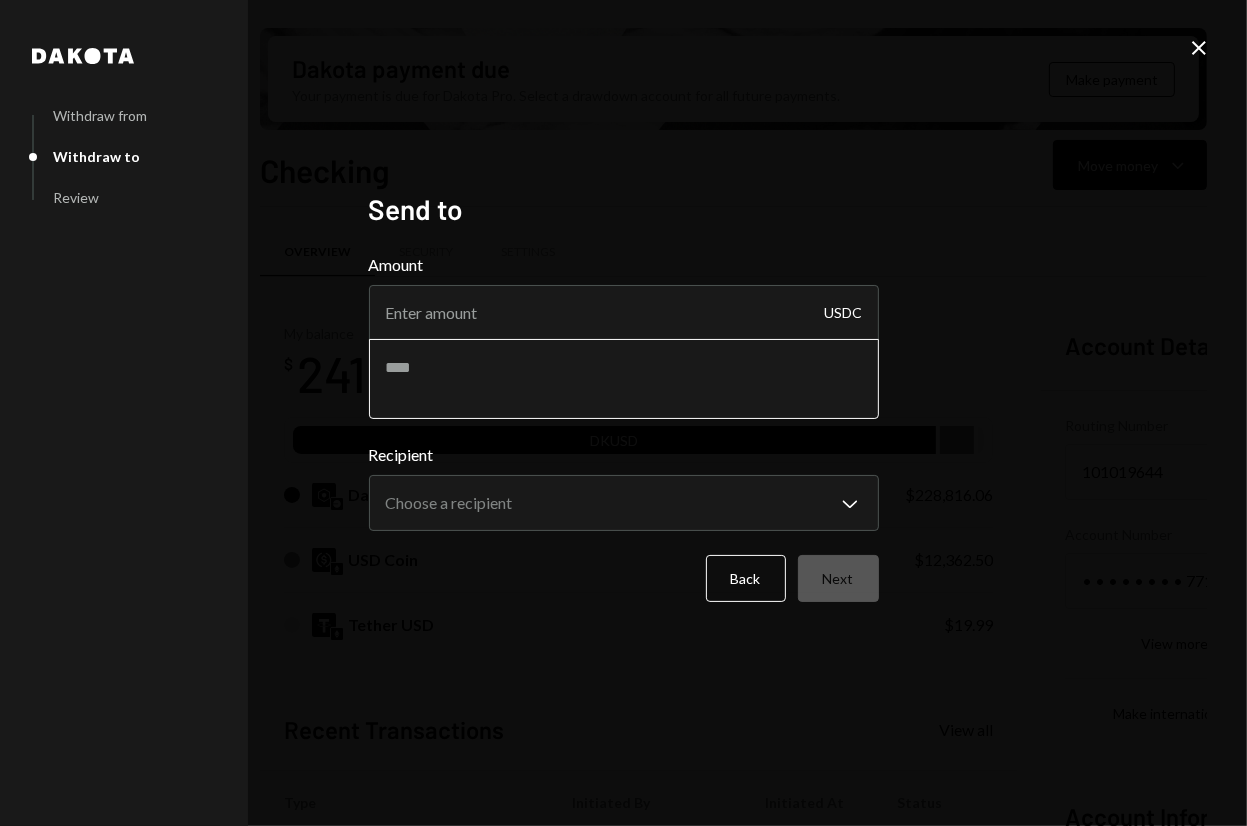paste on "5930.00" 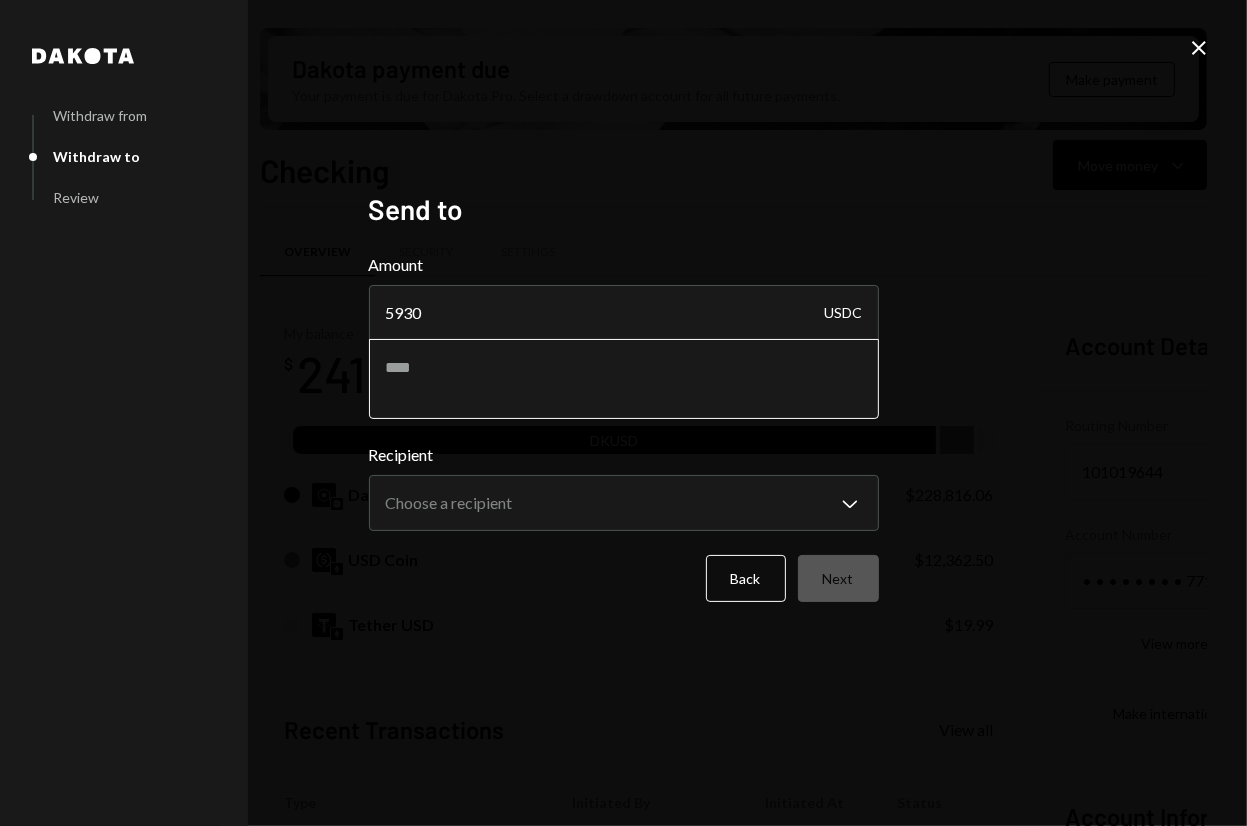 type on "5930" 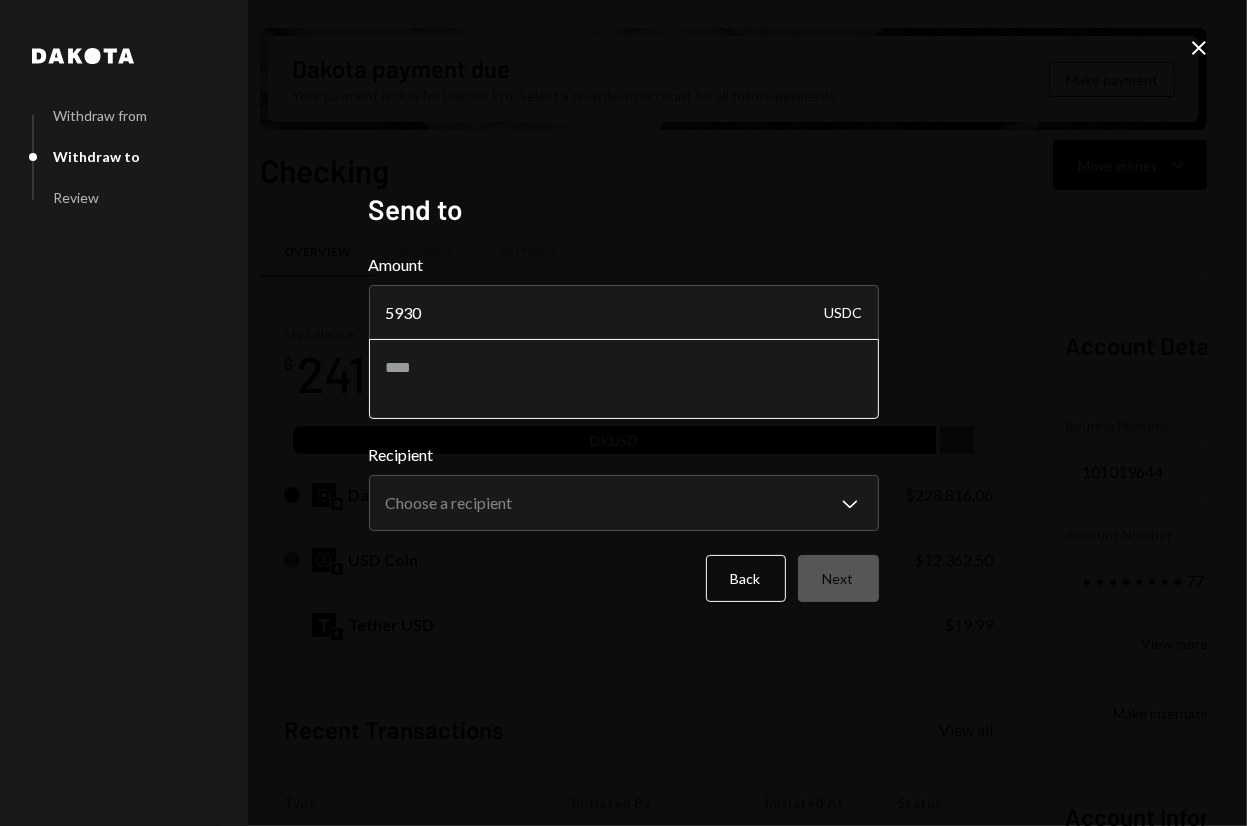 click at bounding box center [624, 379] 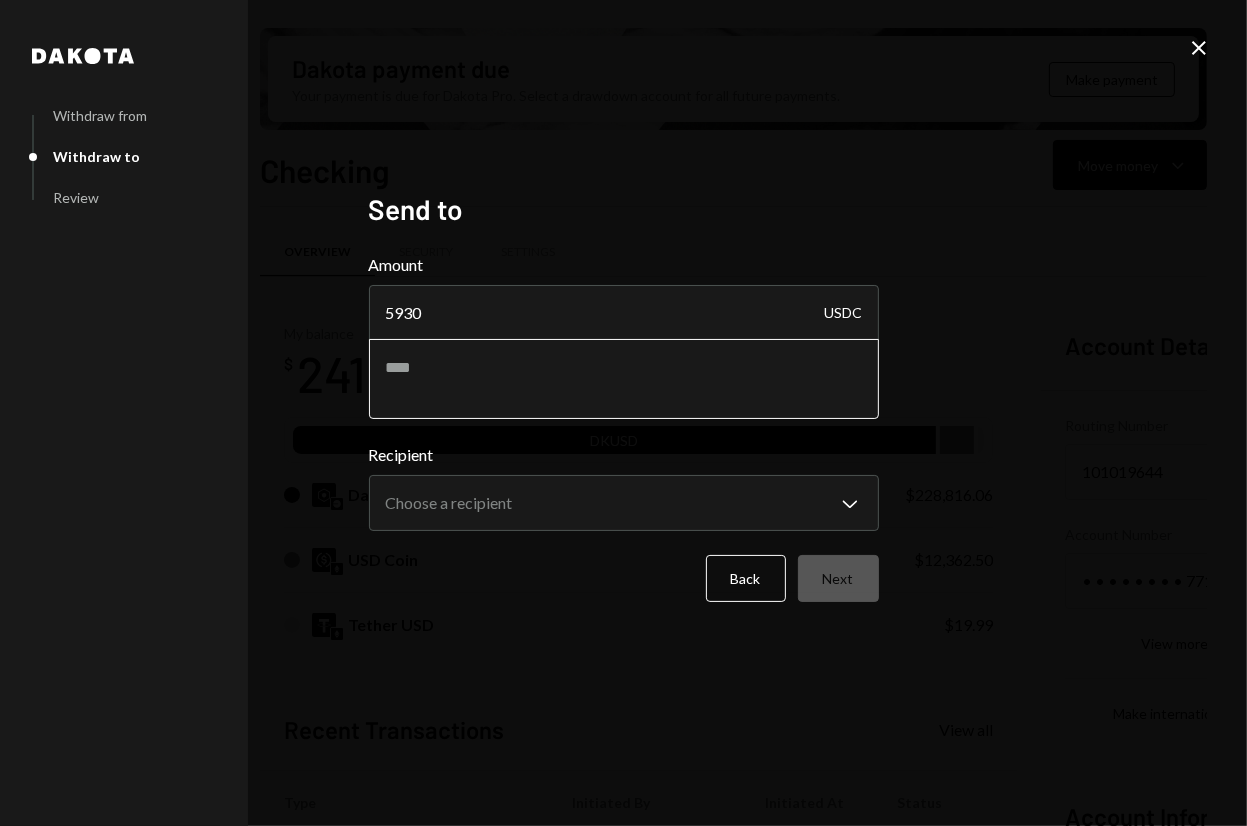 paste on "**********" 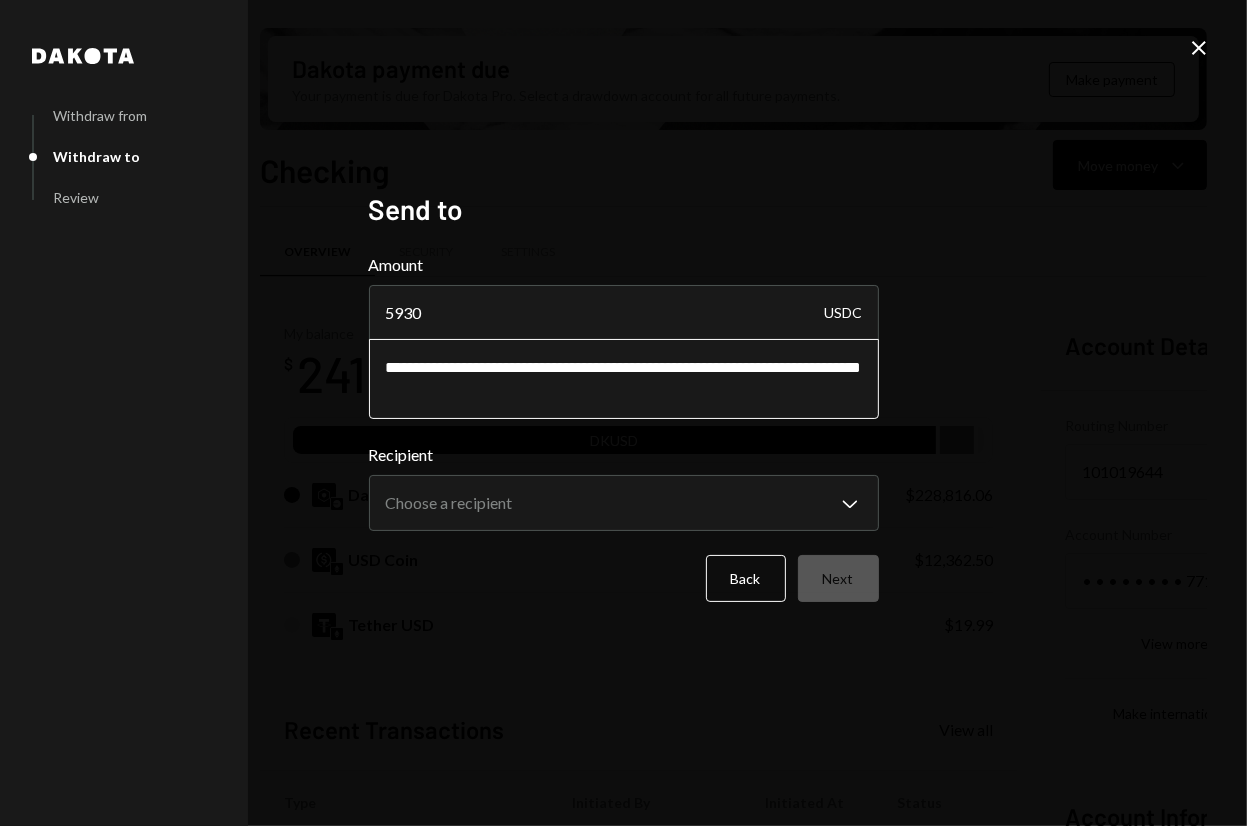 click on "**********" at bounding box center [624, 379] 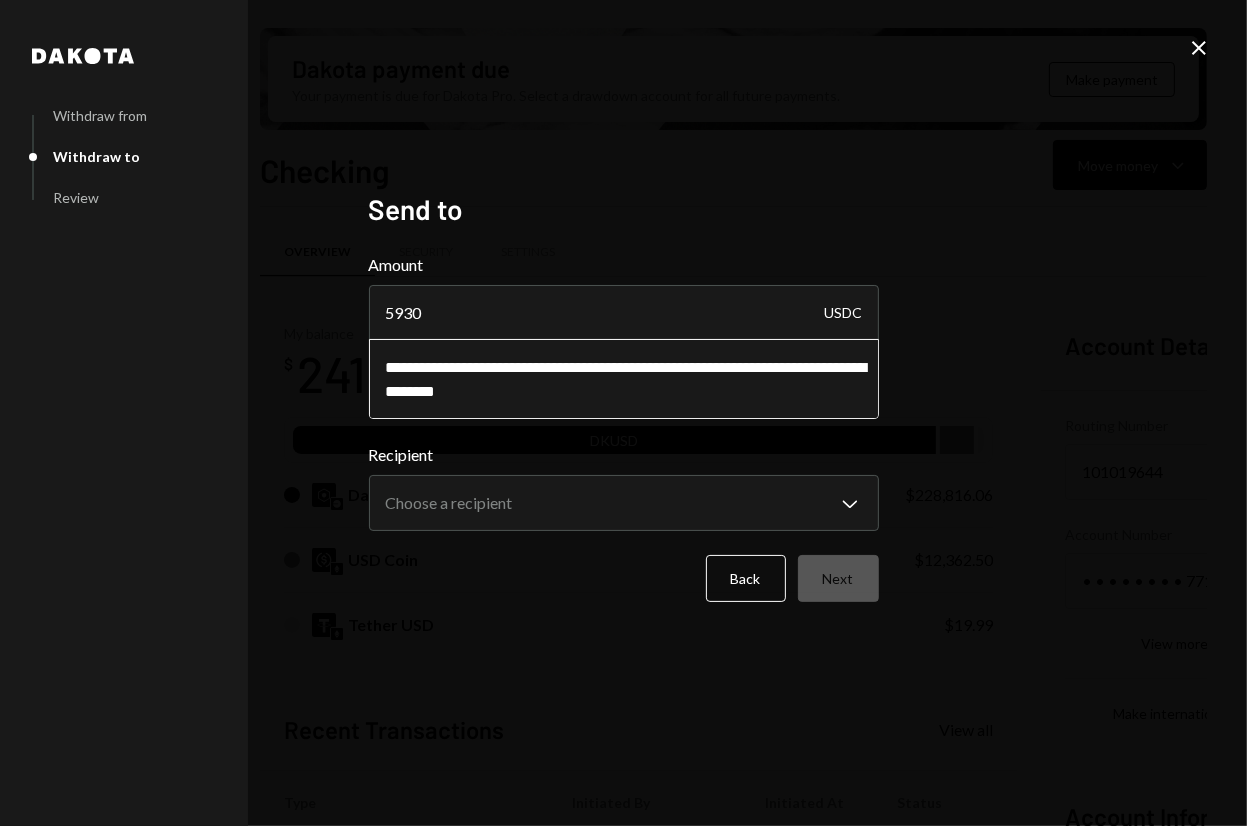 paste on "**********" 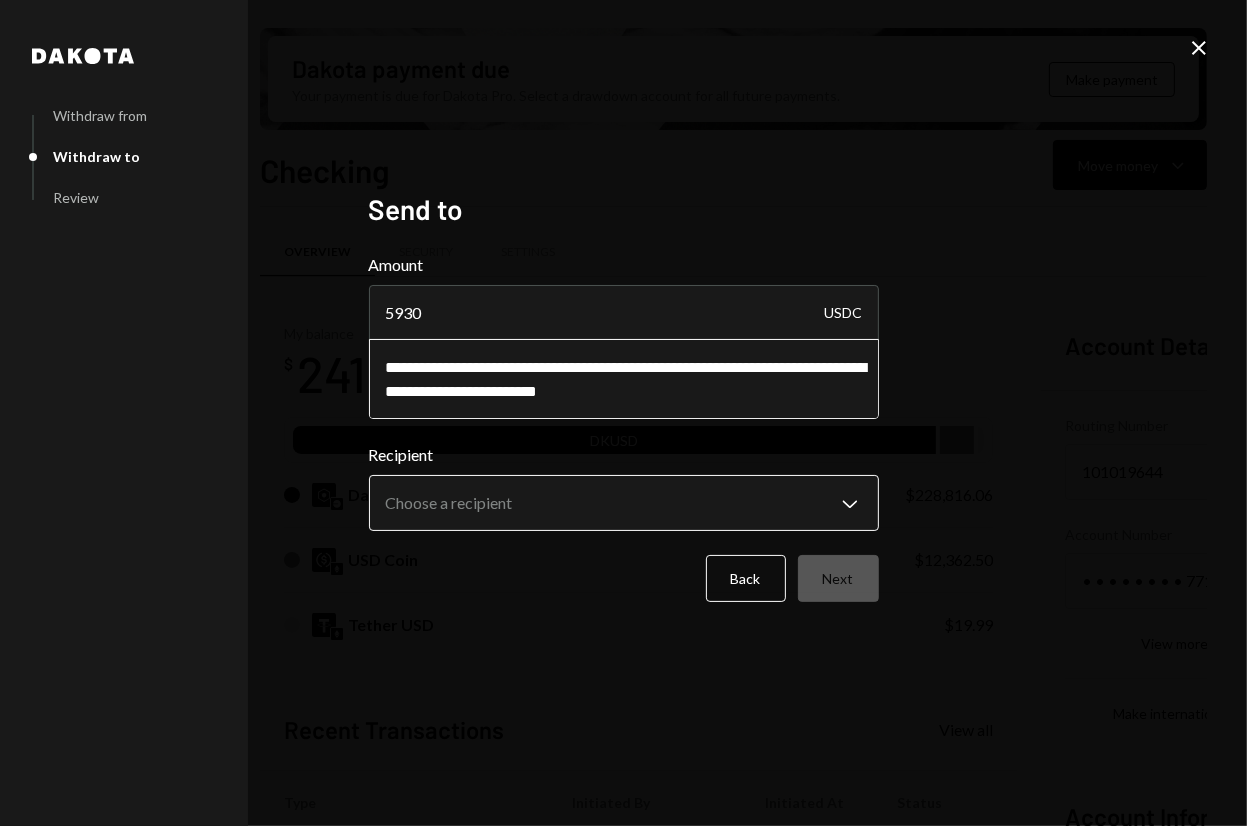 type on "**********" 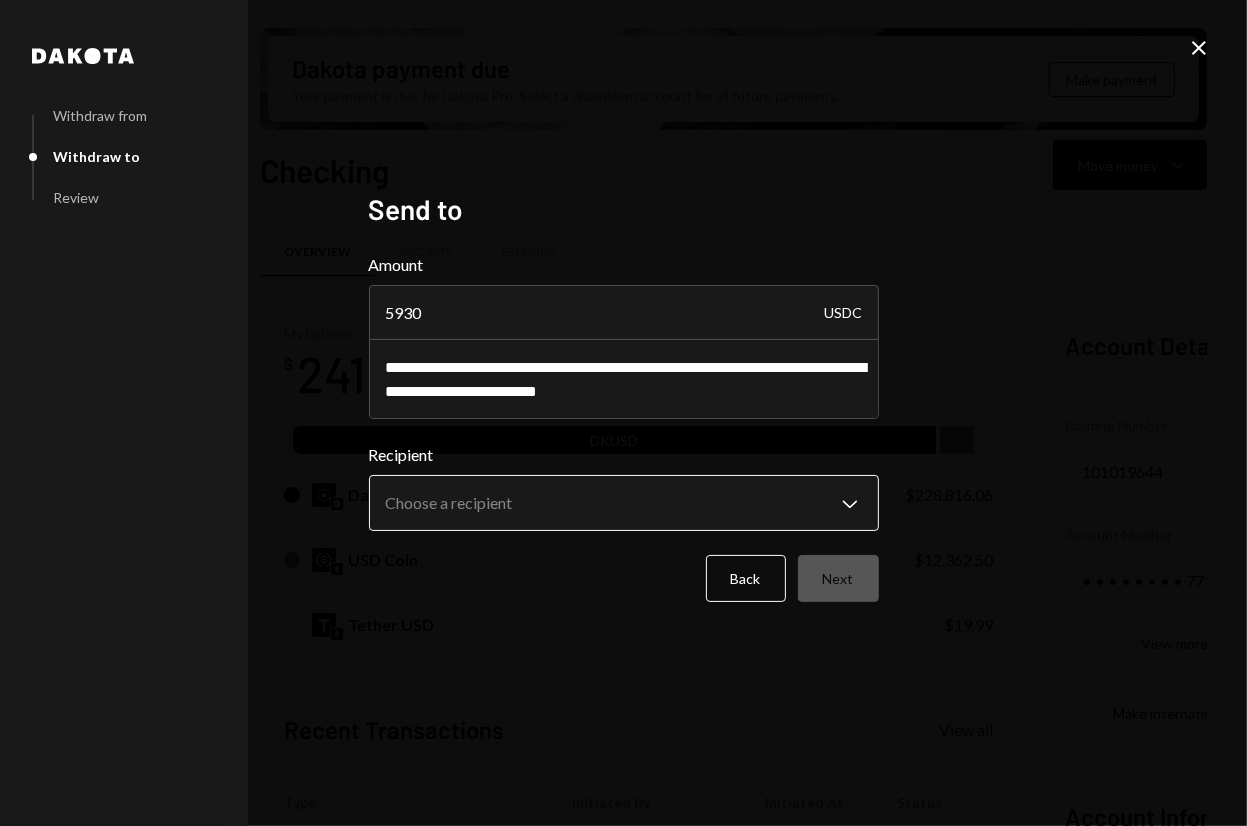 click on "S SCOR Foundation Caret Down Home Home Inbox Inbox Activities Transactions Accounts Accounts Caret Down Checking [CURRENCY] Savings [CURRENCY] Treasury [CURRENCY] Cards [CURRENCY] Dollar Rewards User Recipients Team Team Dakota payment due Your payment is due for Dakota Pro. Select a drawdown account for all future payments. Make payment Checking Move money Caret Down Overview Security Settings My balance [CURRENCY] DKUSD Dakota USD [CURRENCY] USD Coin [CURRENCY] Tether USD [CURRENCY] Recent Transactions View all Type Initiated By Initiated At Status Withdrawal 10 [CURRENCY] [FIRST] [LAST] [TIME] Review Right Arrow Deposit 5,000 [CURRENCY] [ADDRESS] Copy [DATE] Completed Stablecoin Conversion [CURRENCY] [FIRST] [LAST] [DATE] Completed Withdrawal 42,600 [CURRENCY] [FIRST] [LAST] [DATE] Completed Deposit 42,600 [CURRENCY] [ADDRESS] Copy [DATE] Completed Account Details Routing Number [NUMBER] Copy Account Number • • • • • • • • [NUMBER] Show Copy View more details Right Arrow Right Arrow" at bounding box center (623, 413) 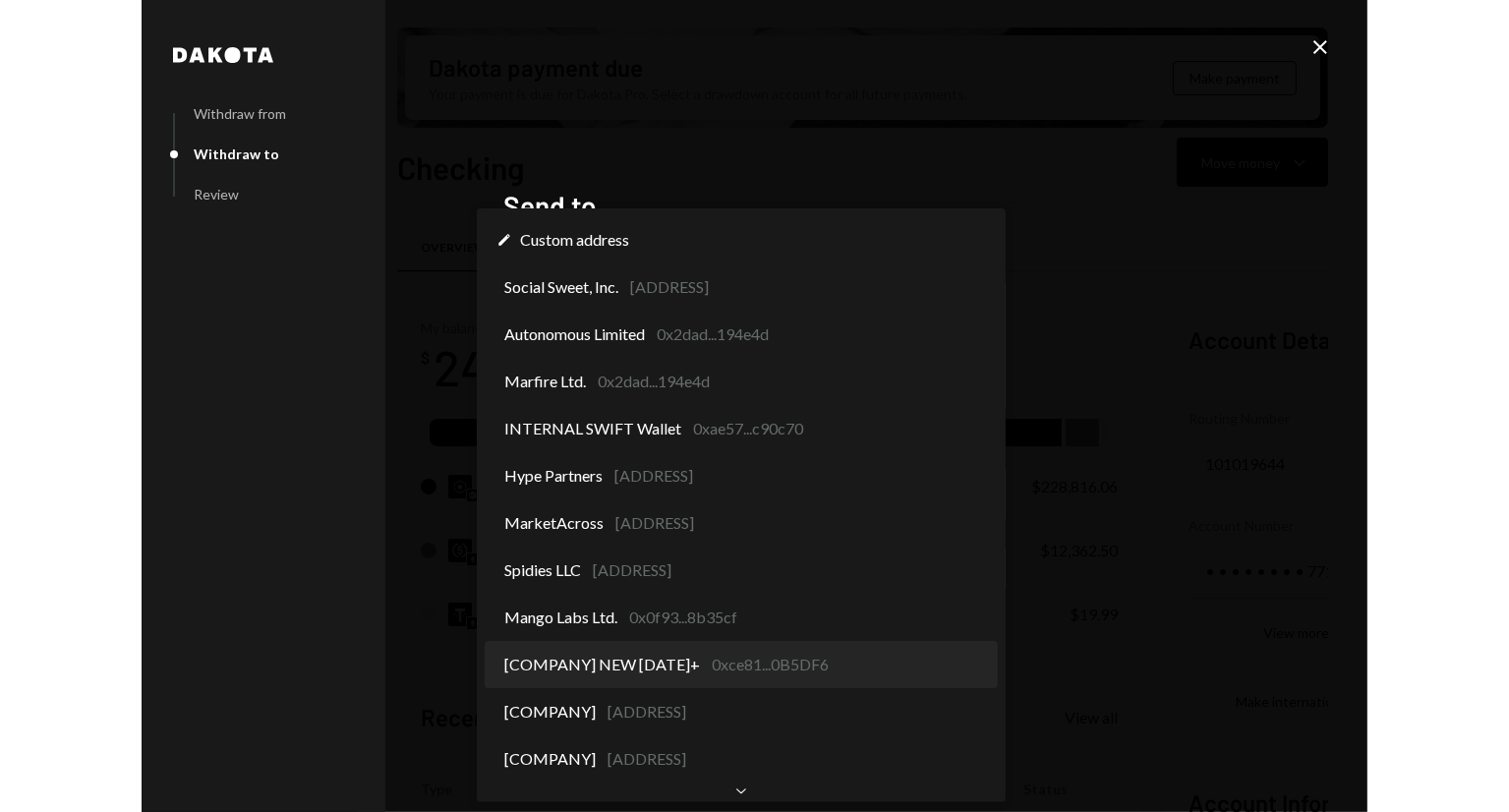 scroll, scrollTop: 0, scrollLeft: 0, axis: both 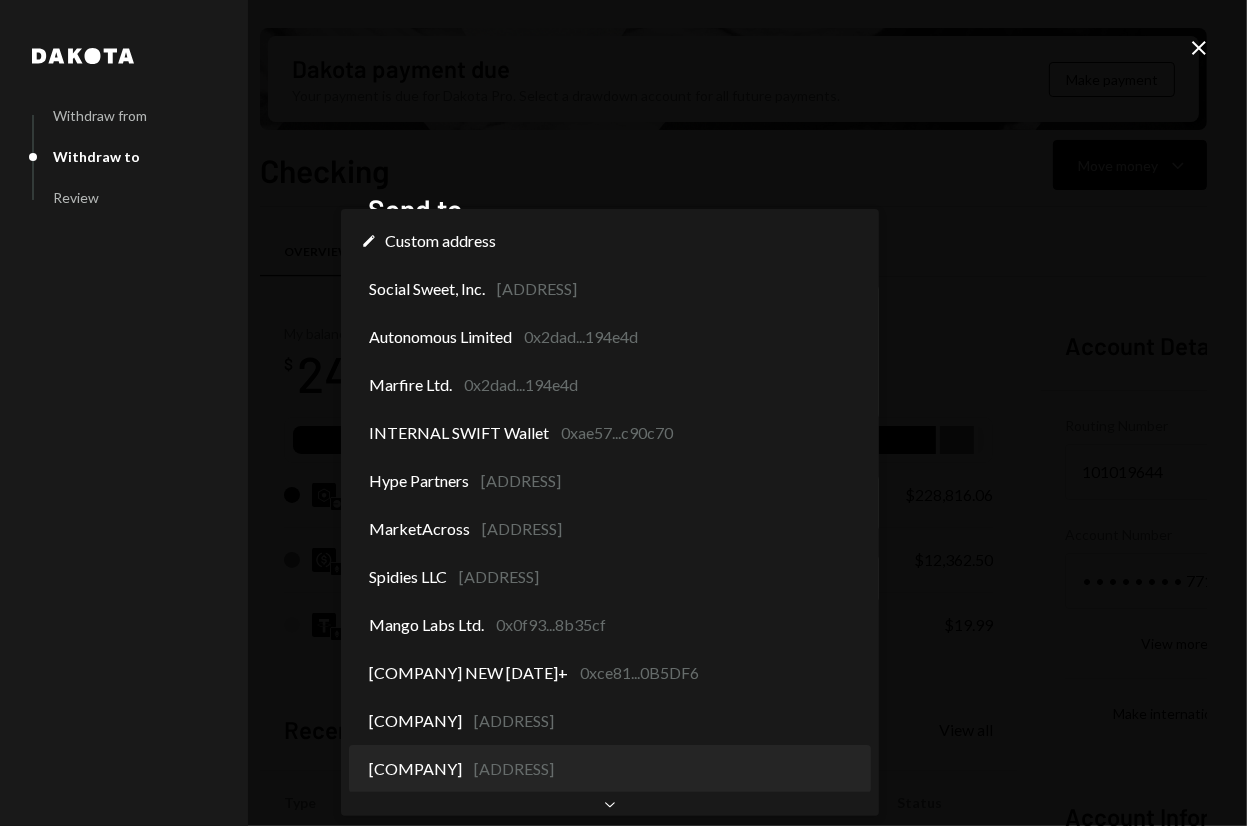 select on "**********" 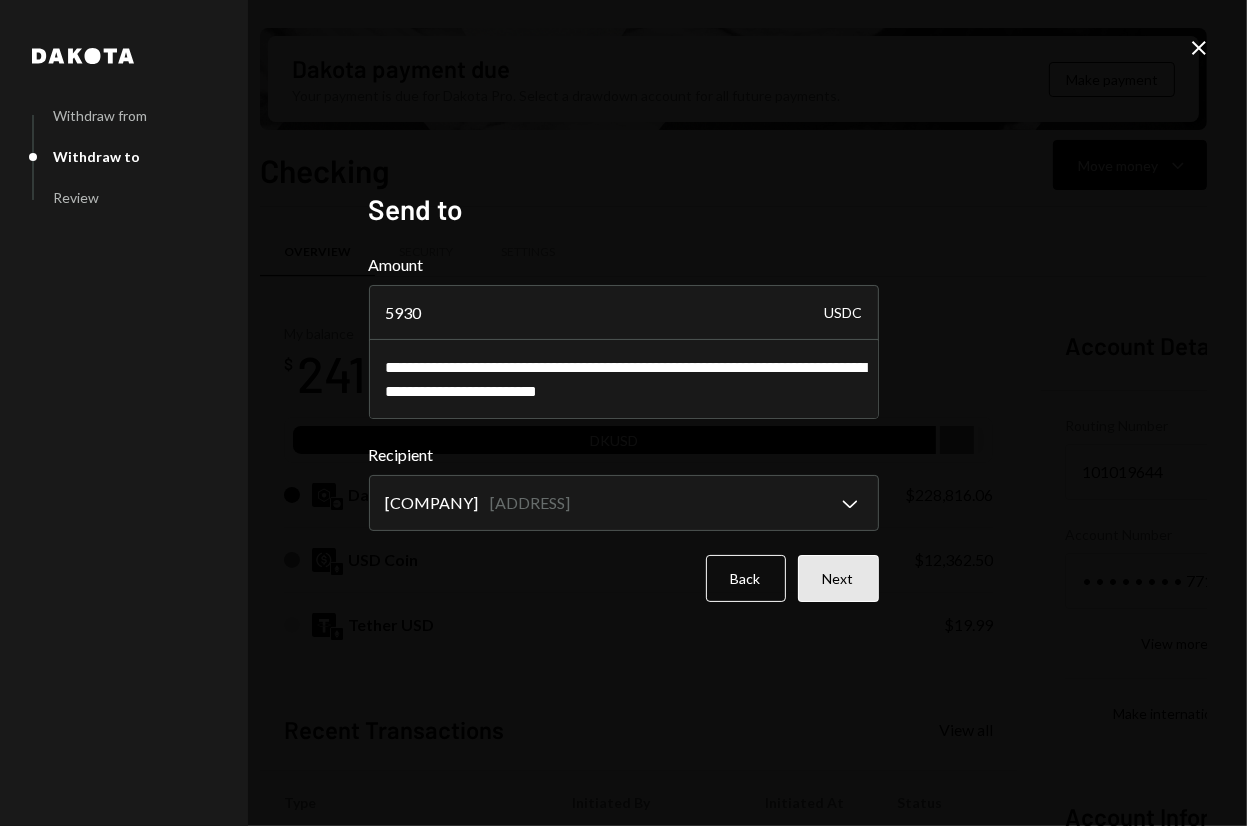 click on "Next" at bounding box center [838, 578] 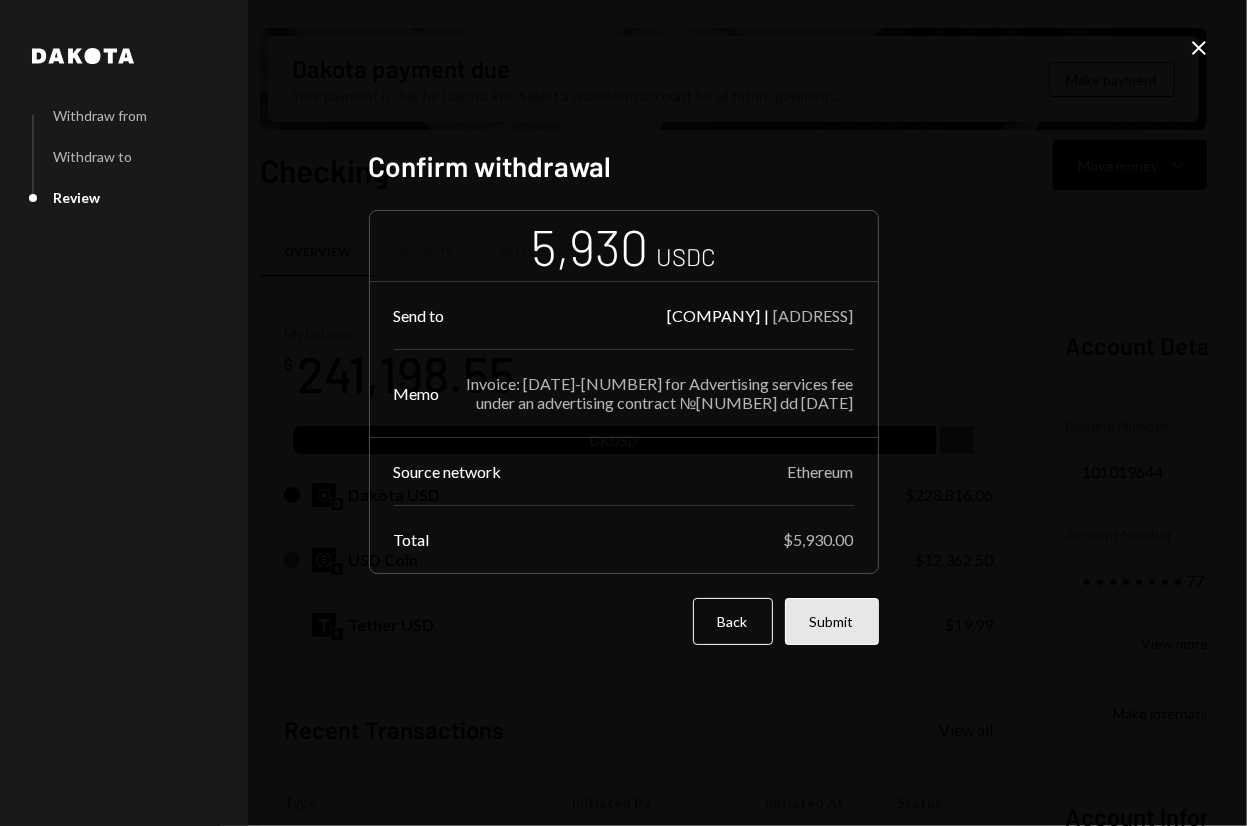 click on "Submit" at bounding box center (832, 621) 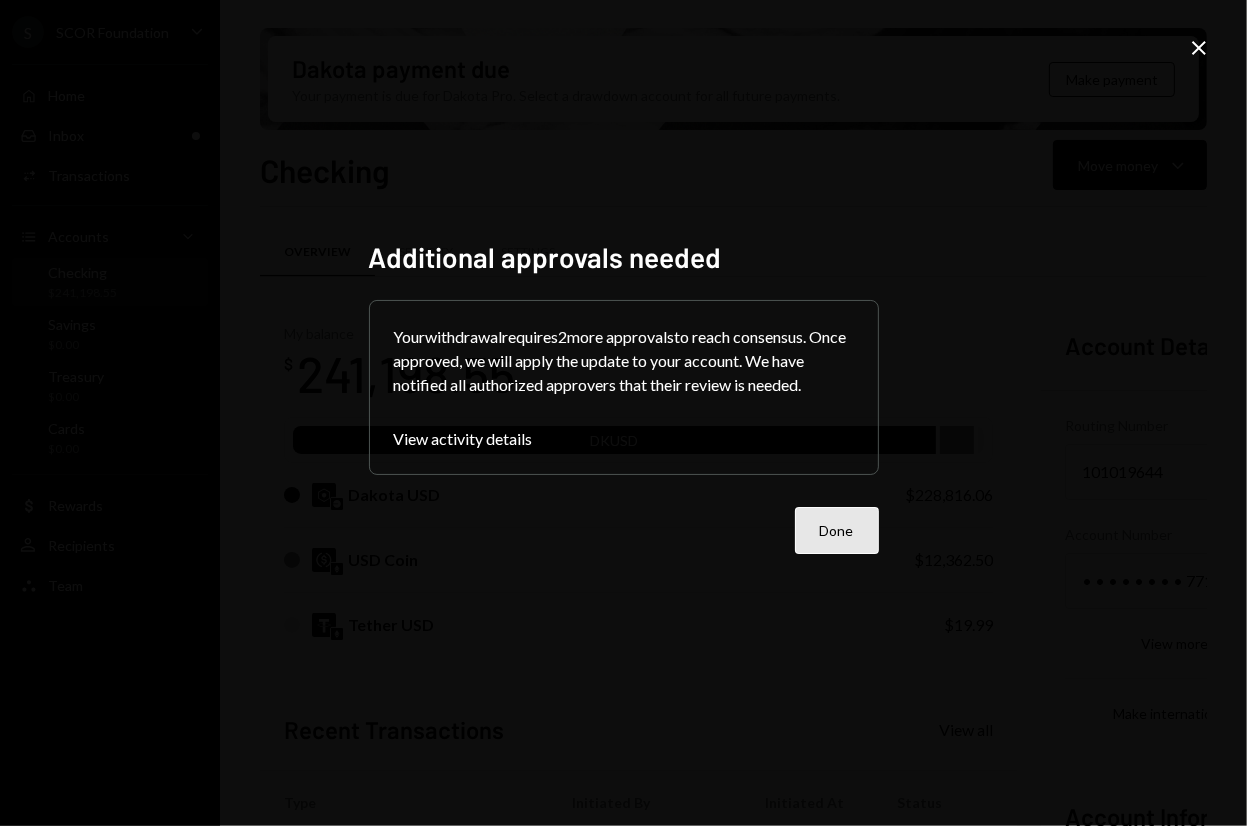 click on "Done" at bounding box center (837, 530) 